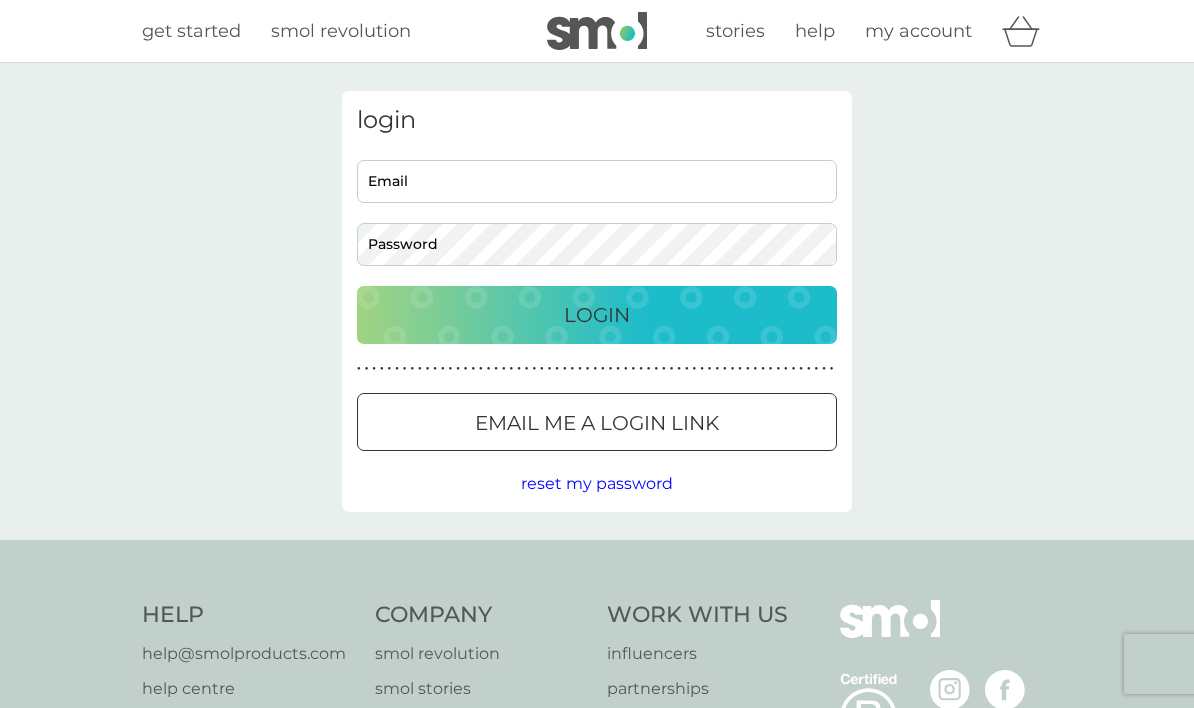 scroll, scrollTop: 0, scrollLeft: 0, axis: both 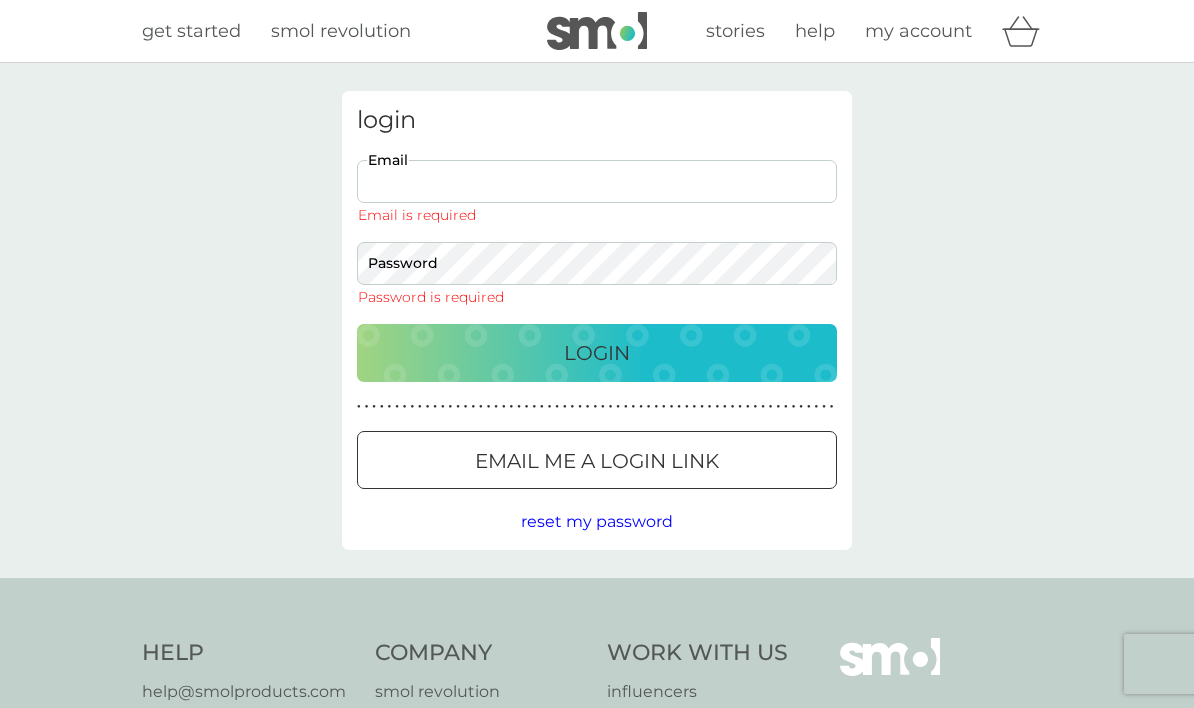 type on "[EMAIL]" 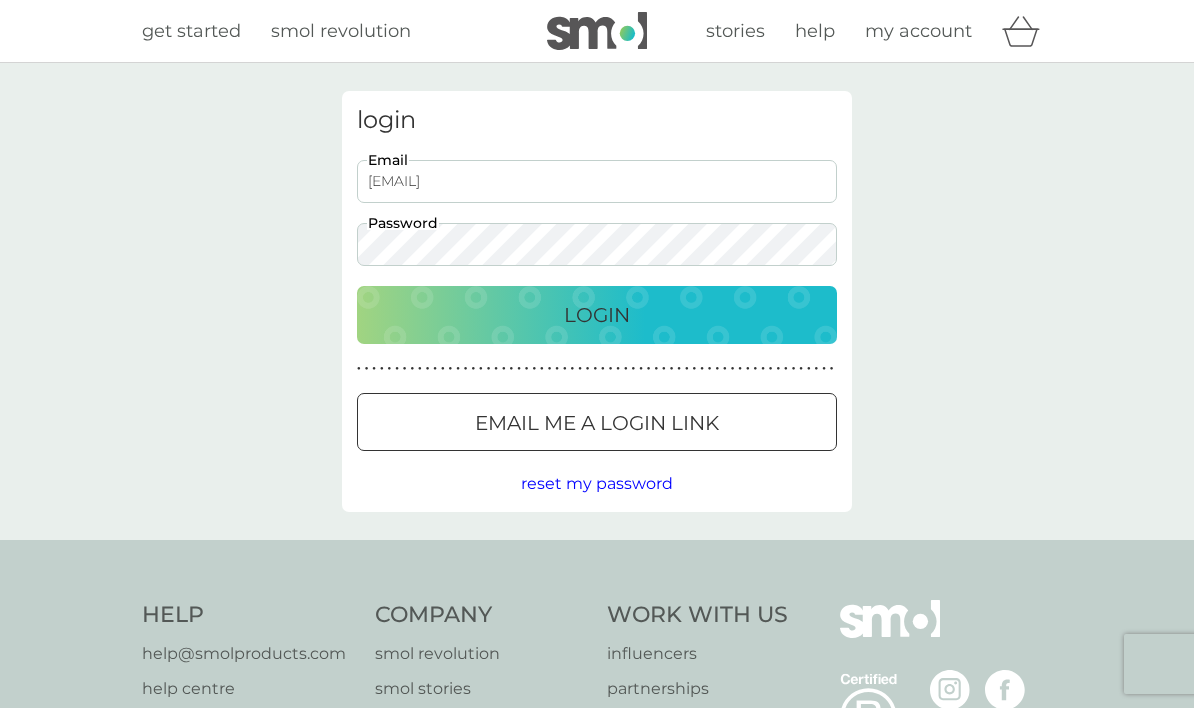 click on "Login" at bounding box center (597, 315) 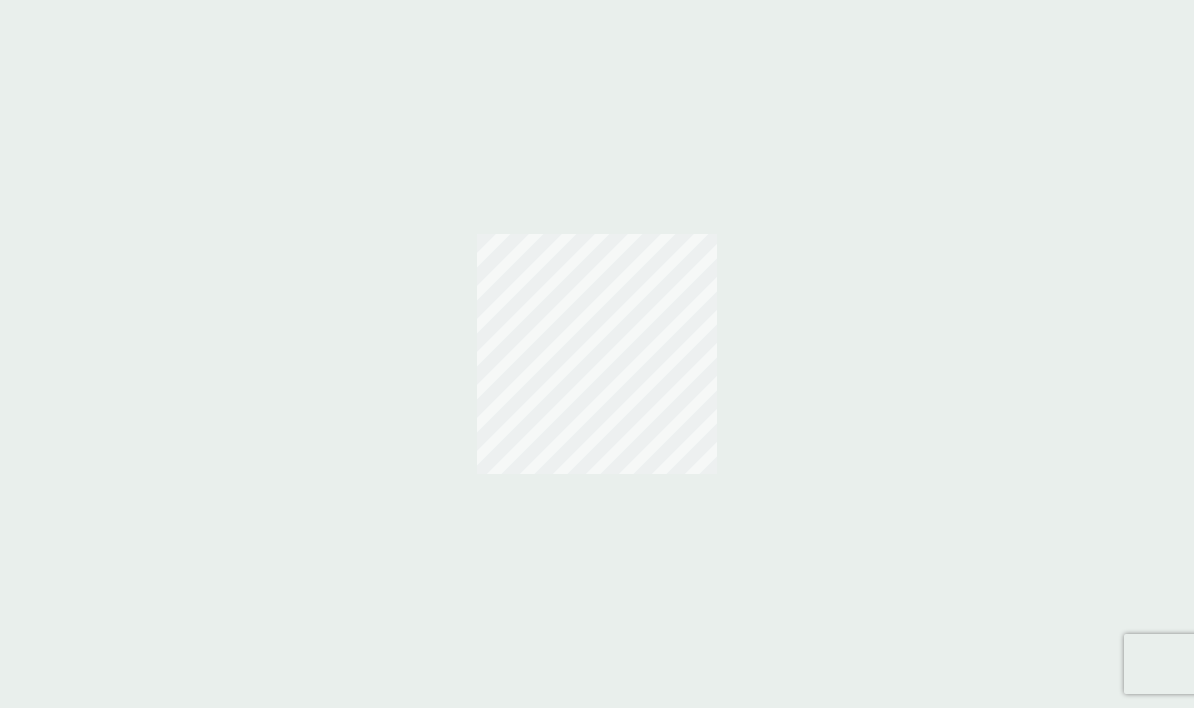 scroll, scrollTop: 0, scrollLeft: 0, axis: both 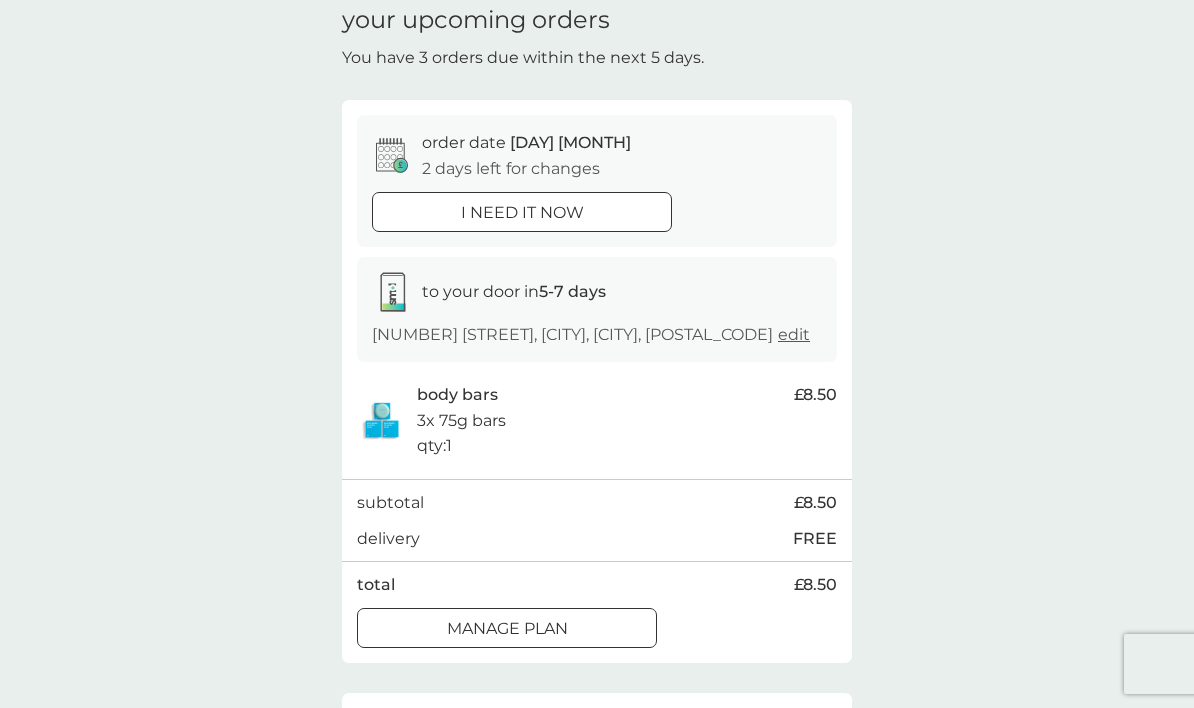 click at bounding box center [507, 628] 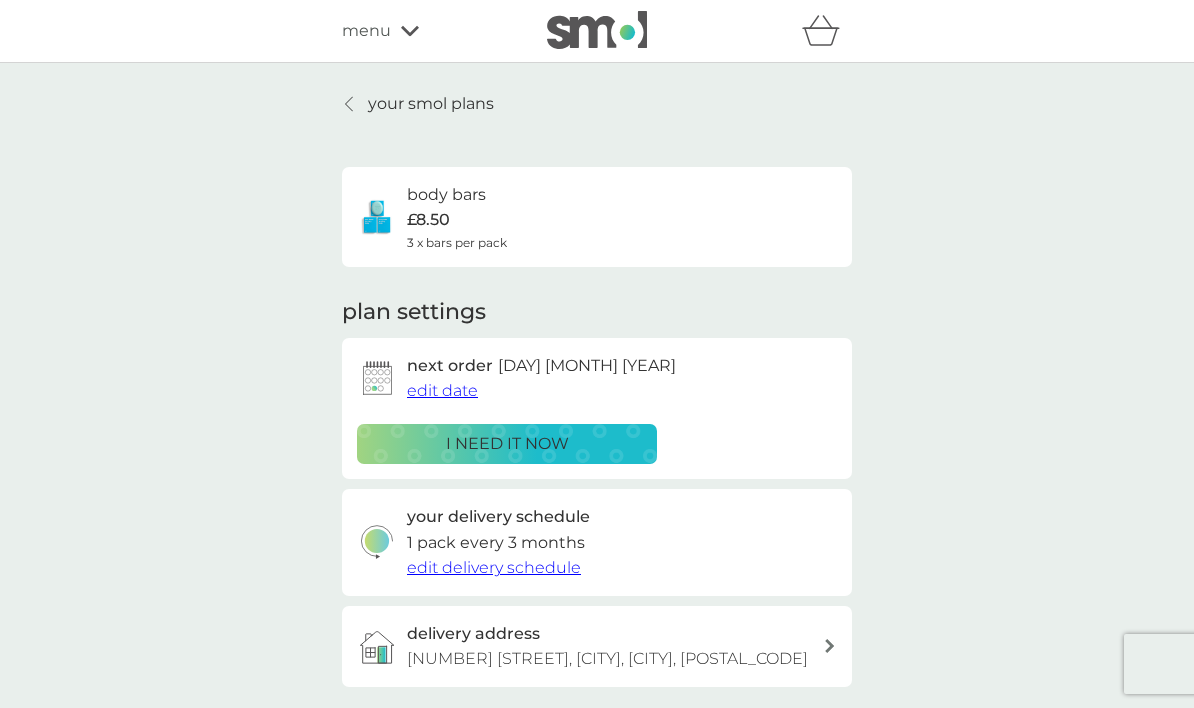 click on "edit date" at bounding box center (442, 390) 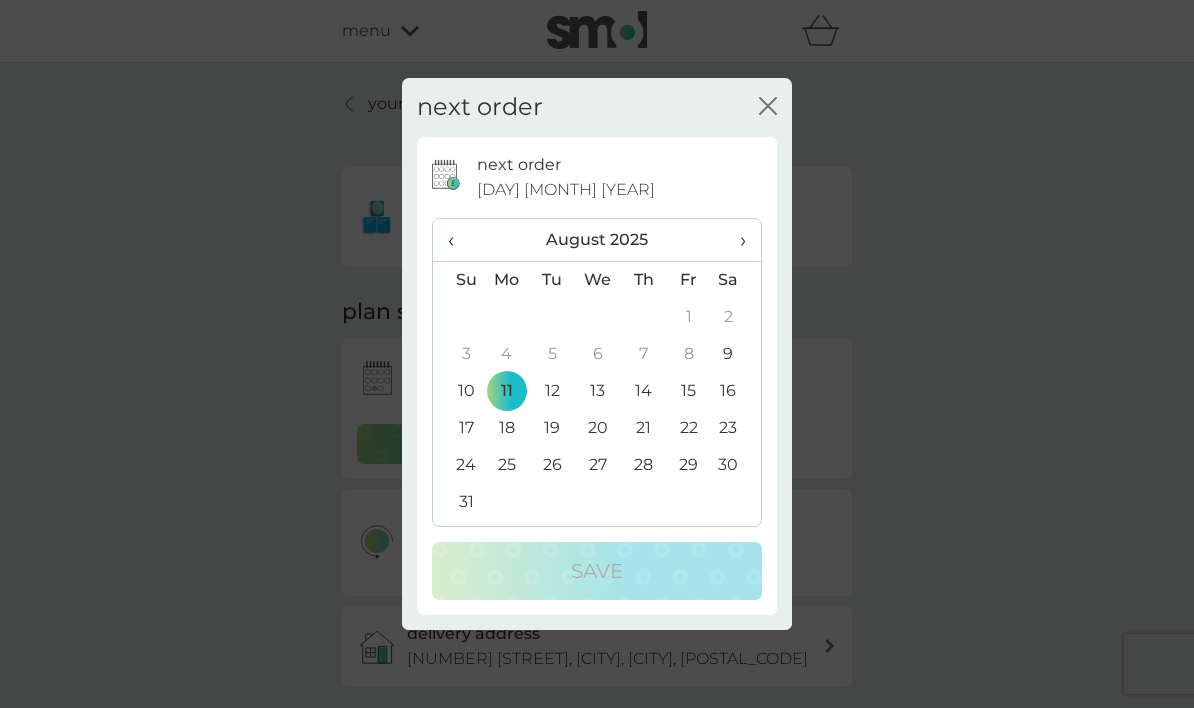 click on "›" at bounding box center [736, 240] 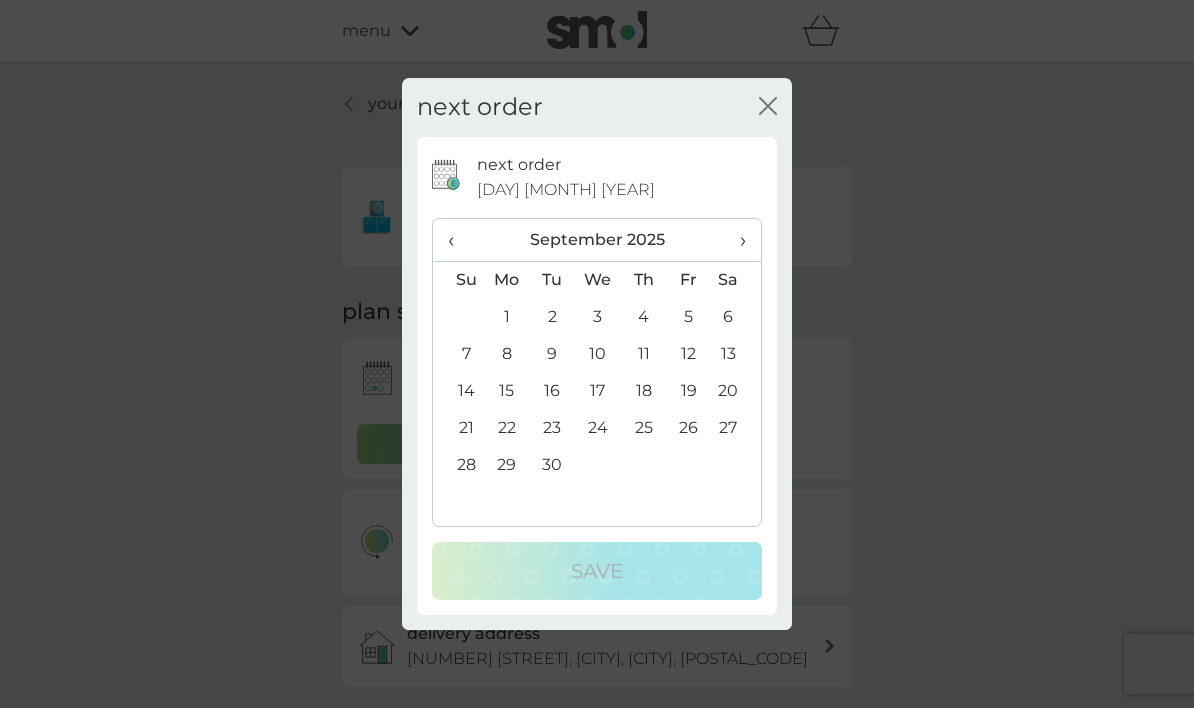 click on "›" at bounding box center (736, 240) 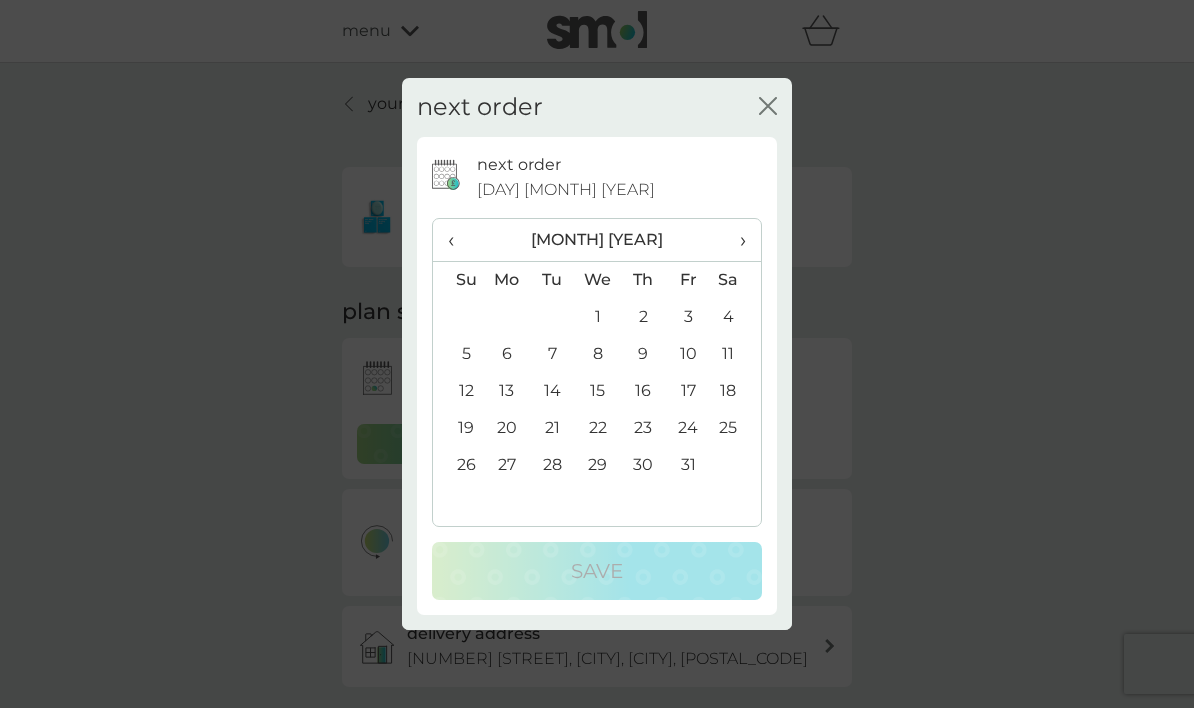 click on "15" at bounding box center [598, 391] 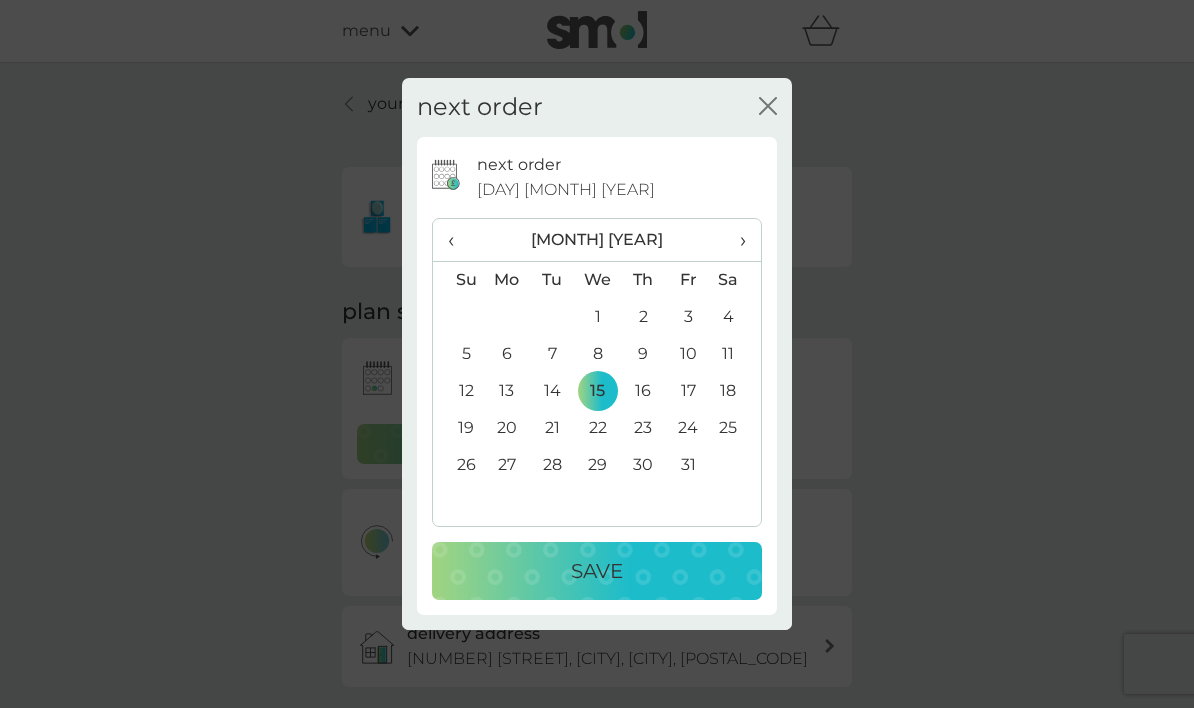 click on "Save" at bounding box center (597, 571) 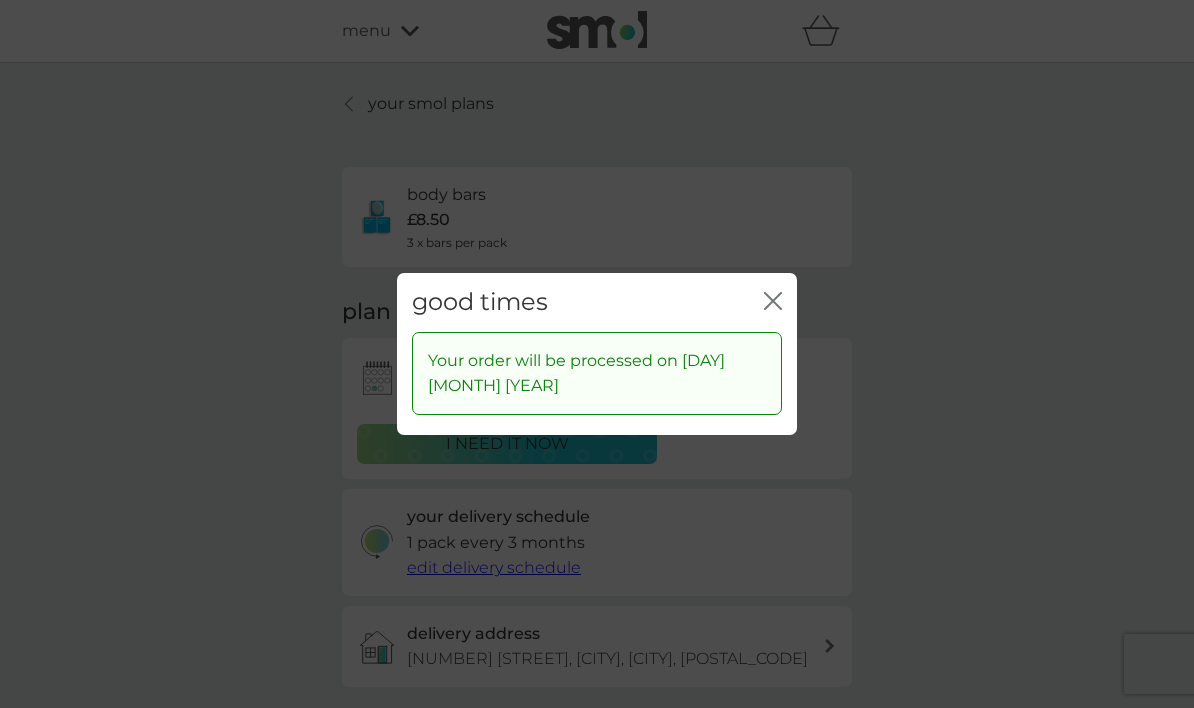 click 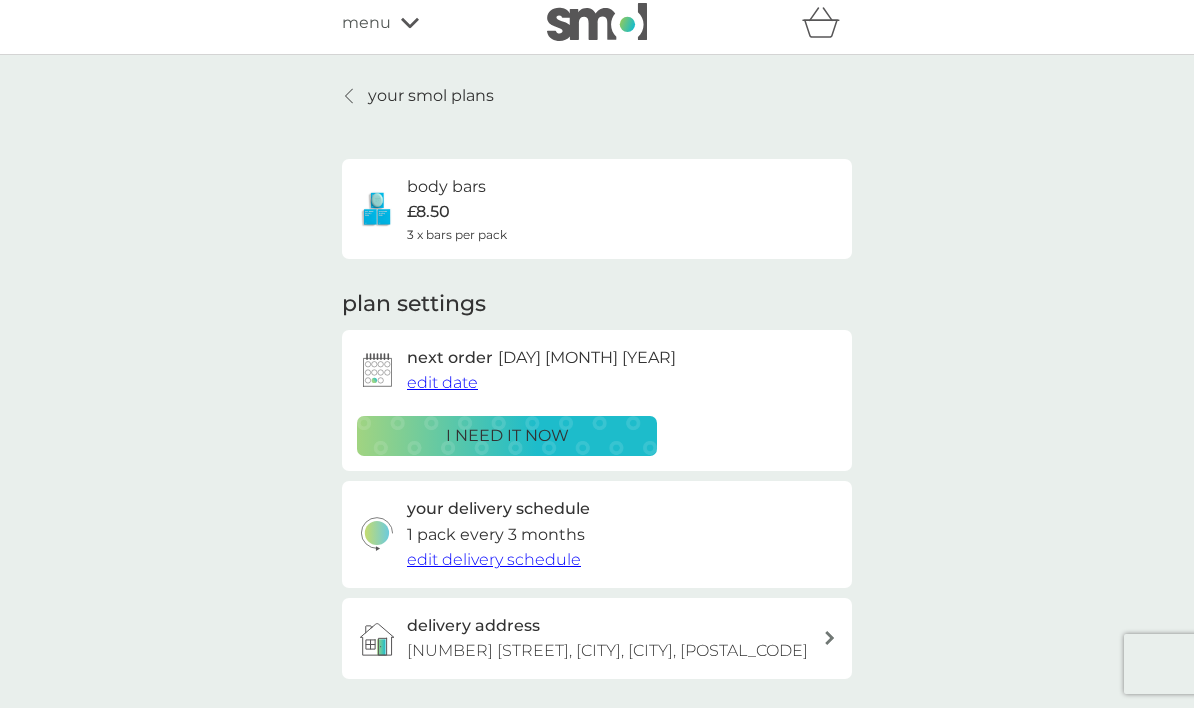 scroll, scrollTop: 0, scrollLeft: 0, axis: both 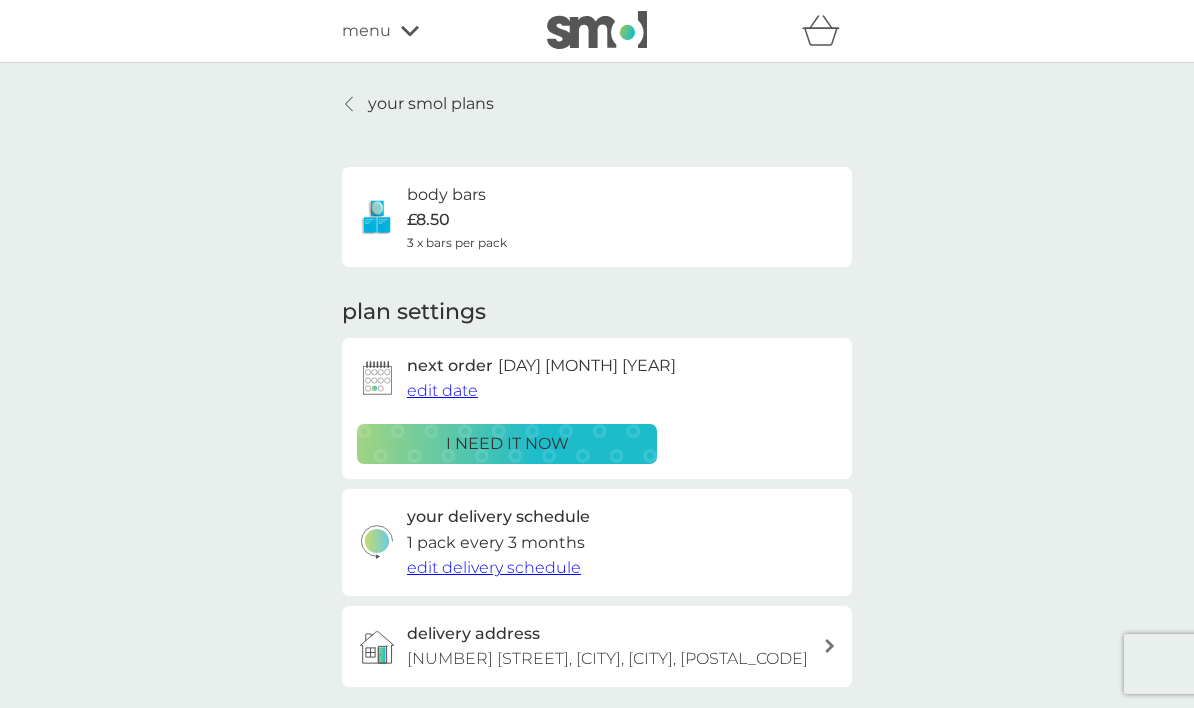 click on "your smol plans" at bounding box center (431, 104) 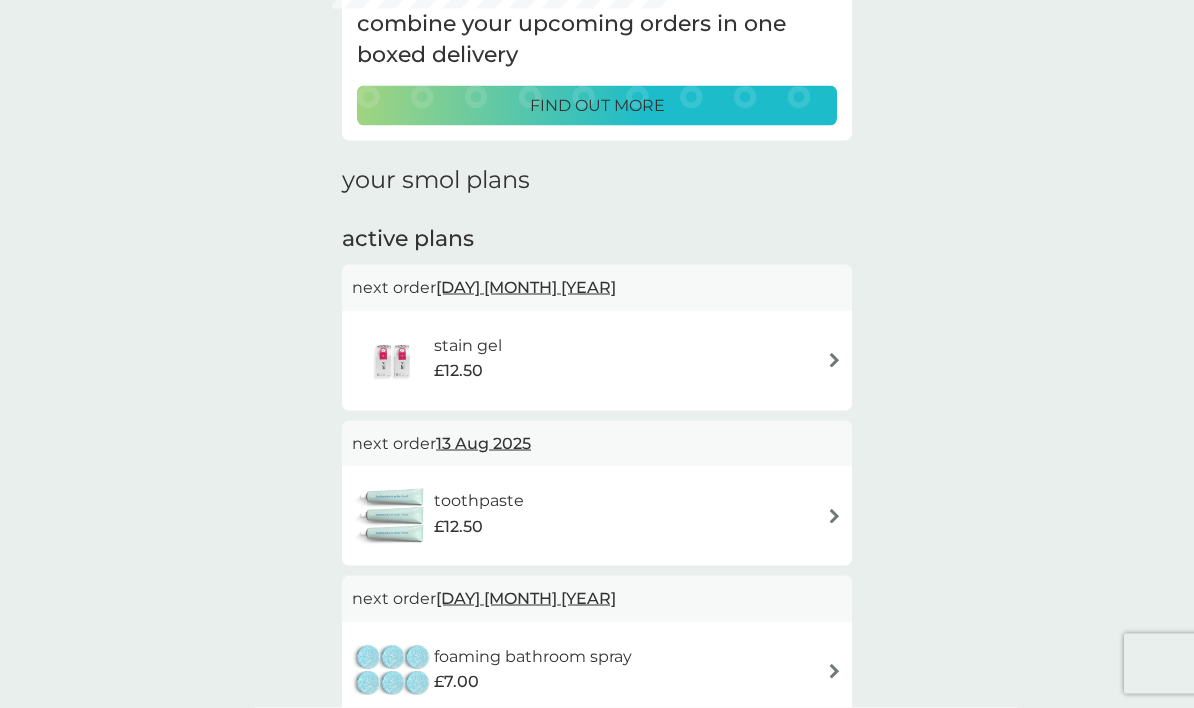 scroll, scrollTop: 154, scrollLeft: 0, axis: vertical 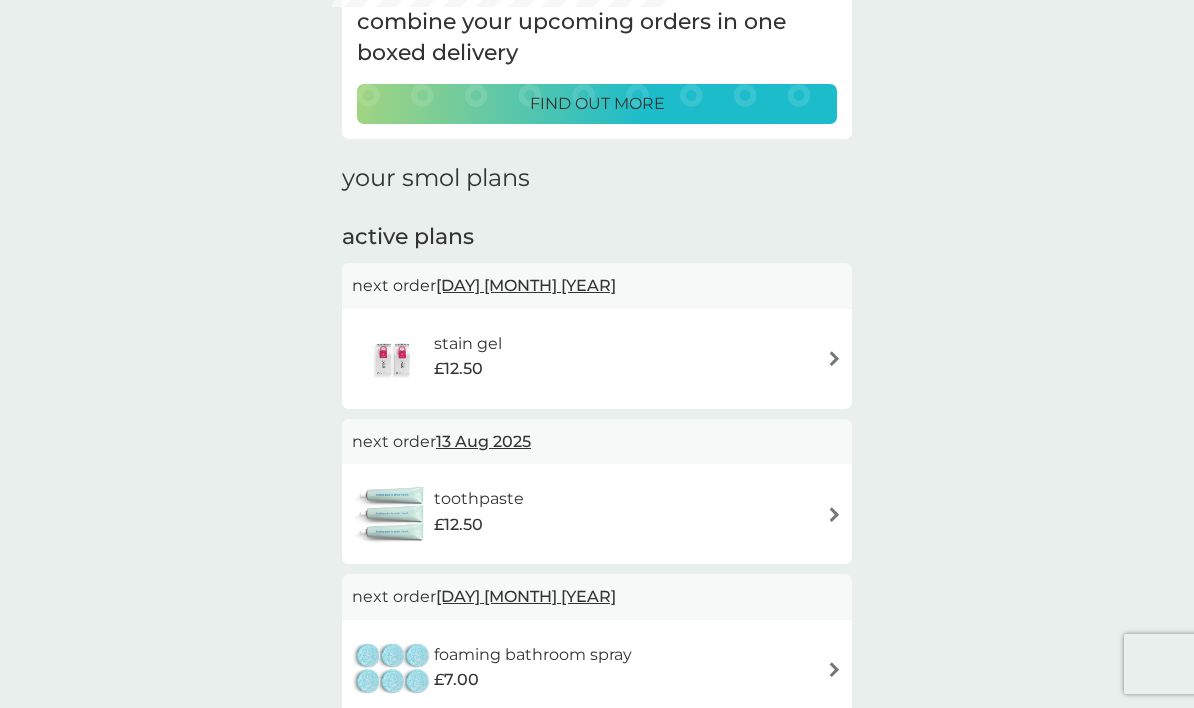 click at bounding box center [834, 358] 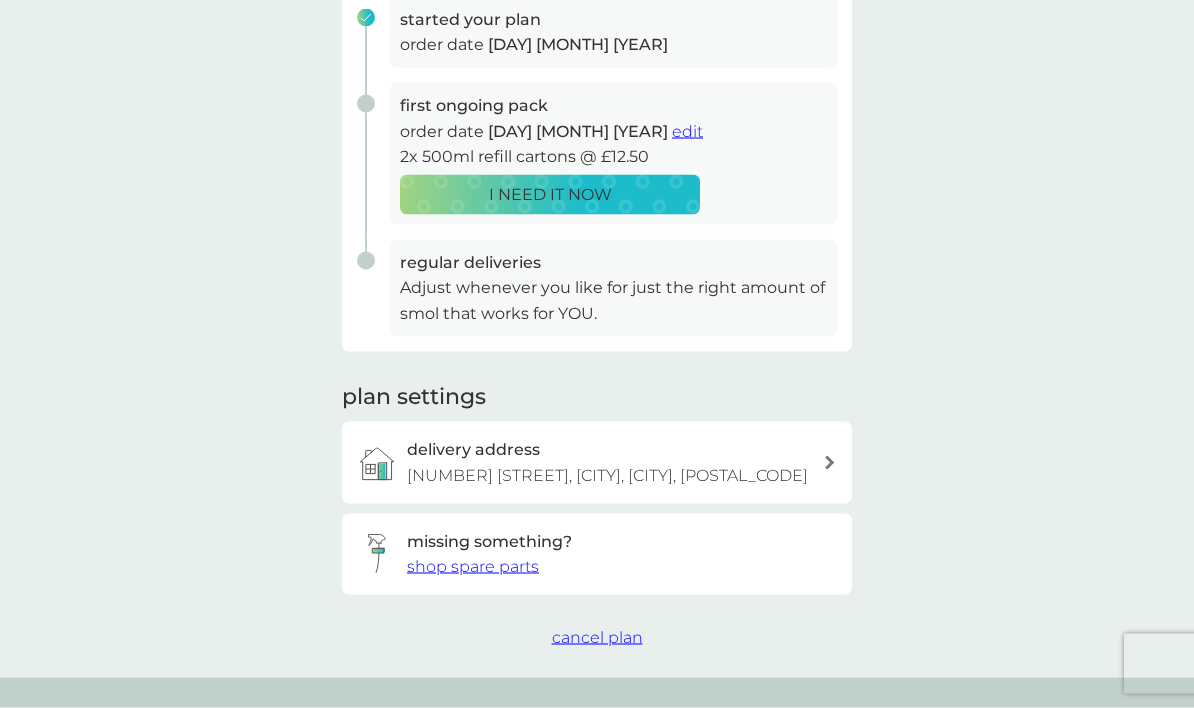 scroll, scrollTop: 337, scrollLeft: 0, axis: vertical 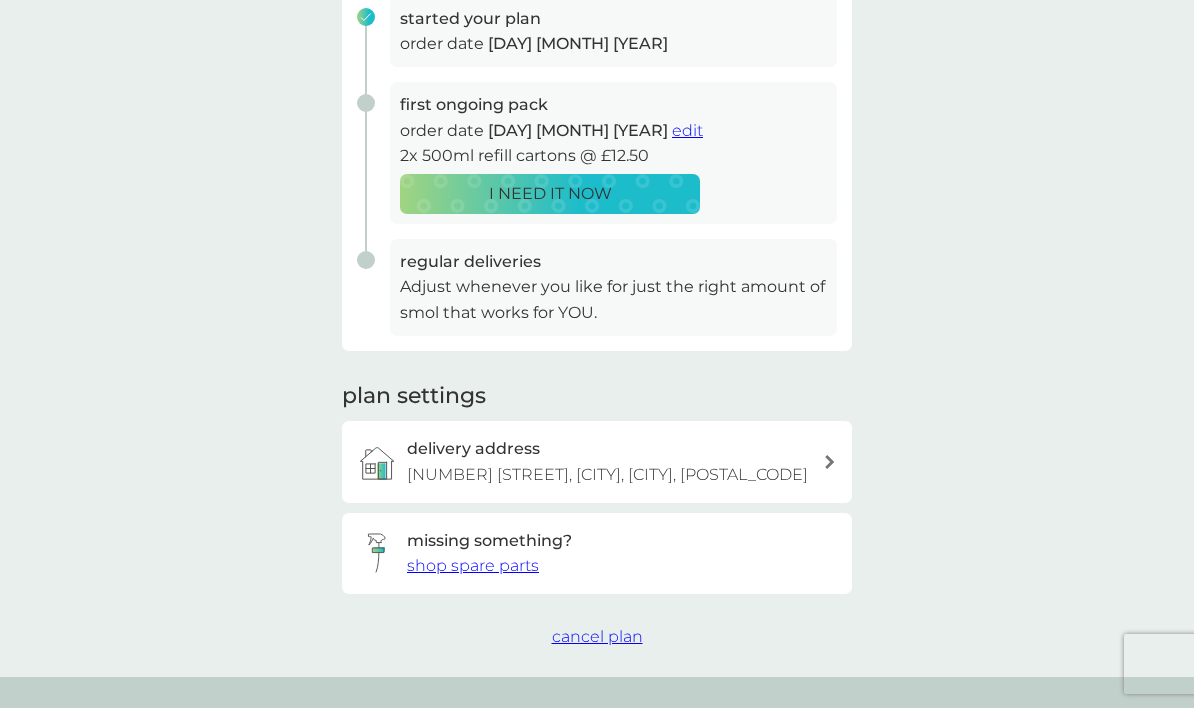click on "cancel plan" at bounding box center [597, 636] 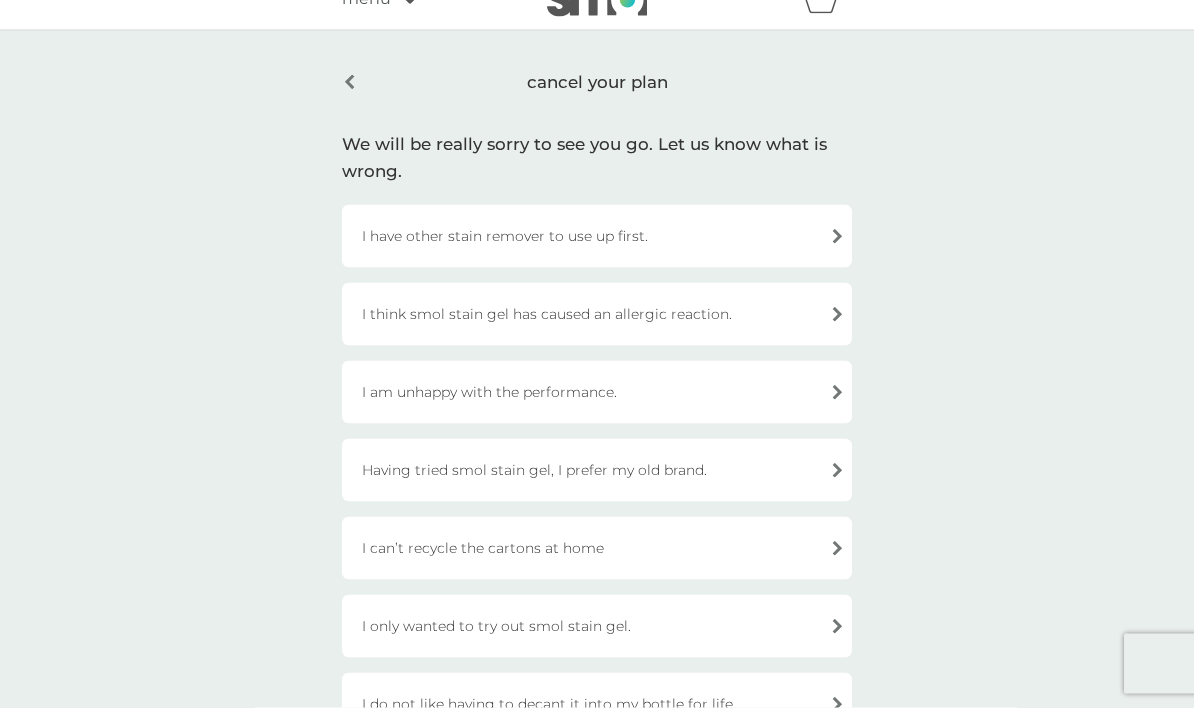 scroll, scrollTop: 0, scrollLeft: 0, axis: both 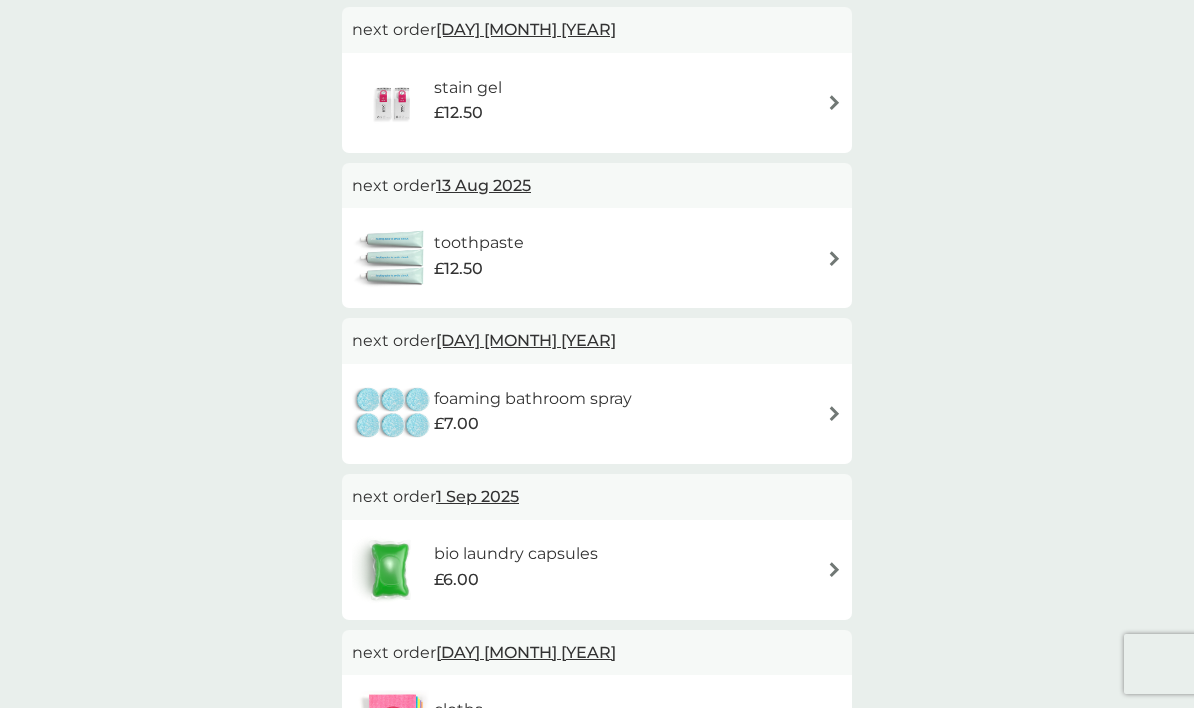 click at bounding box center [834, 258] 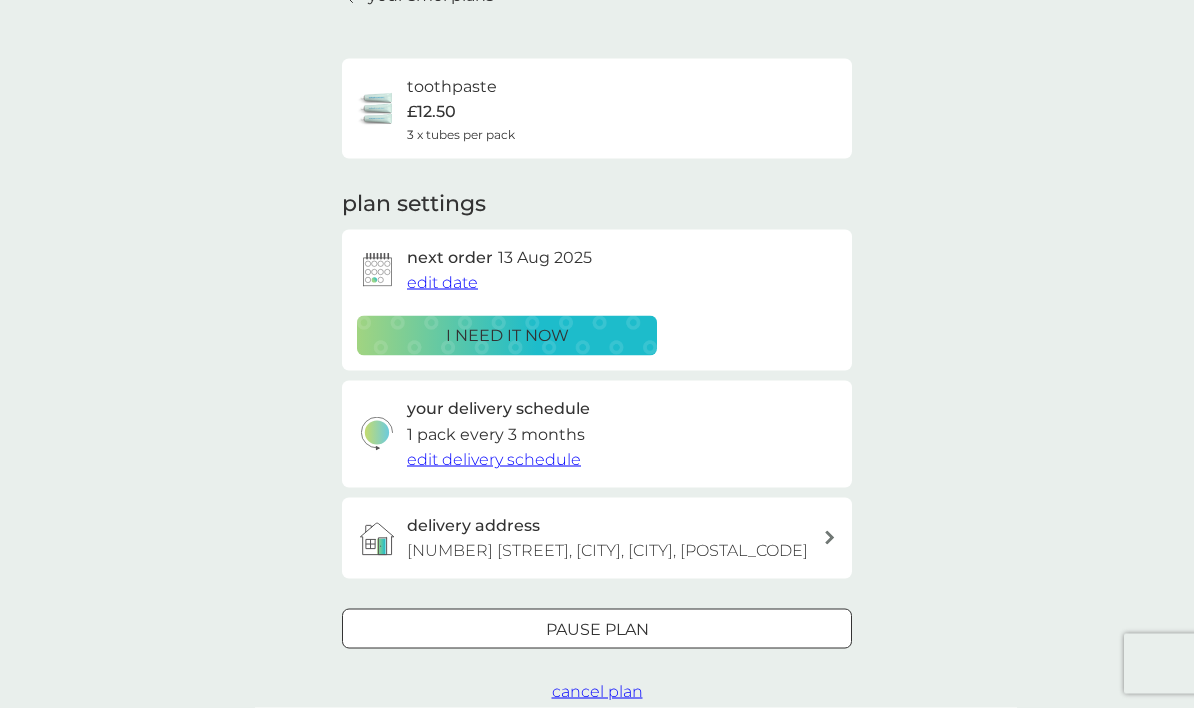 scroll, scrollTop: 109, scrollLeft: 0, axis: vertical 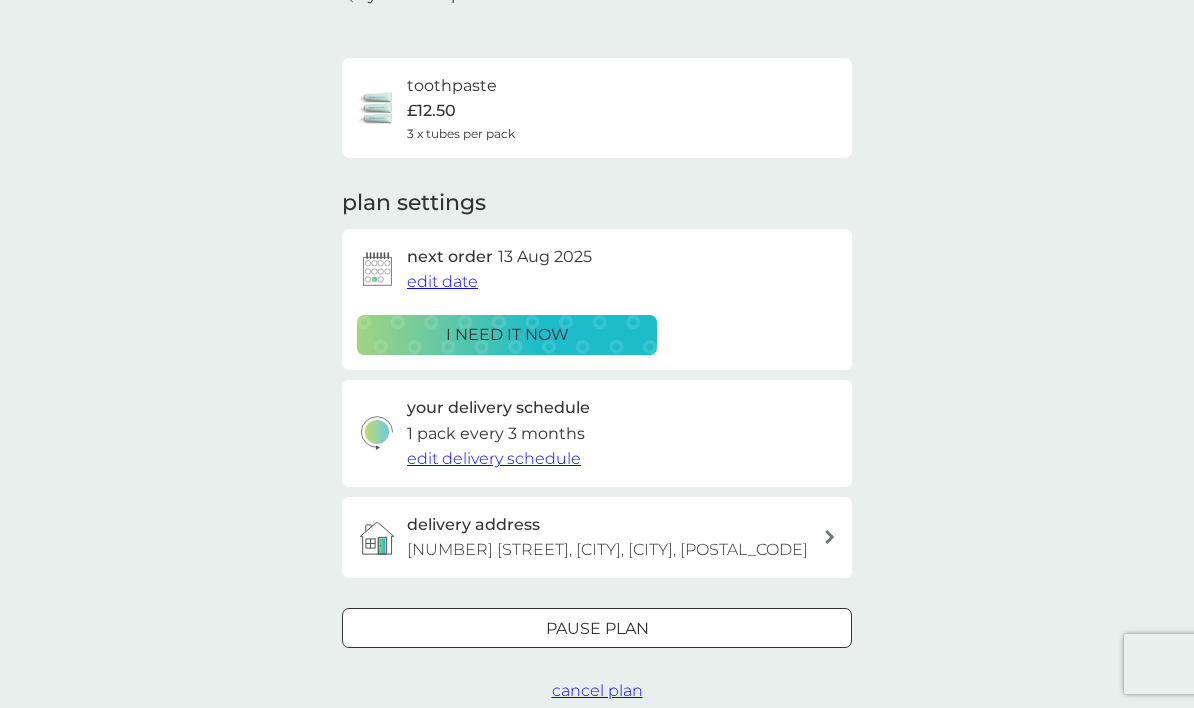 click on "edit delivery schedule" at bounding box center (494, 458) 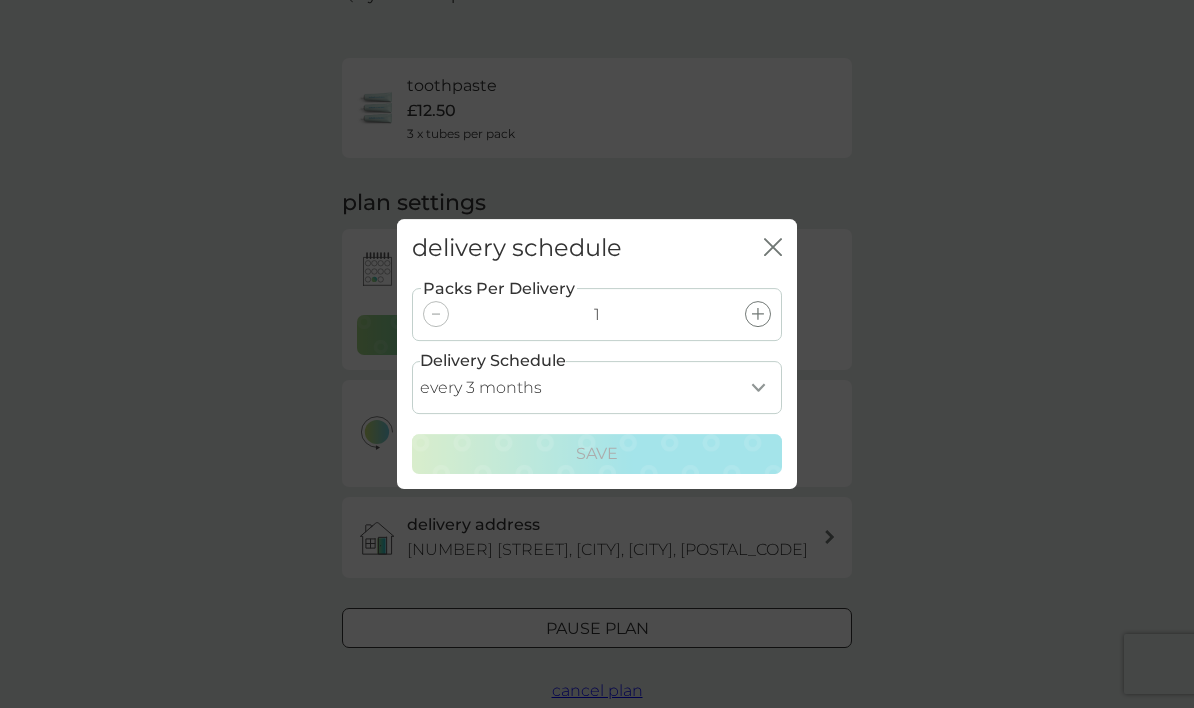 click 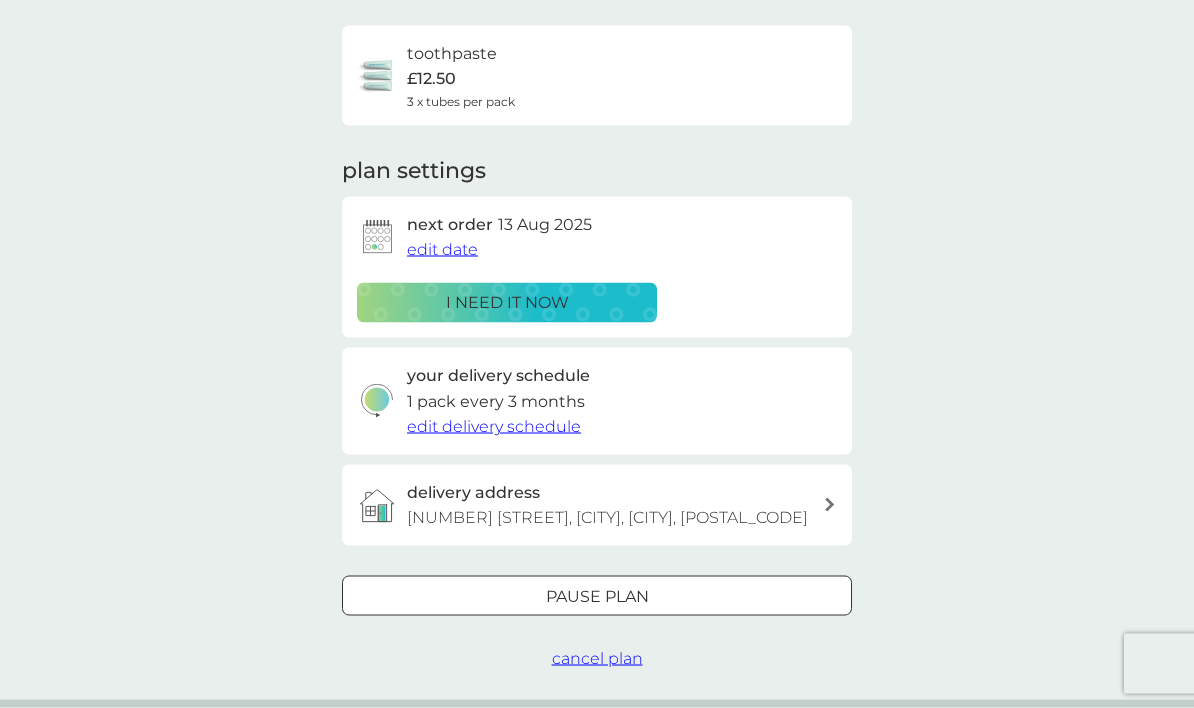 scroll, scrollTop: 143, scrollLeft: 0, axis: vertical 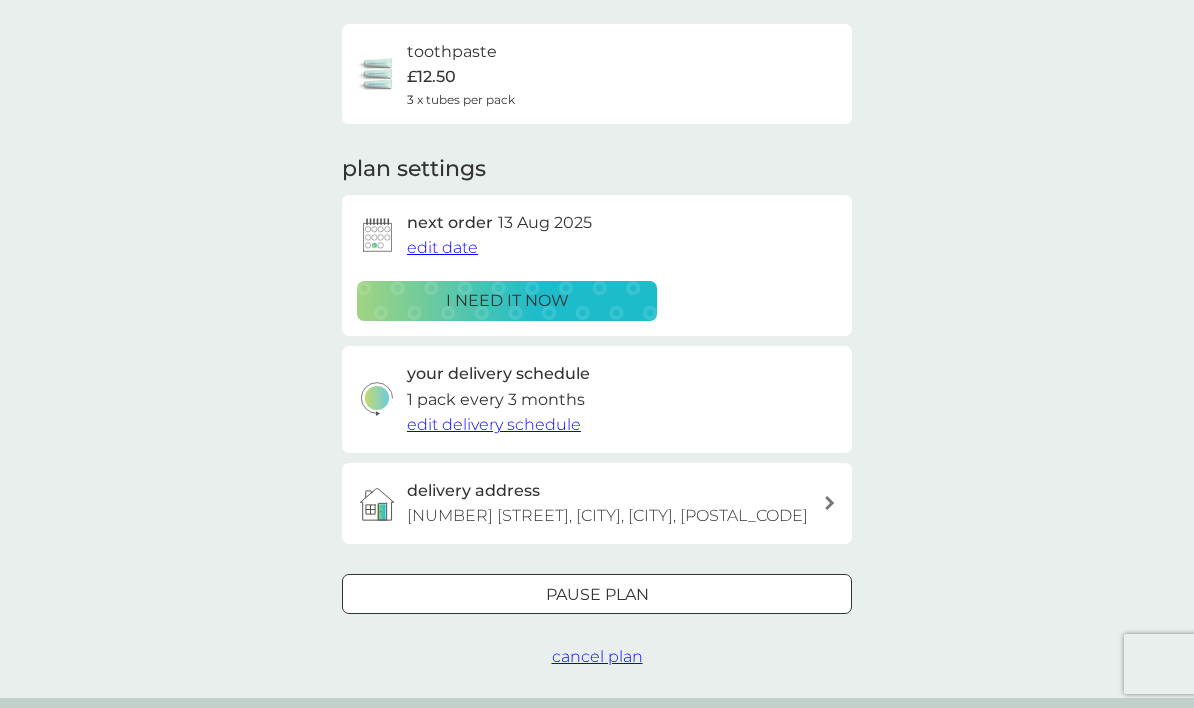 click on "edit delivery schedule" at bounding box center [494, 424] 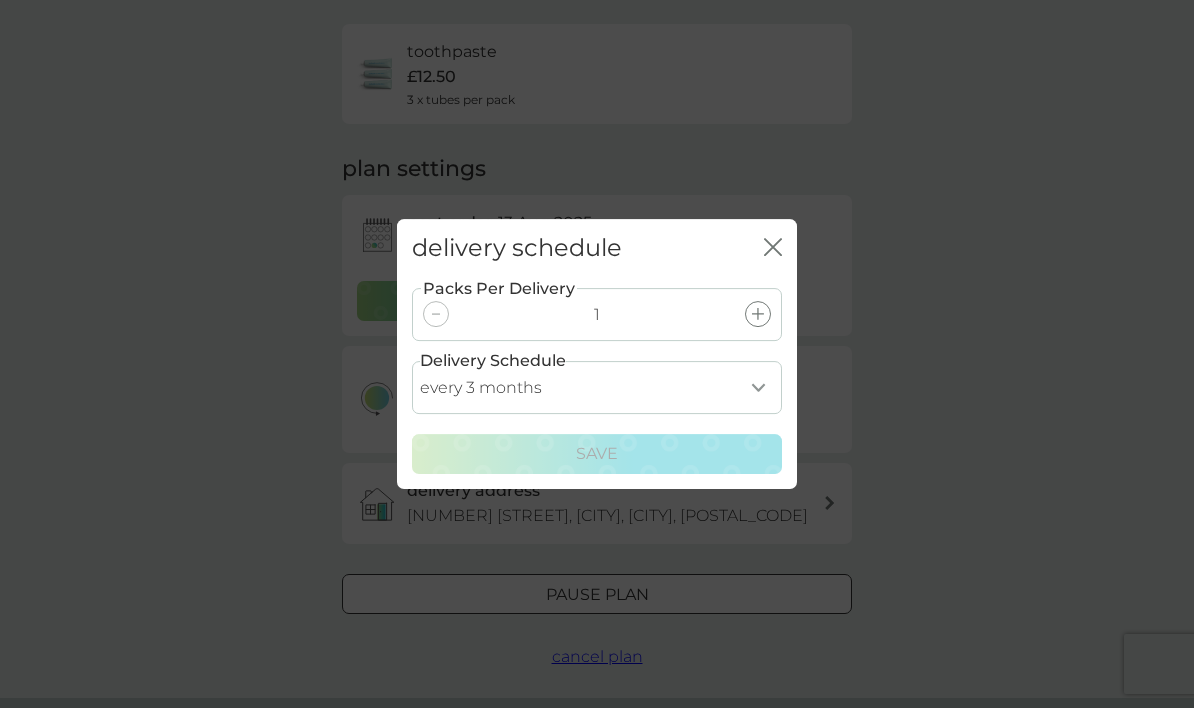 click on "close" 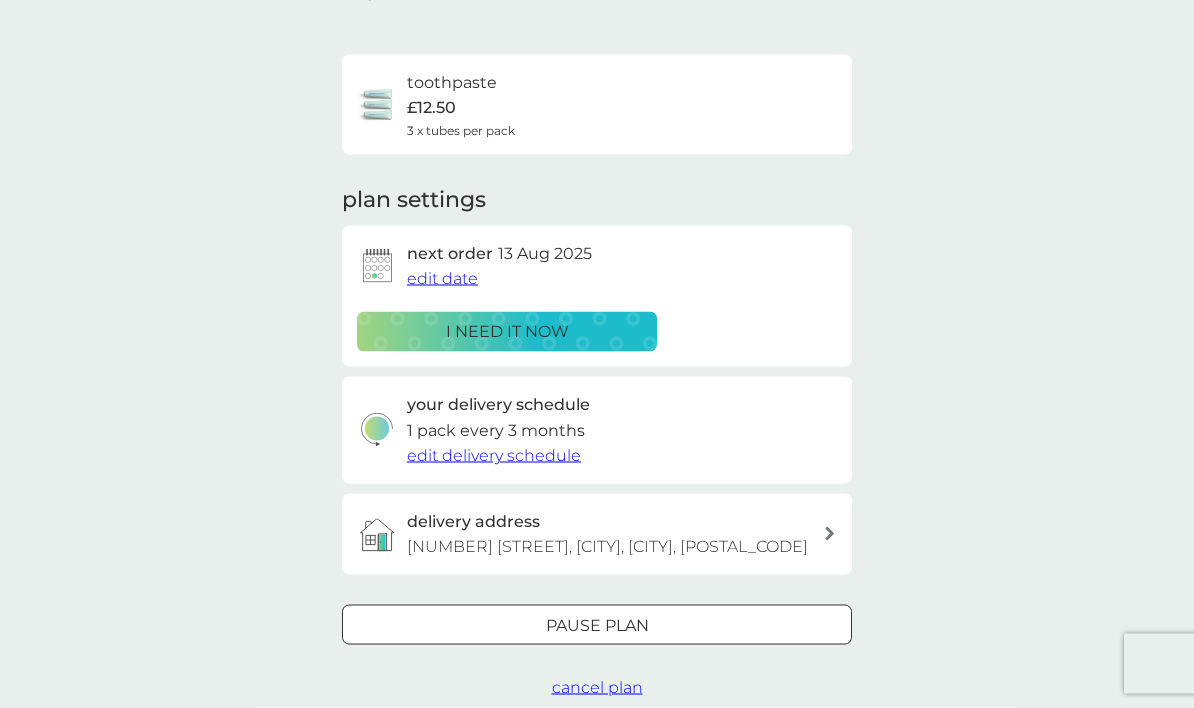 scroll, scrollTop: 114, scrollLeft: 0, axis: vertical 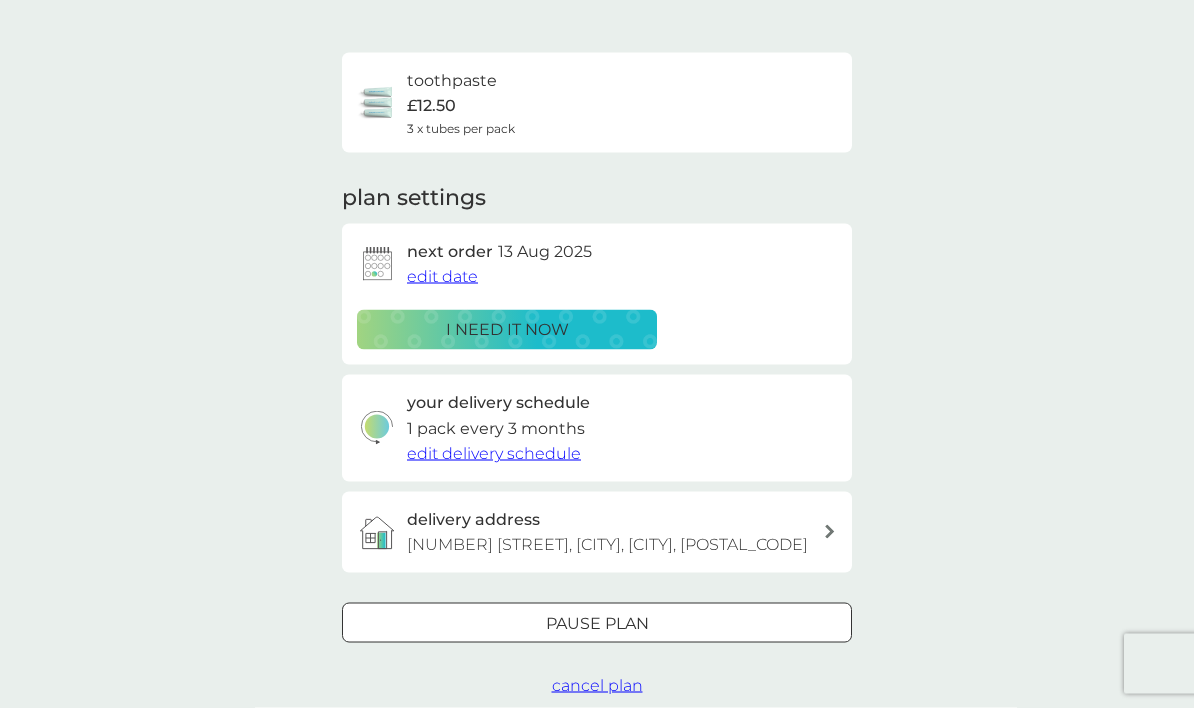 click on "edit date" at bounding box center (442, 276) 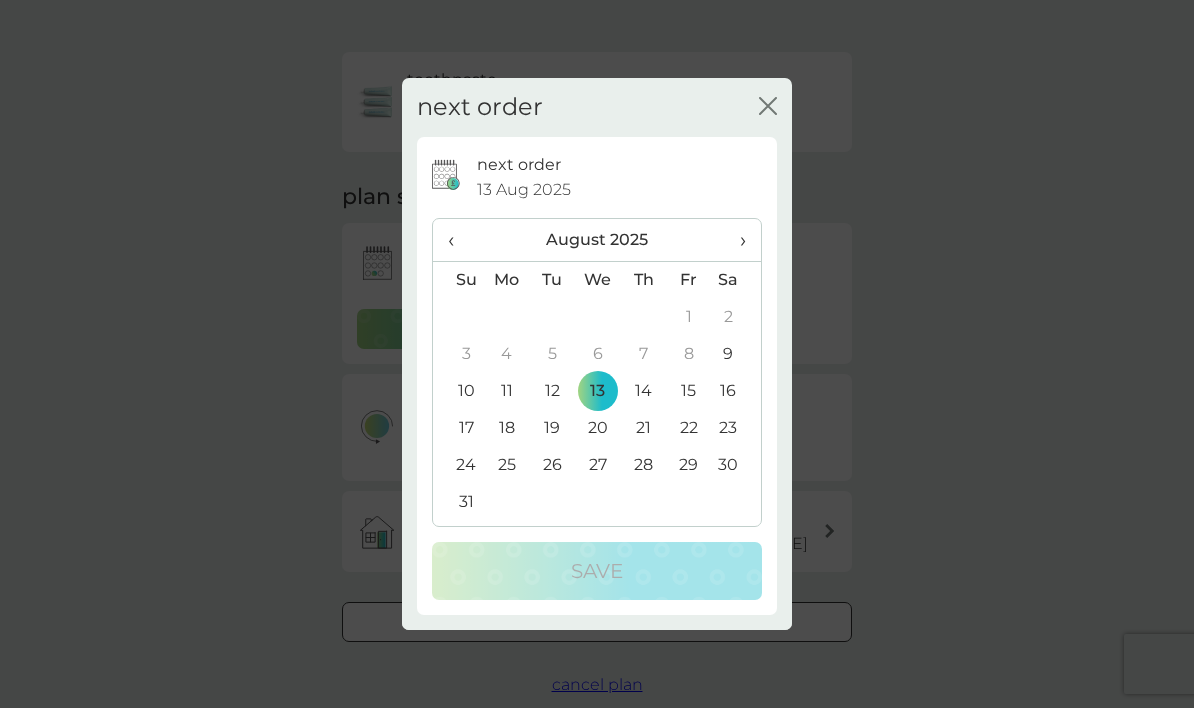 click on "›" at bounding box center [736, 240] 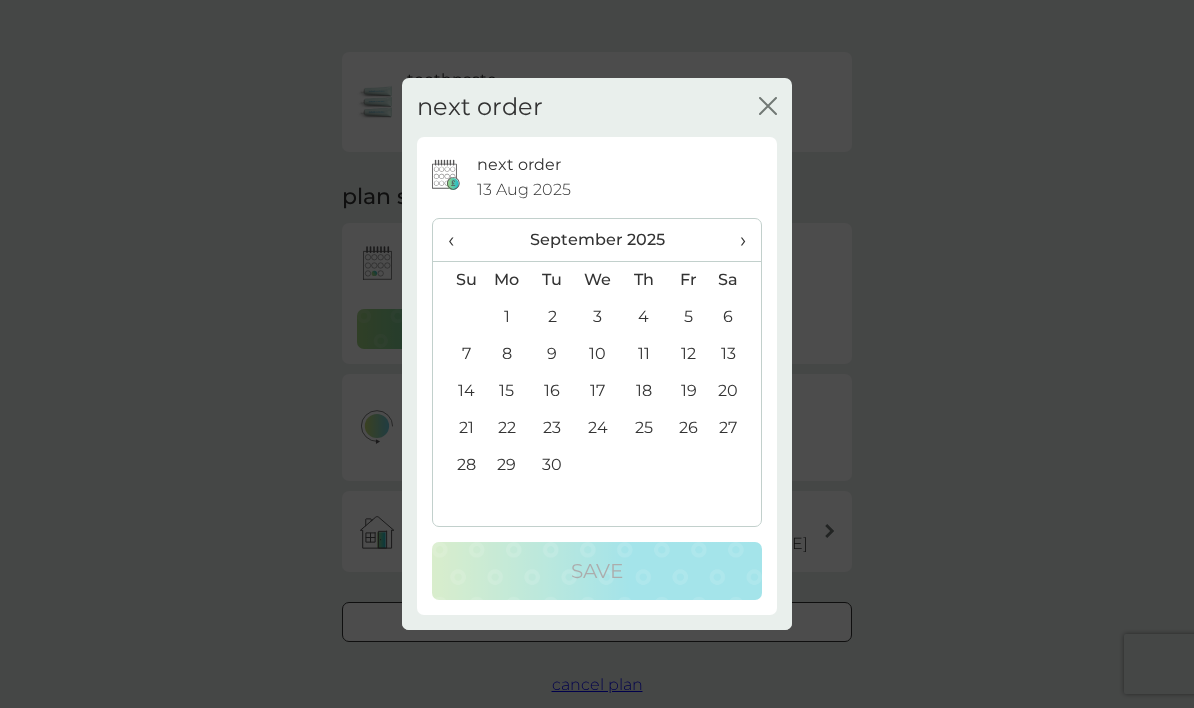 click on "›" at bounding box center [736, 240] 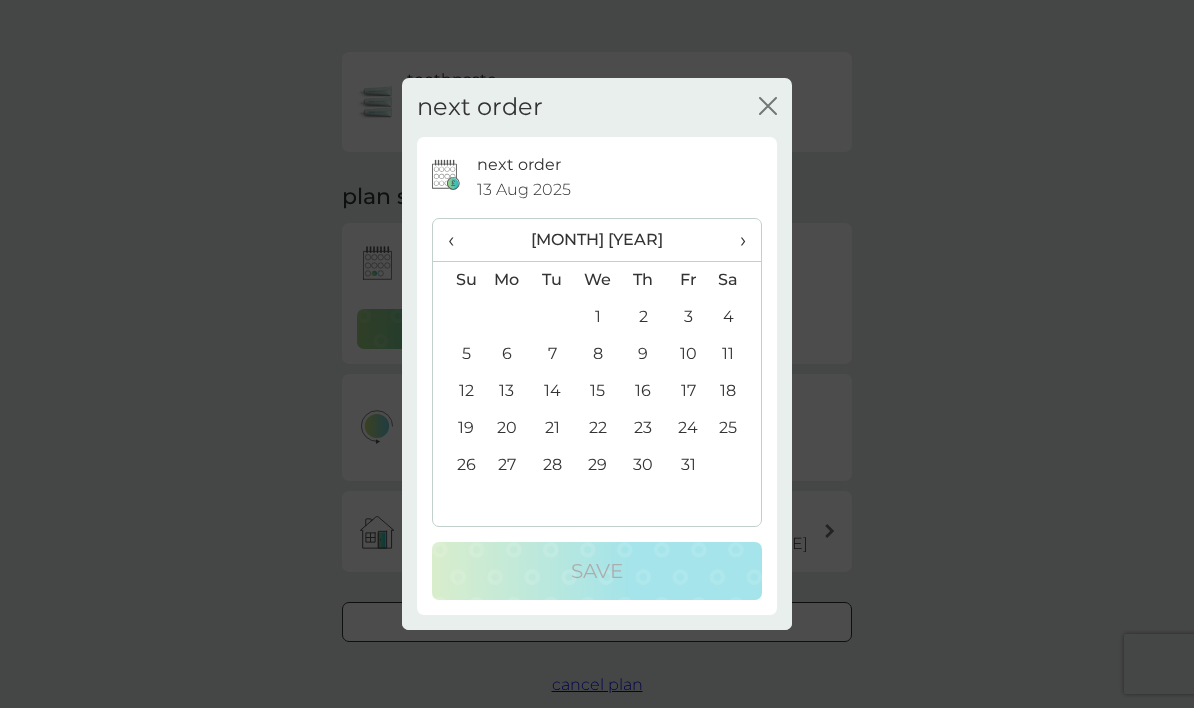 click on "15" at bounding box center (598, 391) 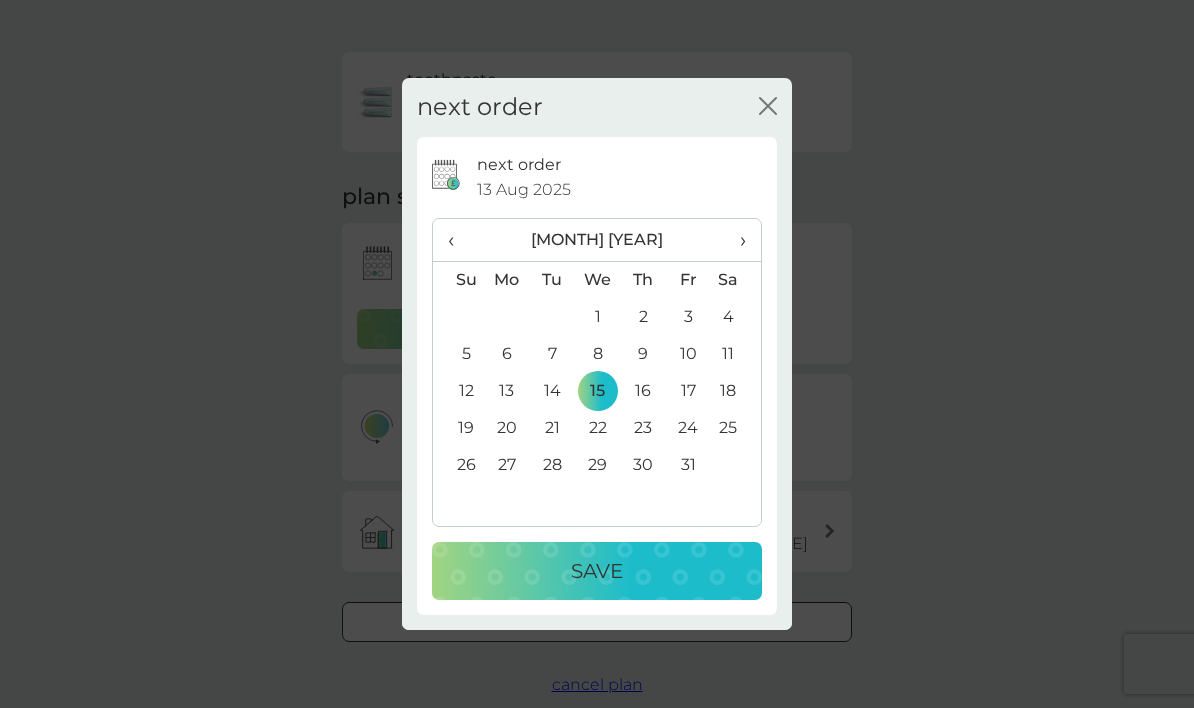 click on "Save" at bounding box center [597, 571] 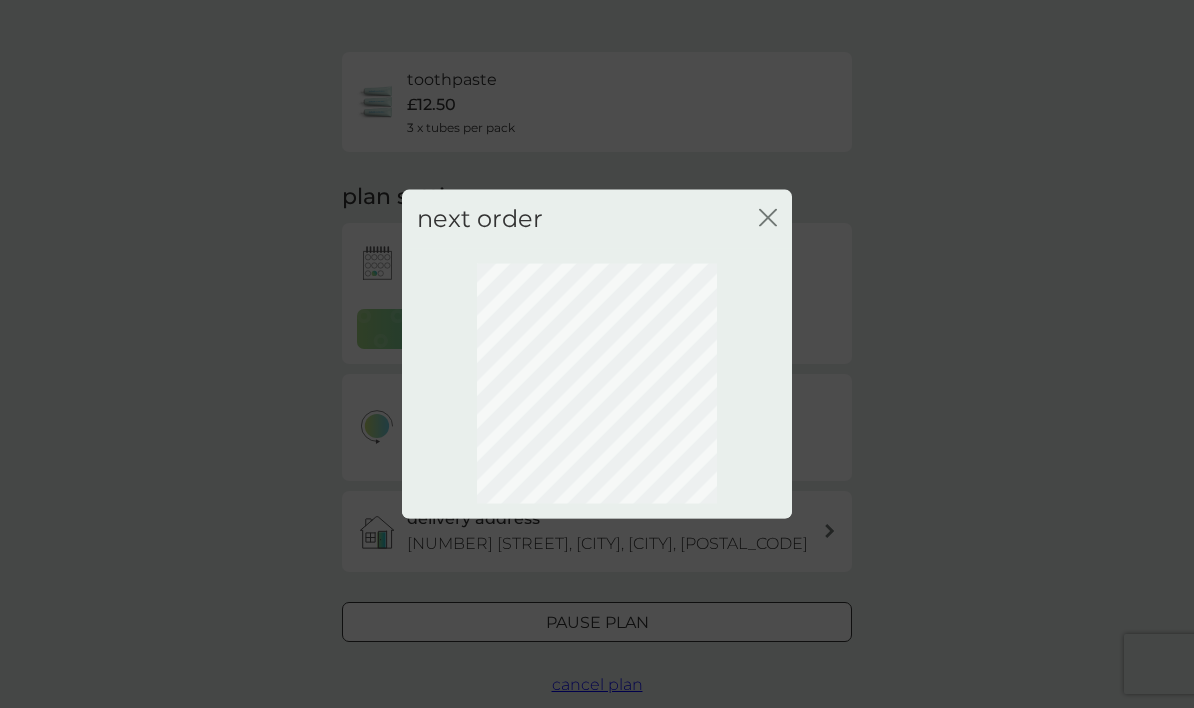 scroll, scrollTop: 56, scrollLeft: 0, axis: vertical 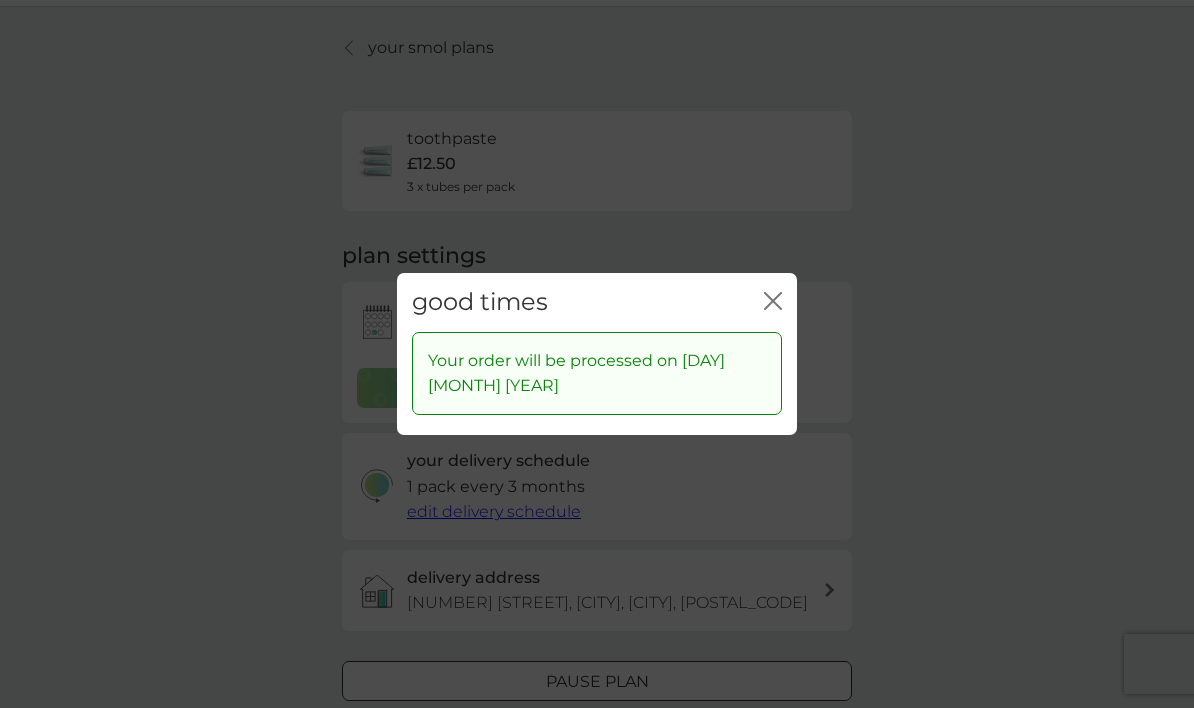 click on "good times close" at bounding box center (597, 302) 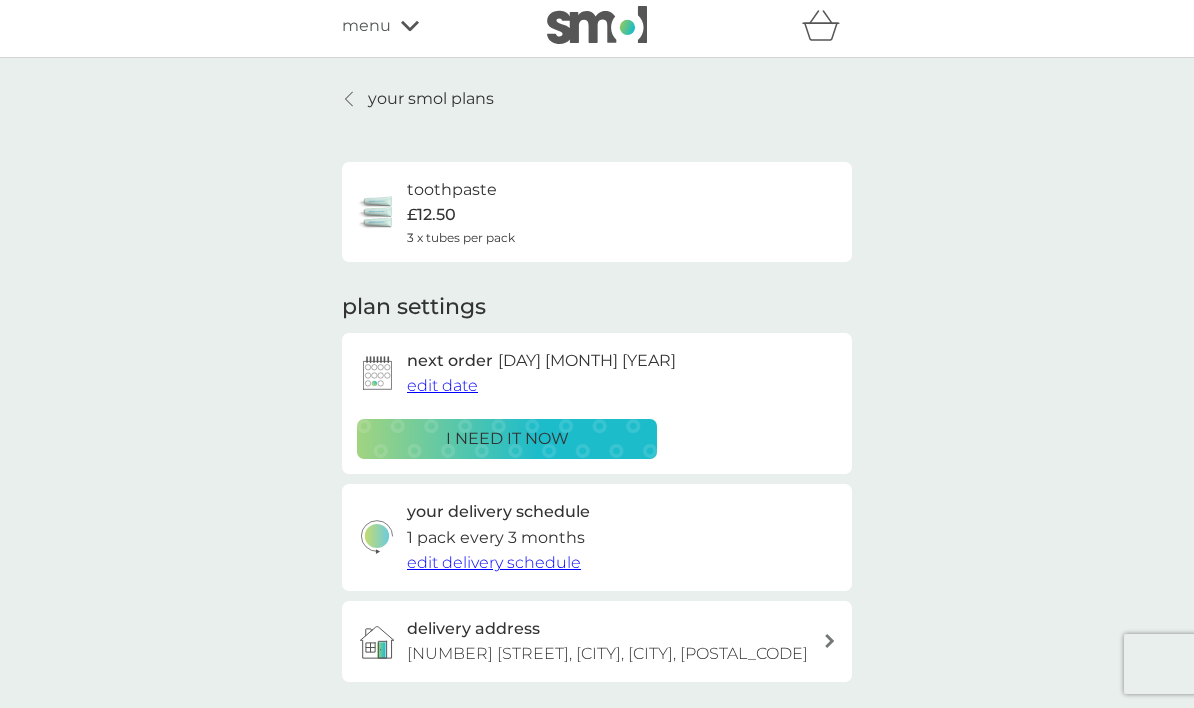scroll, scrollTop: 0, scrollLeft: 0, axis: both 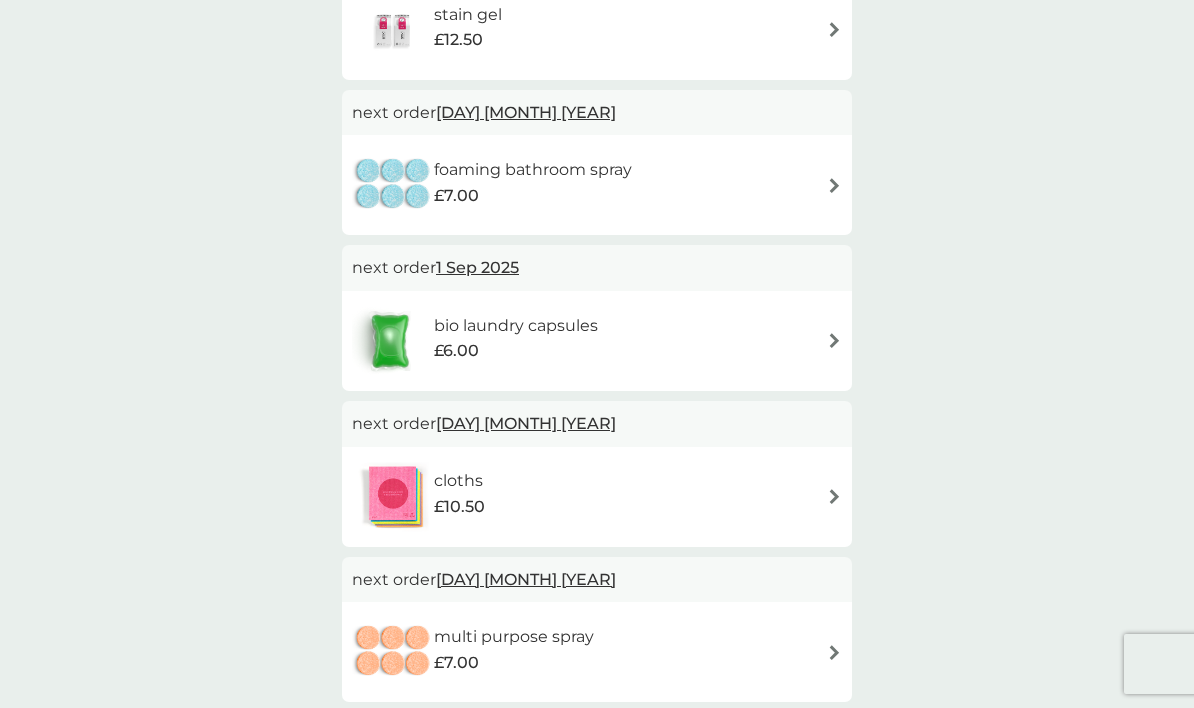 click at bounding box center [834, 340] 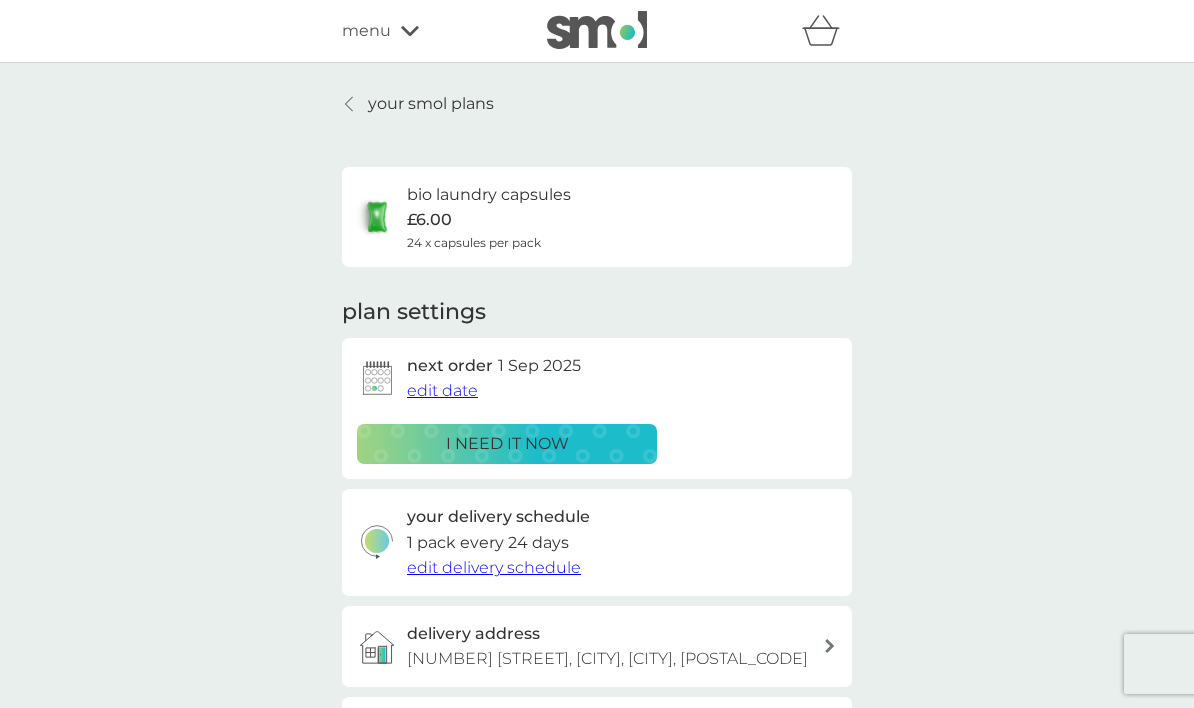 click on "edit date" at bounding box center (442, 390) 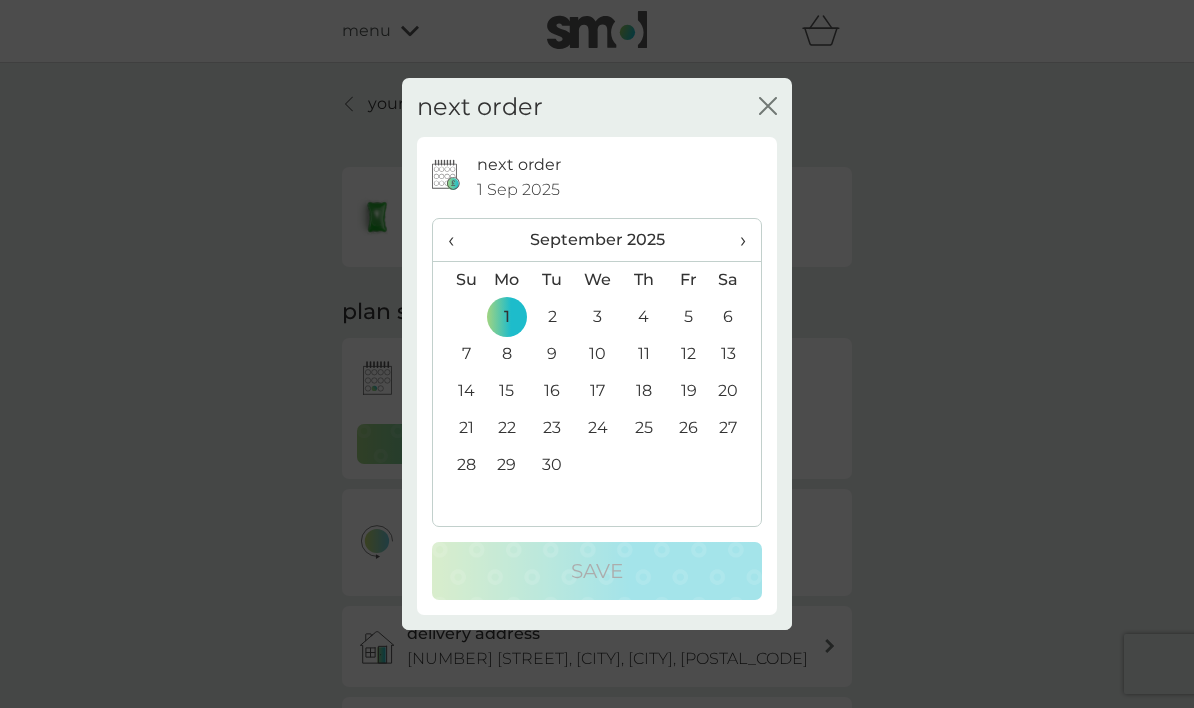 click on "›" at bounding box center [736, 240] 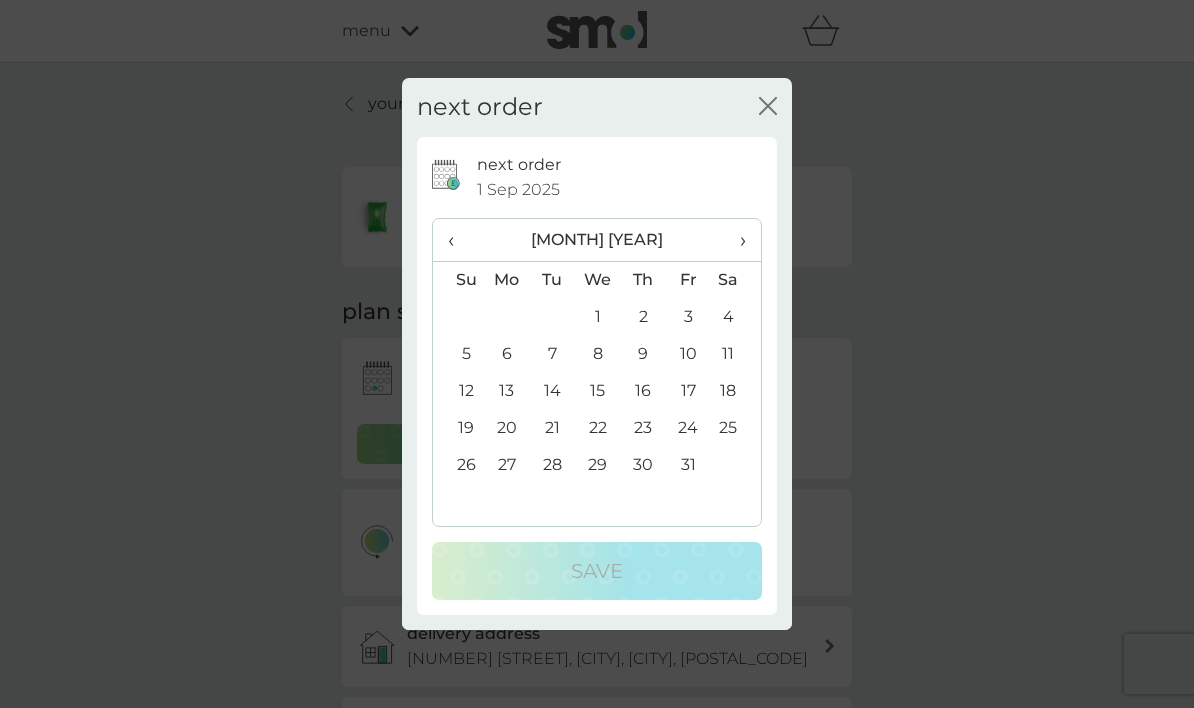 click on "15" at bounding box center [598, 391] 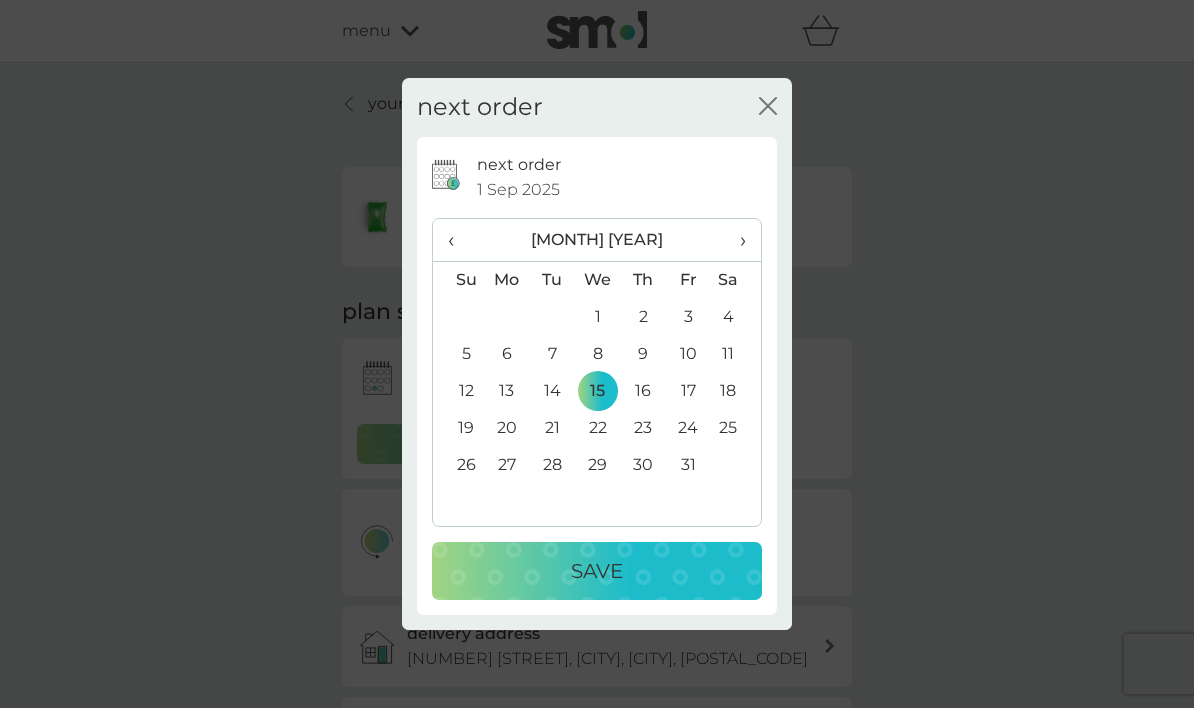 click on "Save" at bounding box center (597, 571) 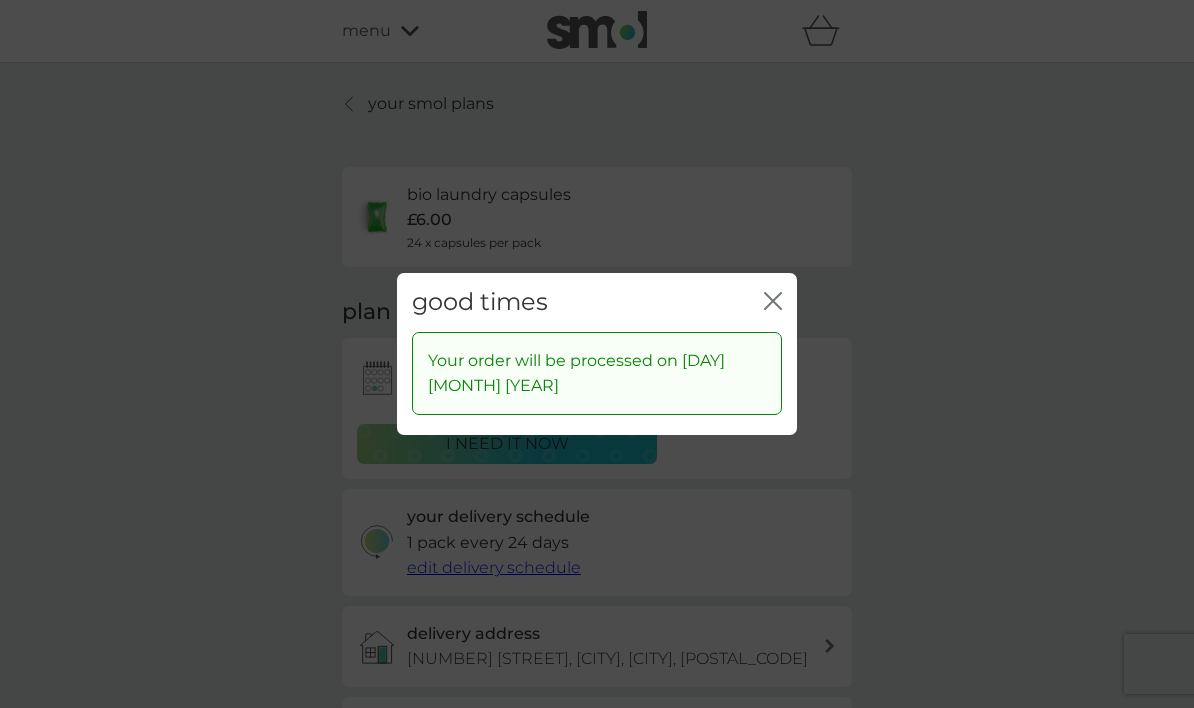 click on "close" 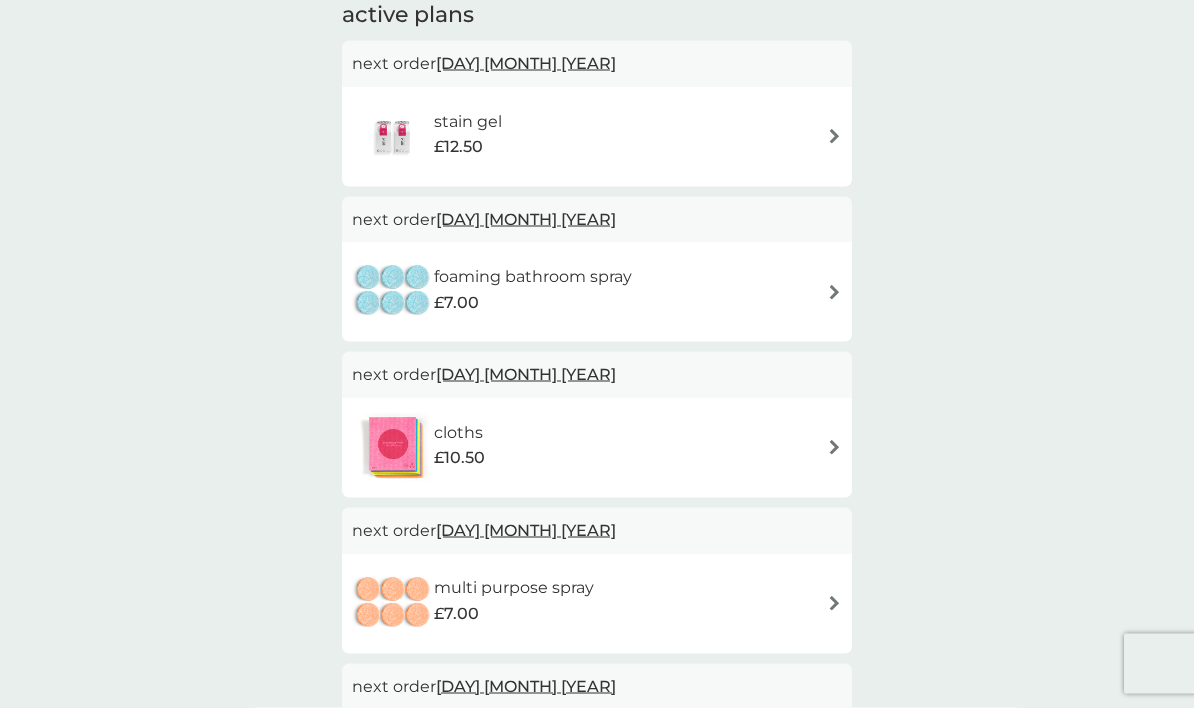 scroll, scrollTop: 379, scrollLeft: 0, axis: vertical 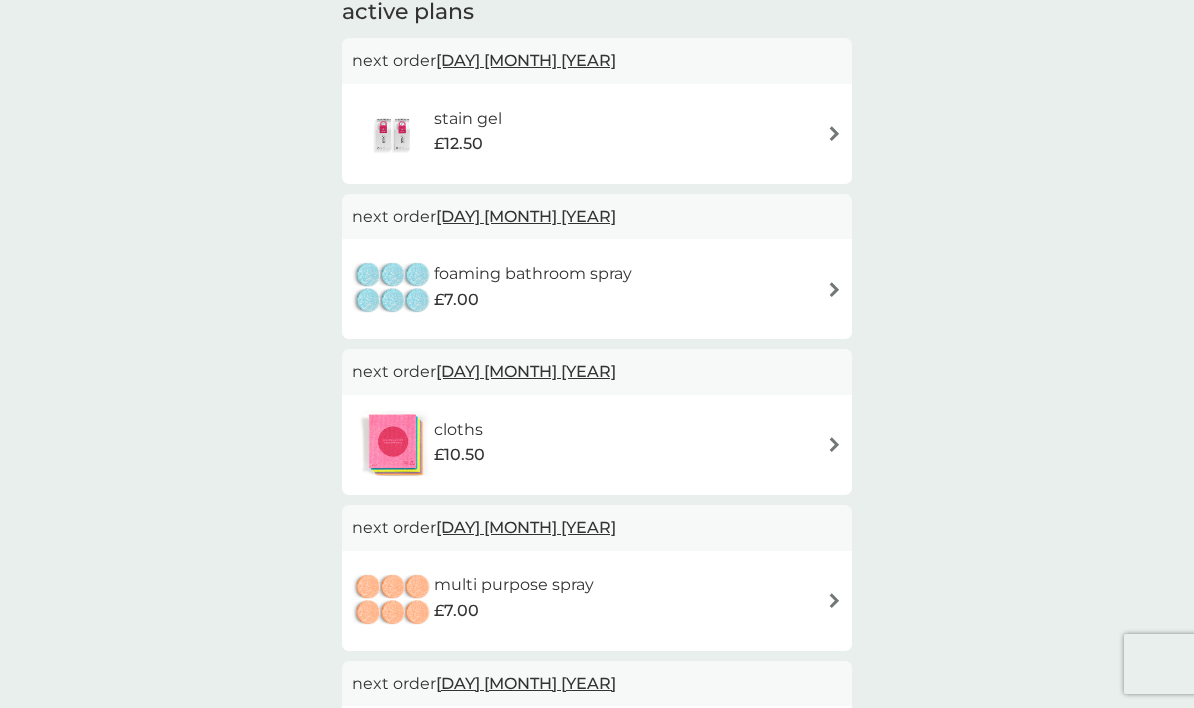 click on "foaming bathroom spray £7.00" at bounding box center (597, 289) 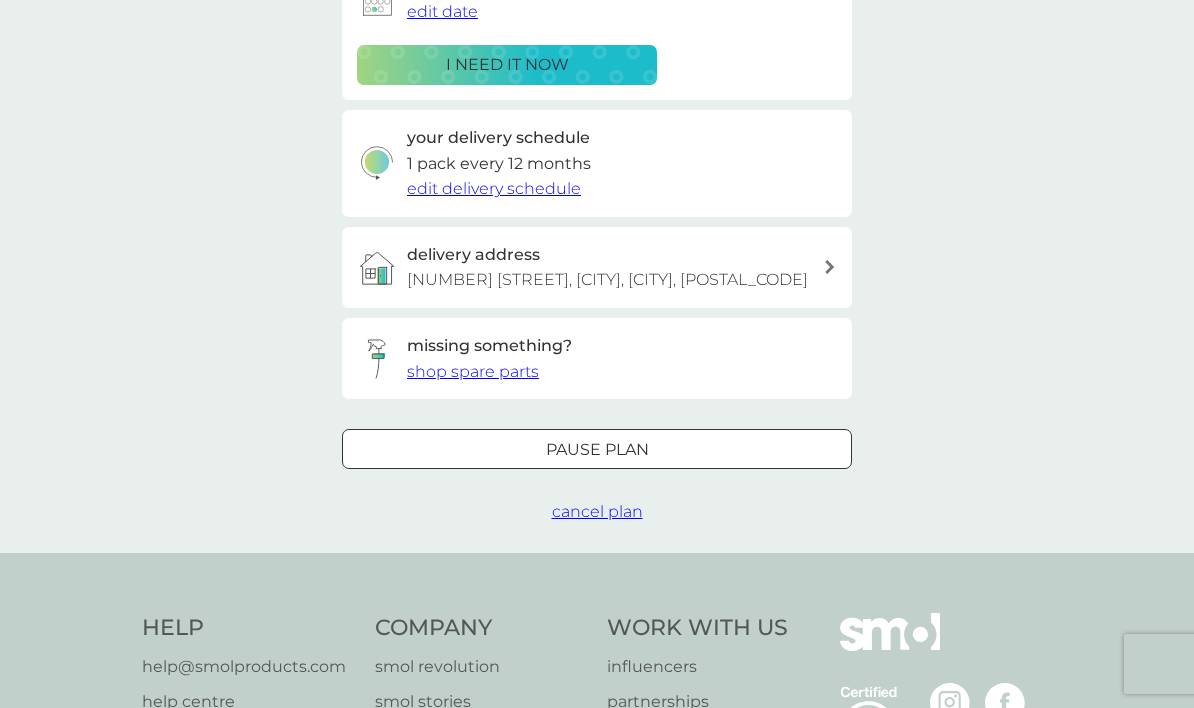 scroll, scrollTop: 0, scrollLeft: 0, axis: both 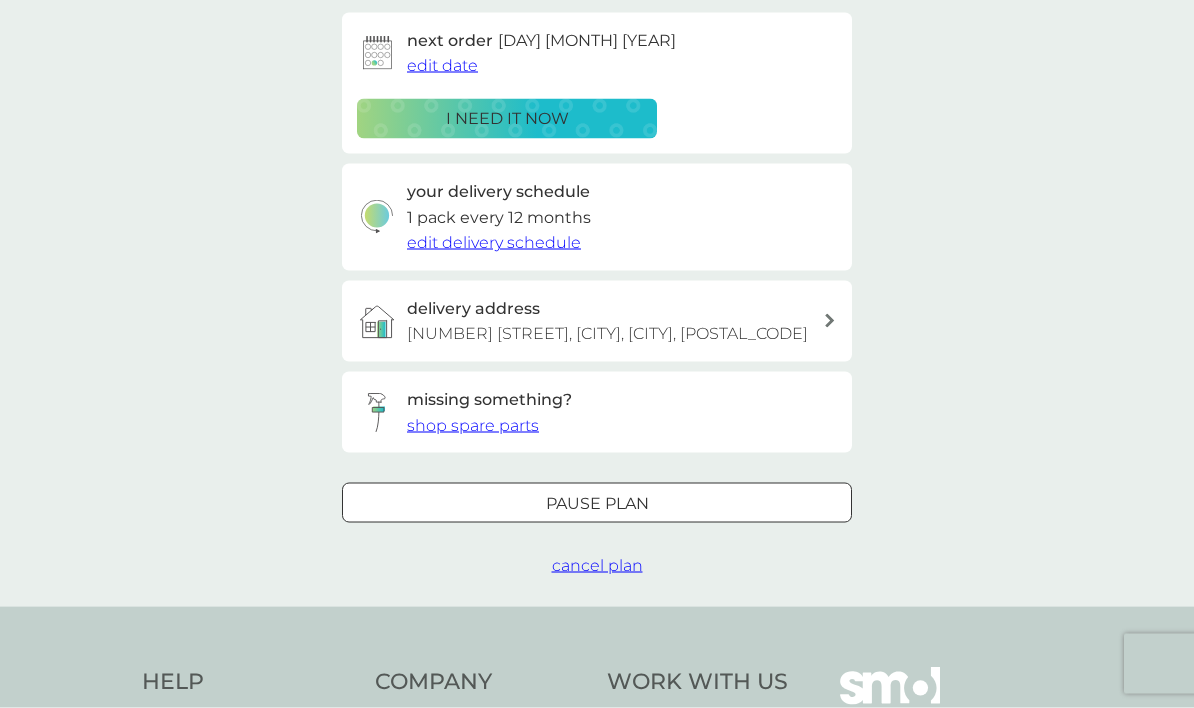 click at bounding box center [597, 503] 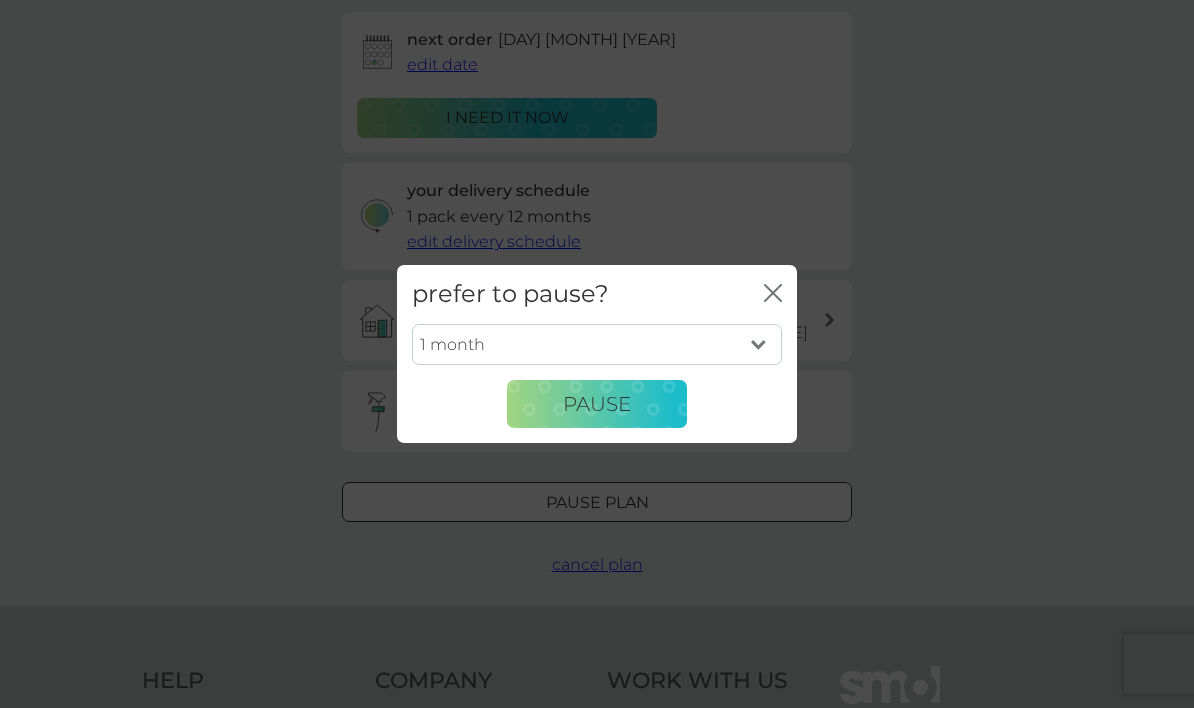 click on "Pause" at bounding box center (597, 404) 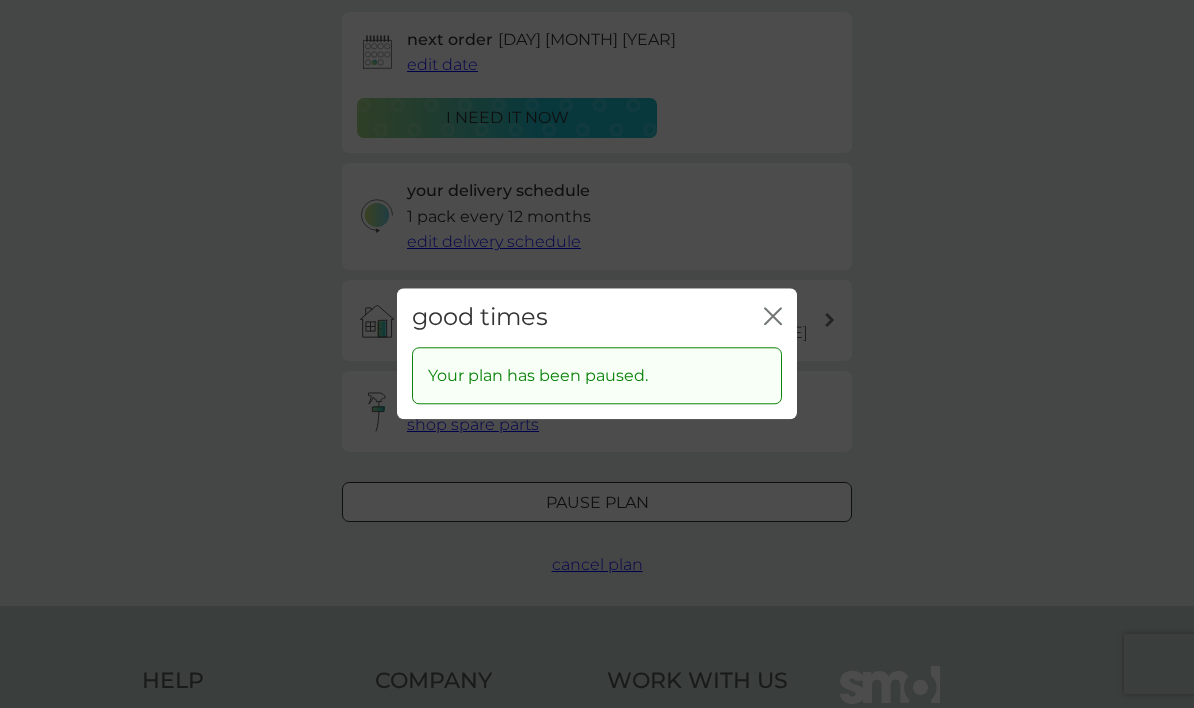 click 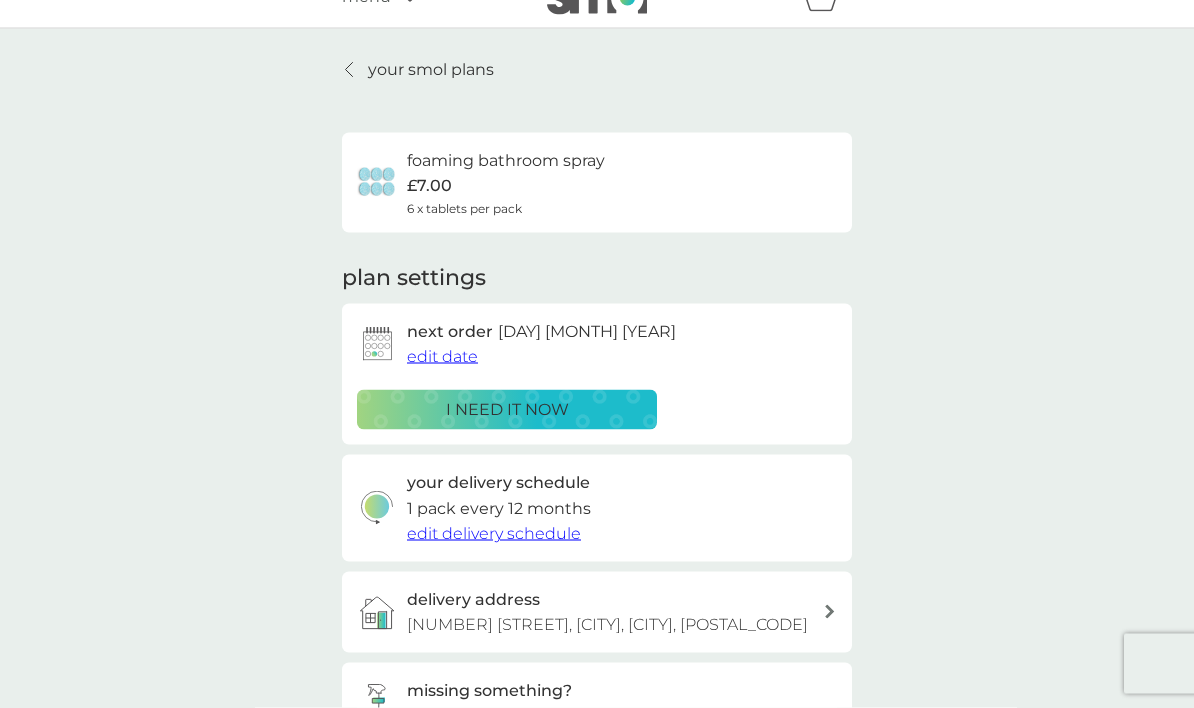 scroll, scrollTop: 0, scrollLeft: 0, axis: both 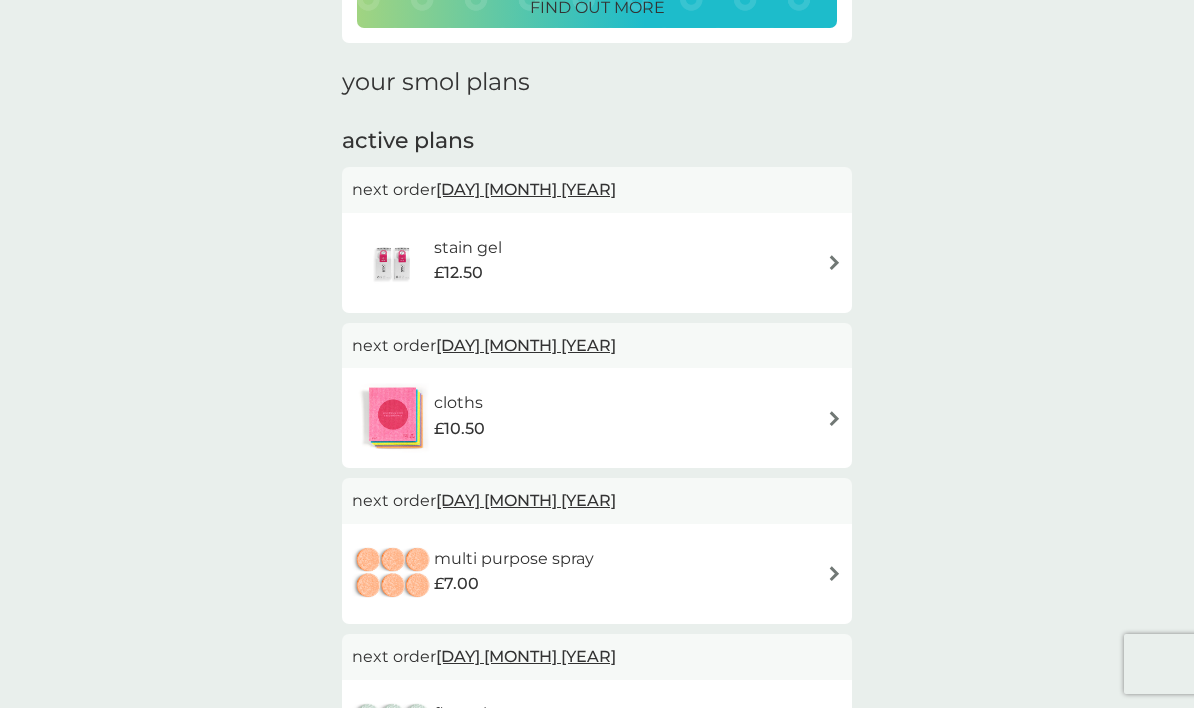 click on "12 Aug 2025" at bounding box center [526, 189] 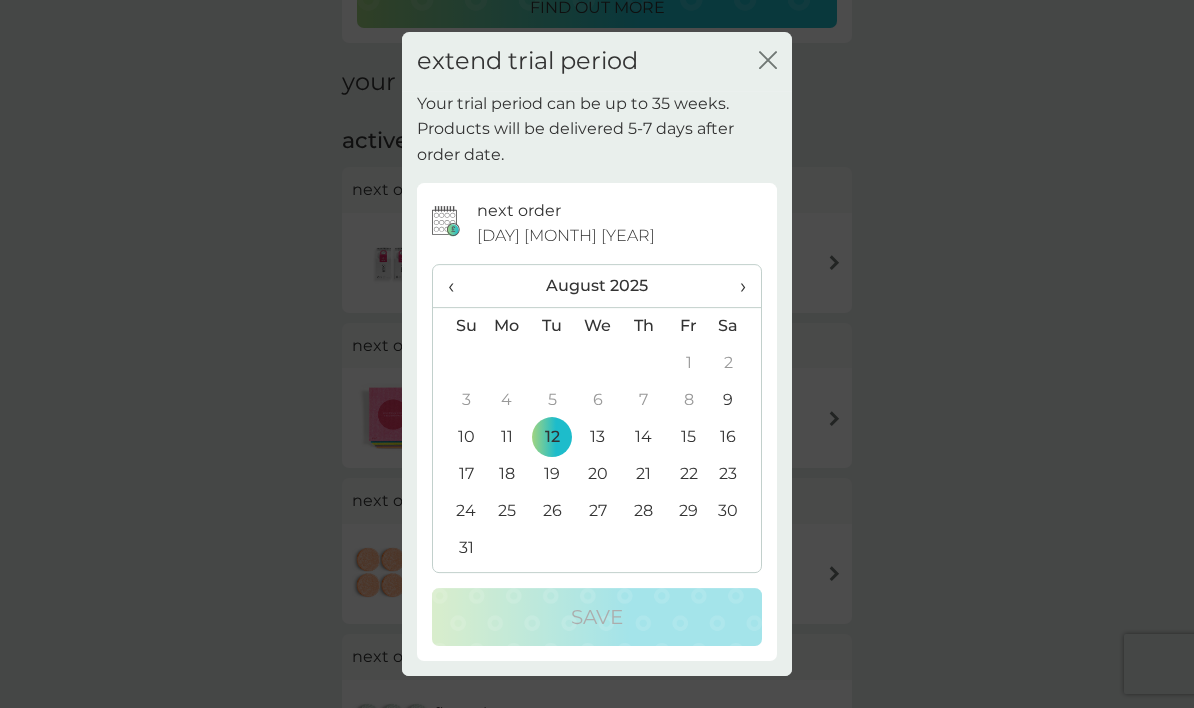 click on "close" 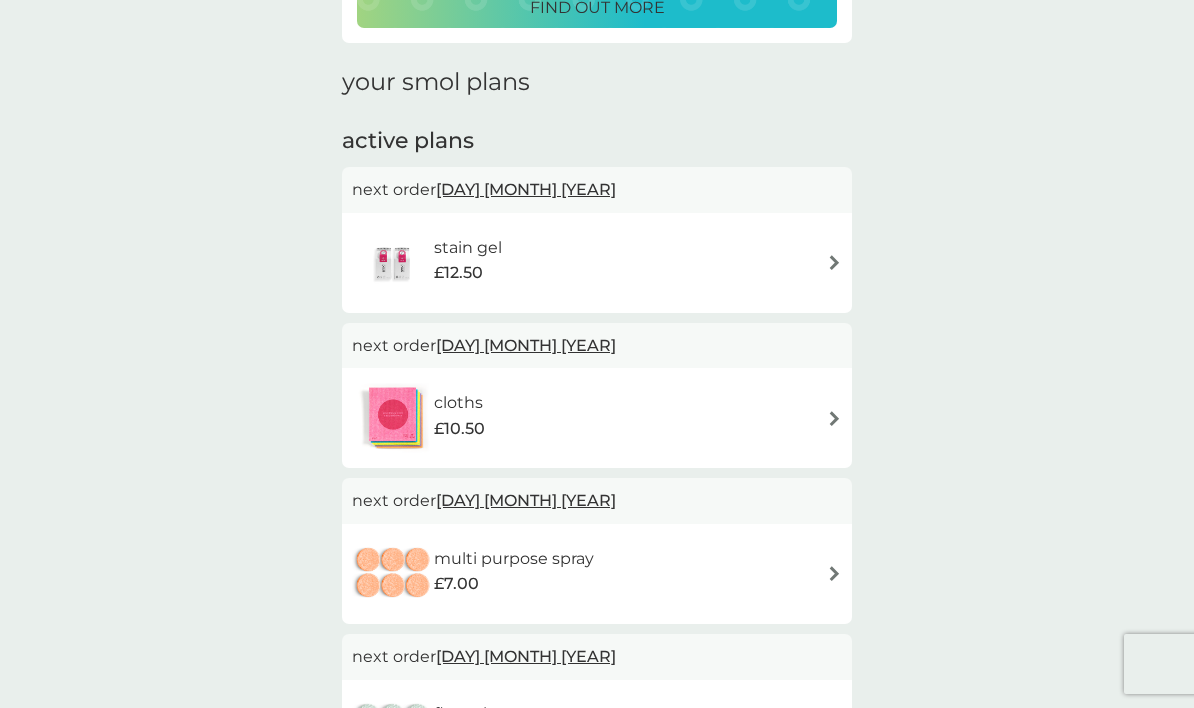 click at bounding box center [834, 262] 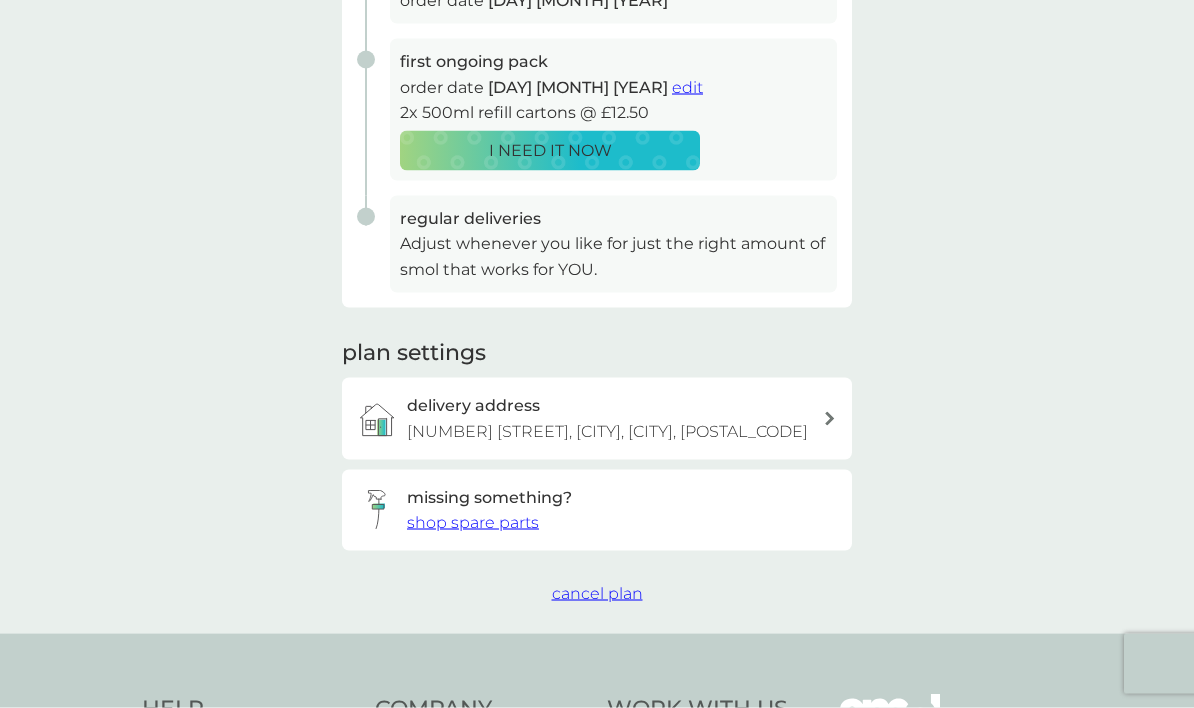scroll, scrollTop: 394, scrollLeft: 0, axis: vertical 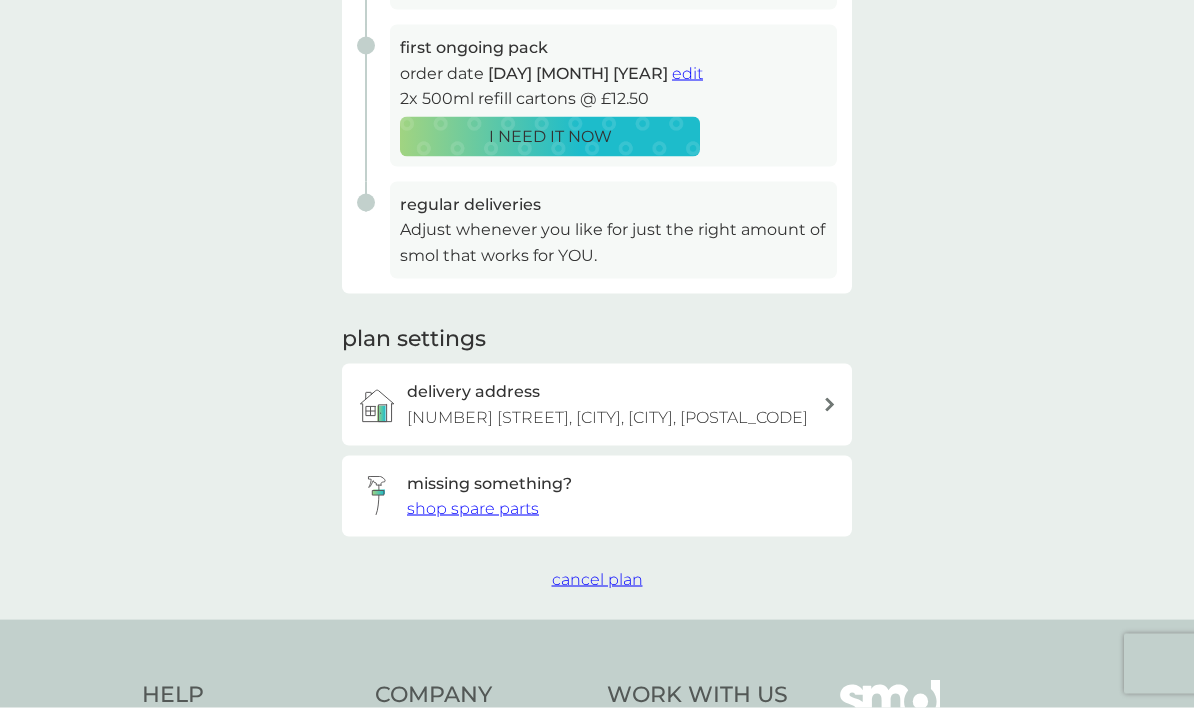 click on "cancel plan" at bounding box center [597, 579] 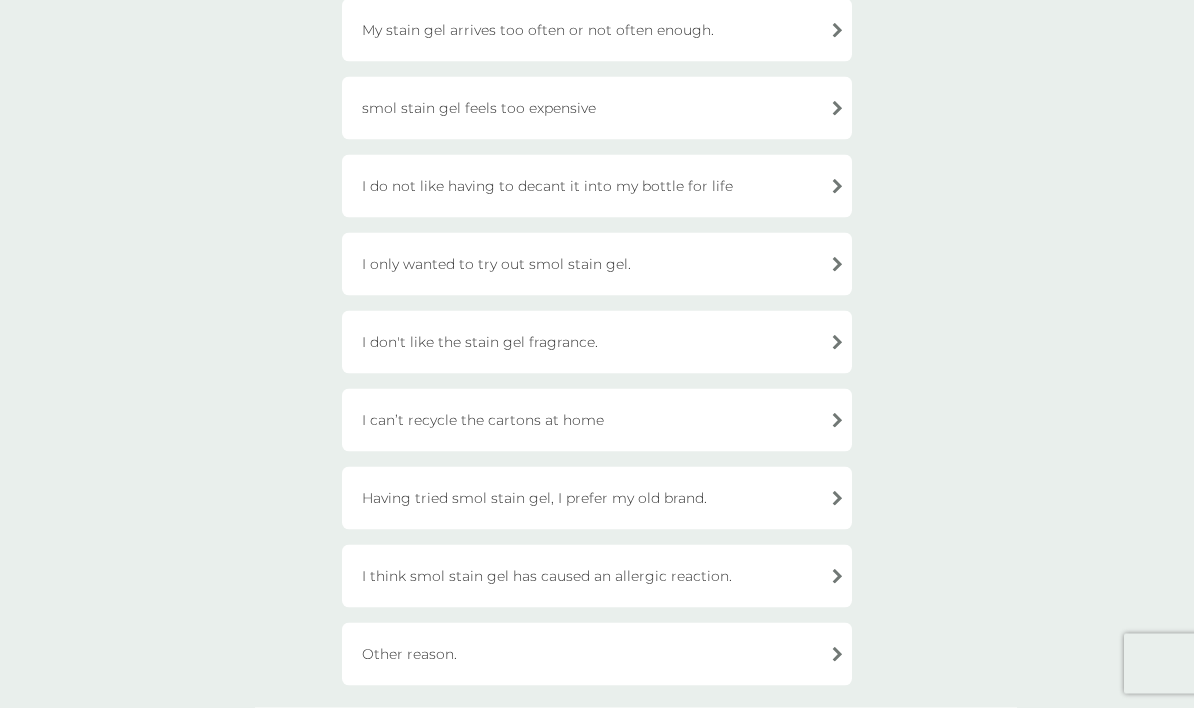 scroll, scrollTop: 0, scrollLeft: 0, axis: both 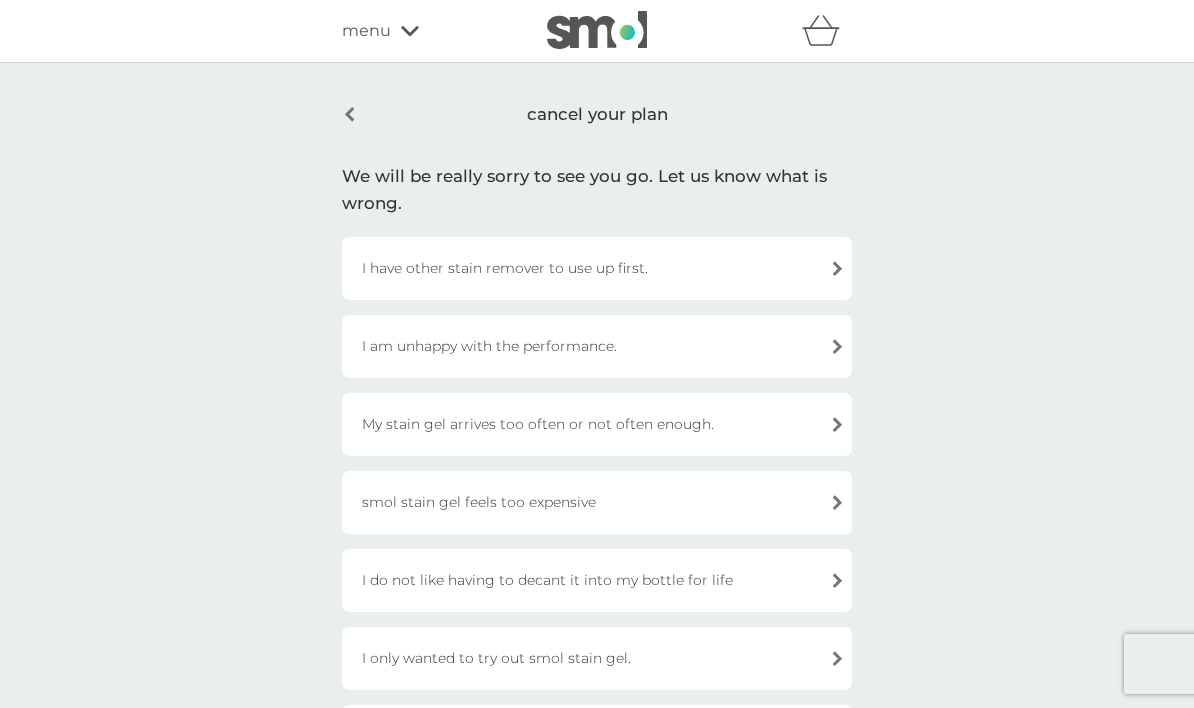 click on "cancel your plan" at bounding box center (597, 114) 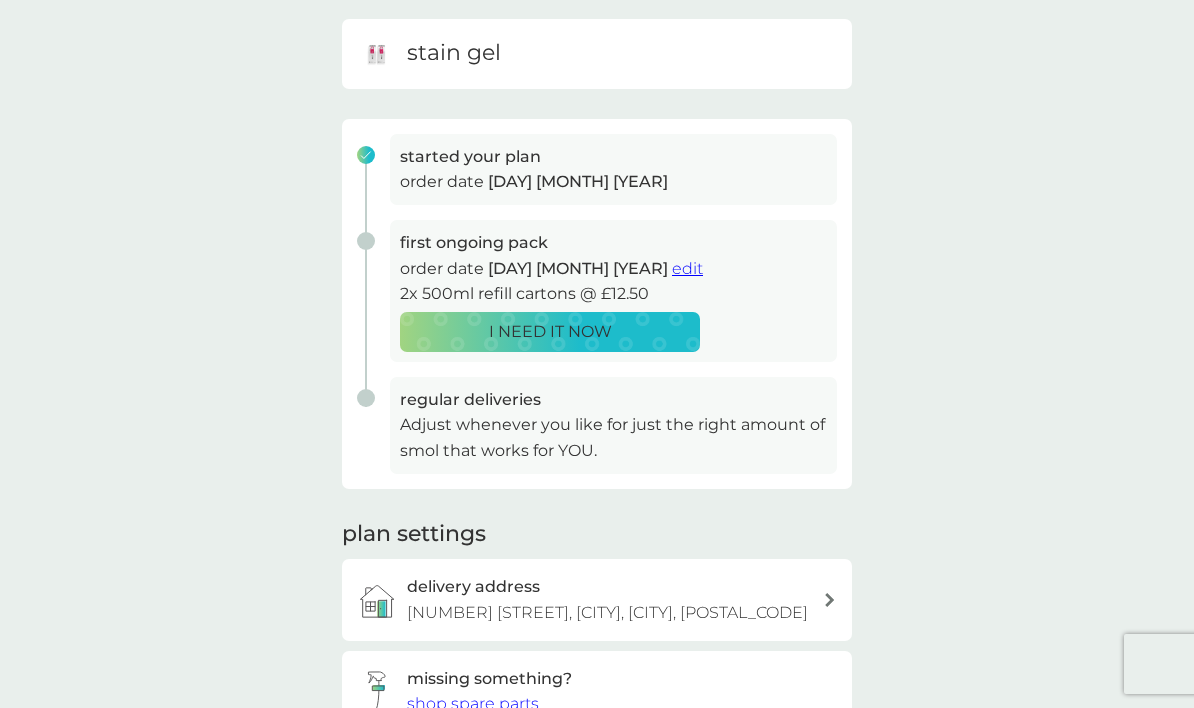 scroll, scrollTop: 95, scrollLeft: 0, axis: vertical 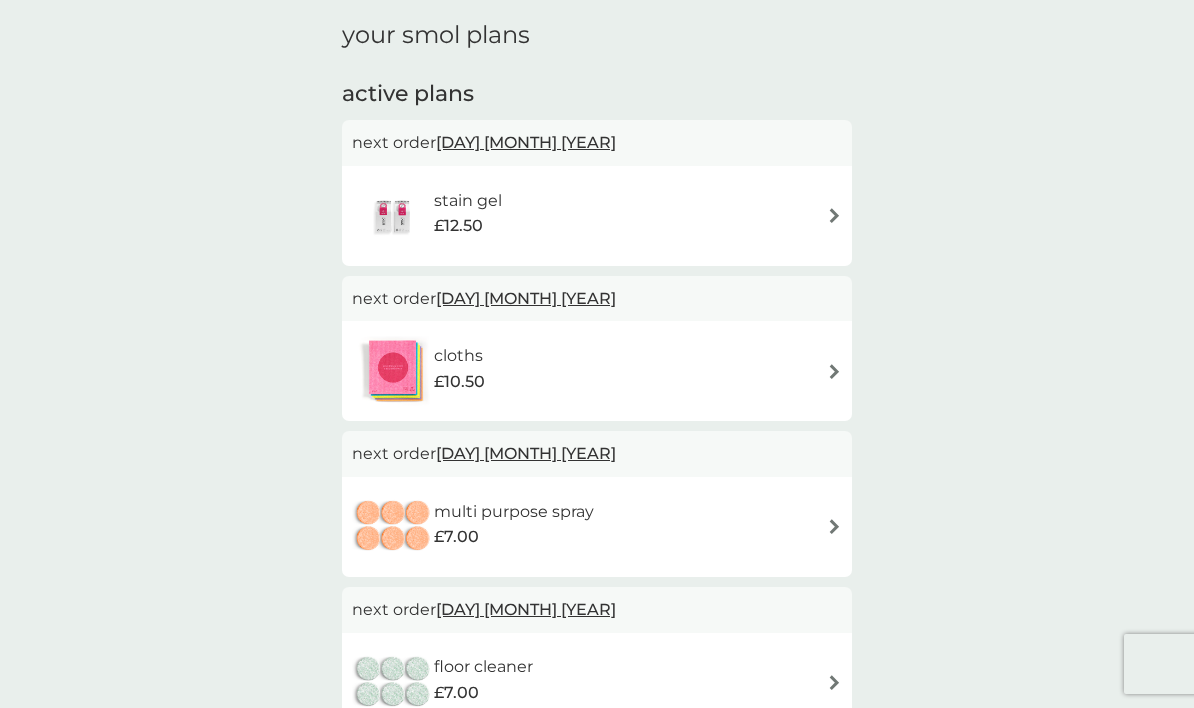 click on "12 Aug 2025" at bounding box center (526, 142) 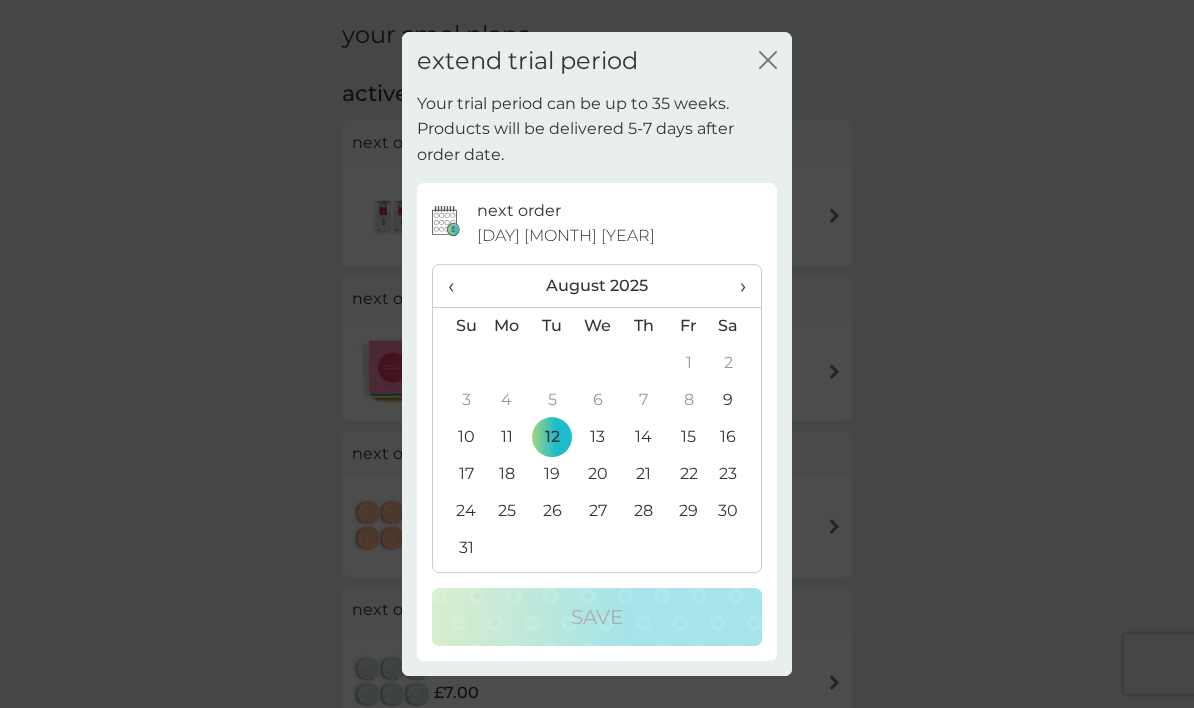 click on "extend trial period close" at bounding box center (597, 61) 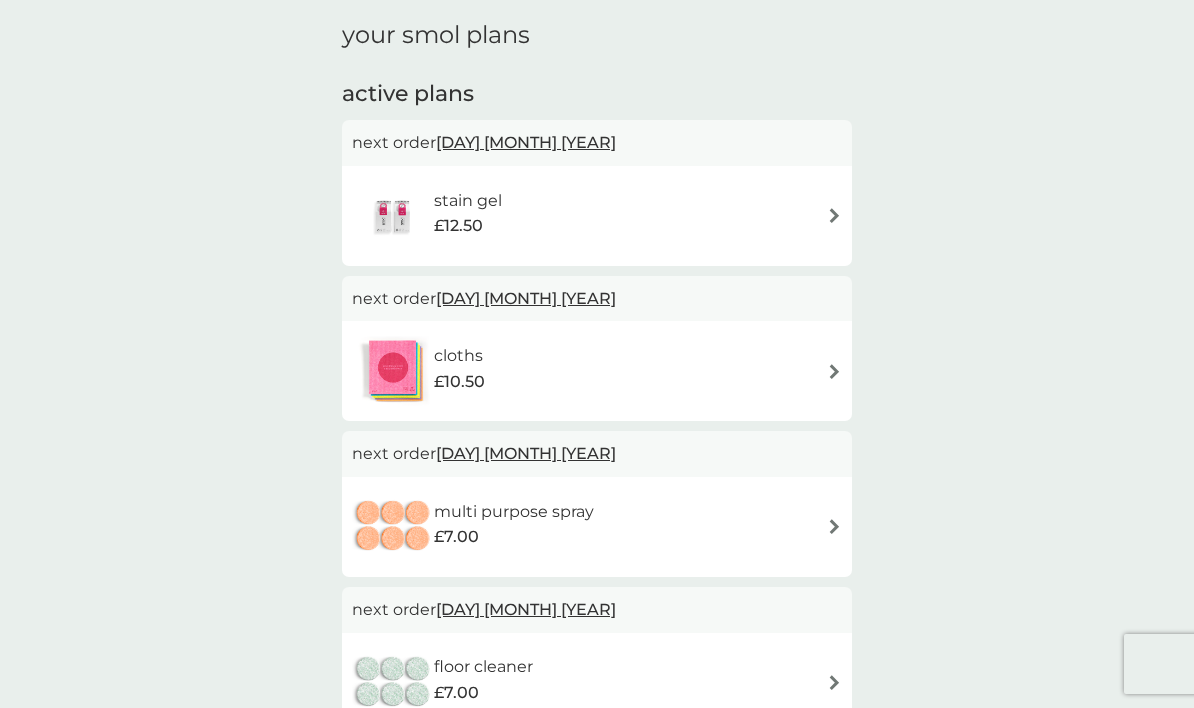 click at bounding box center (834, 215) 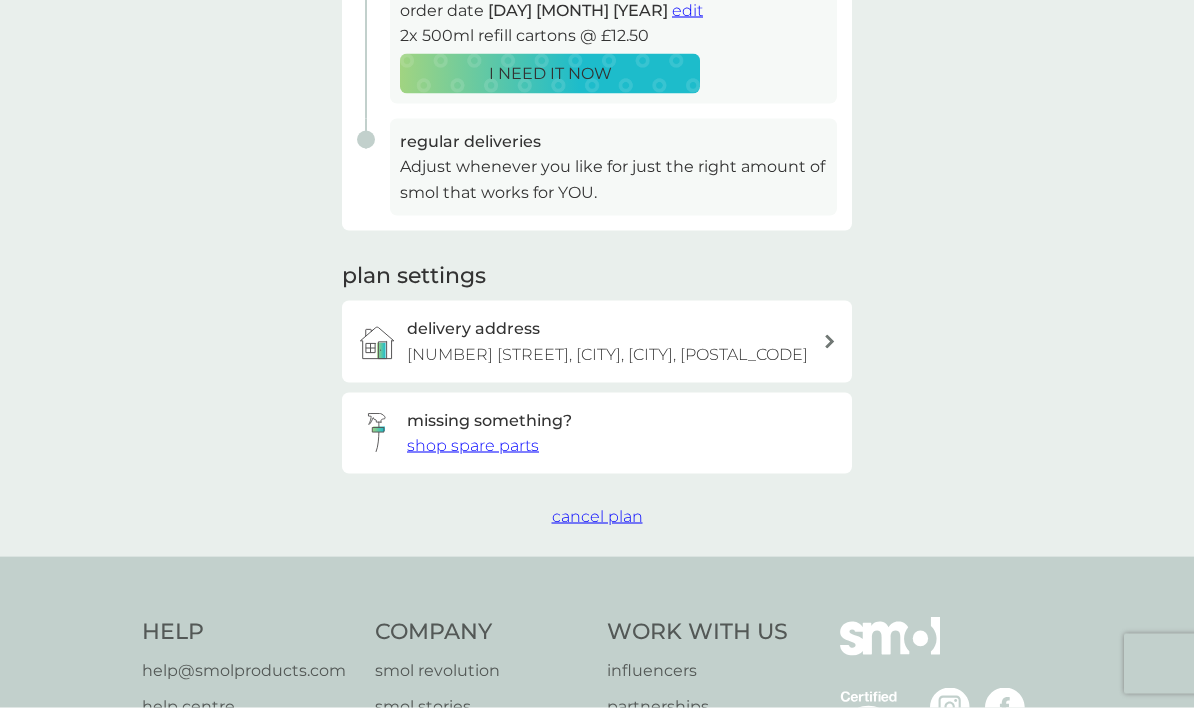 scroll, scrollTop: 476, scrollLeft: 0, axis: vertical 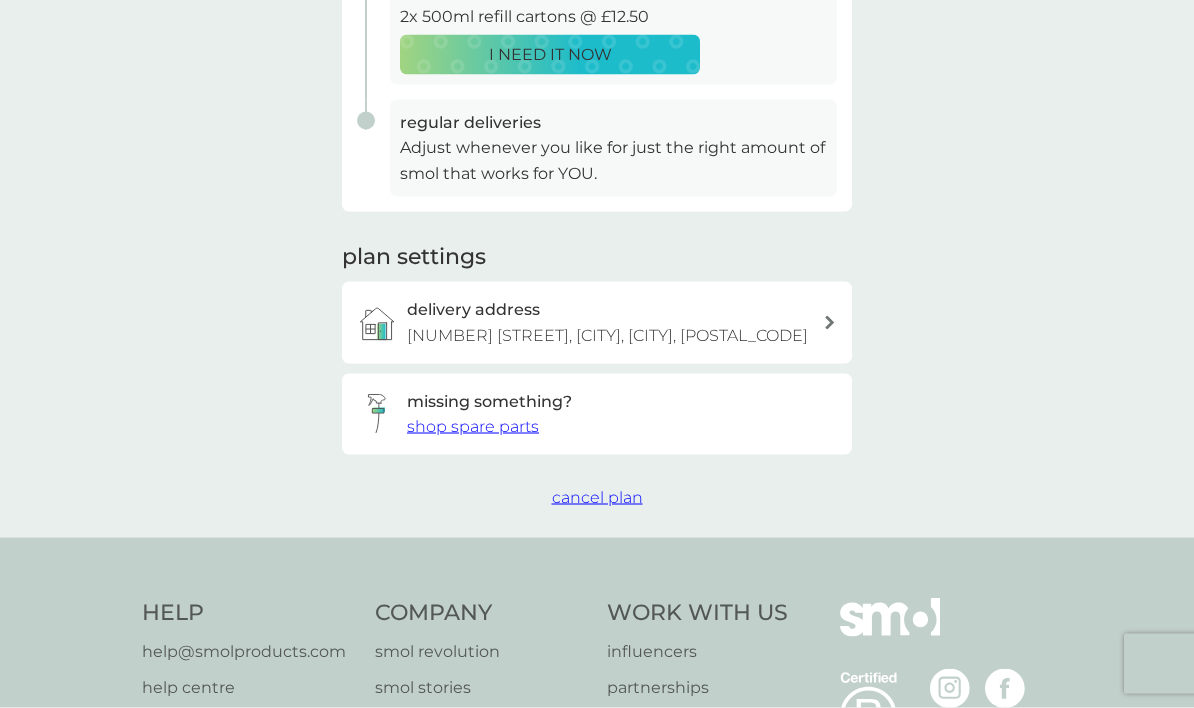 click on "cancel plan" at bounding box center (597, 497) 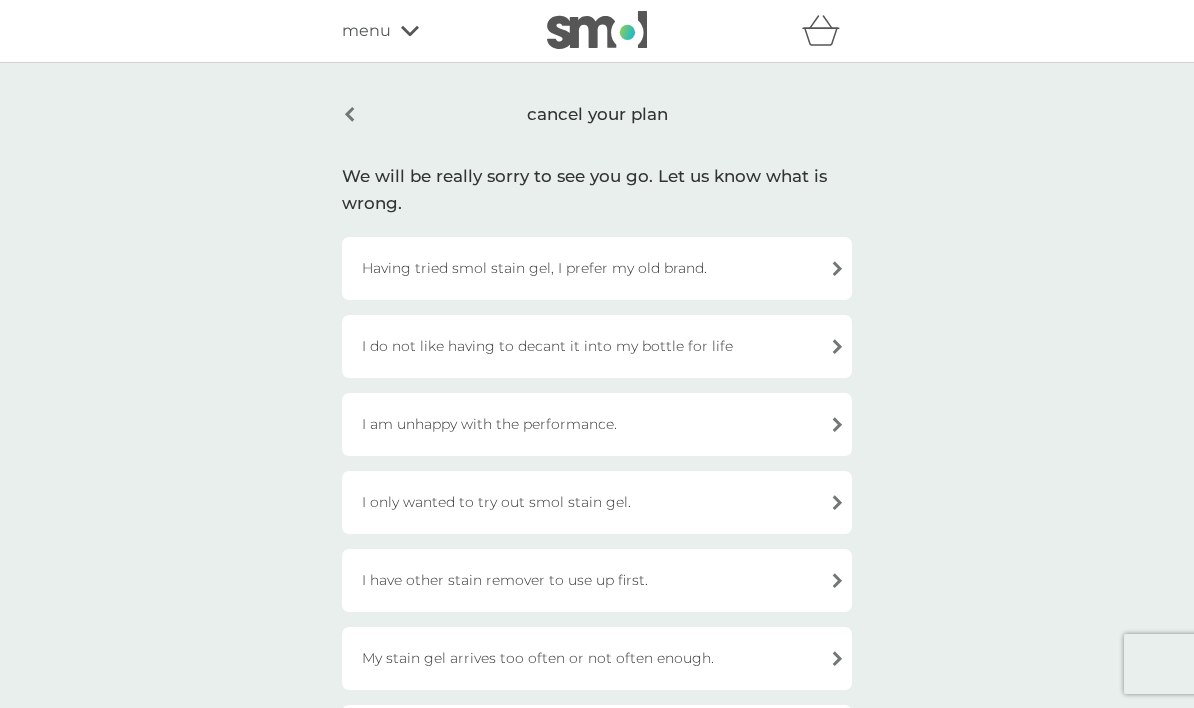 scroll, scrollTop: 0, scrollLeft: 0, axis: both 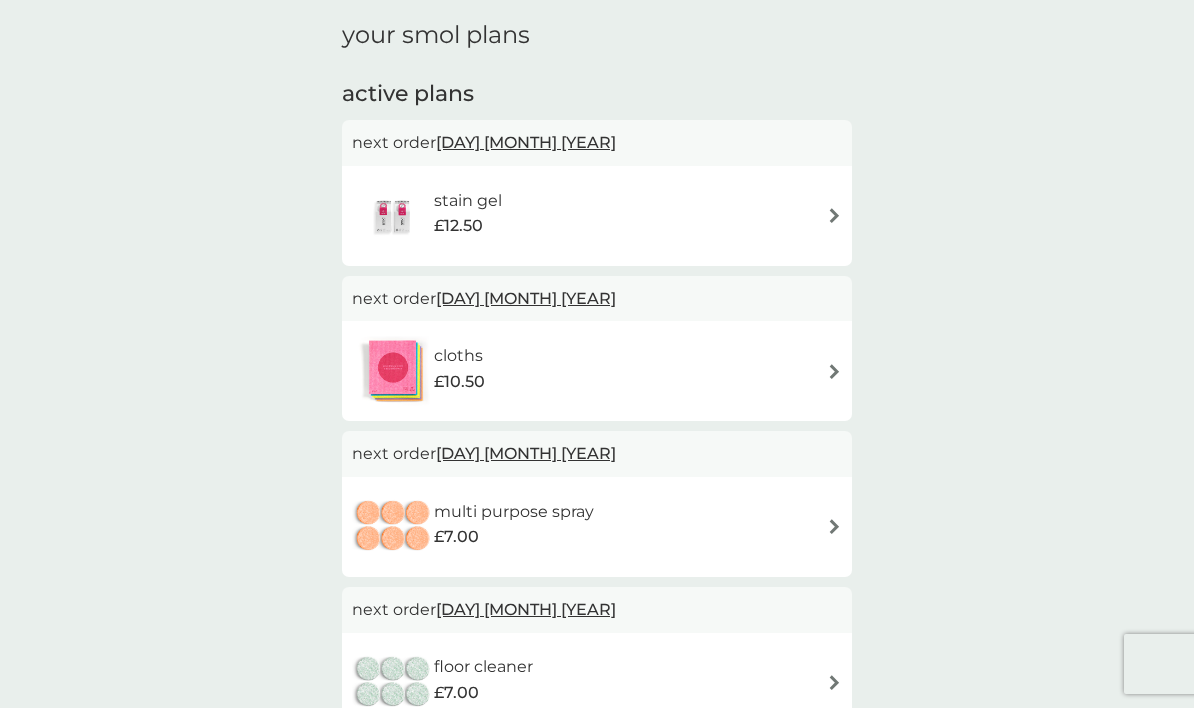 click on "stain gel £12.50" at bounding box center [597, 216] 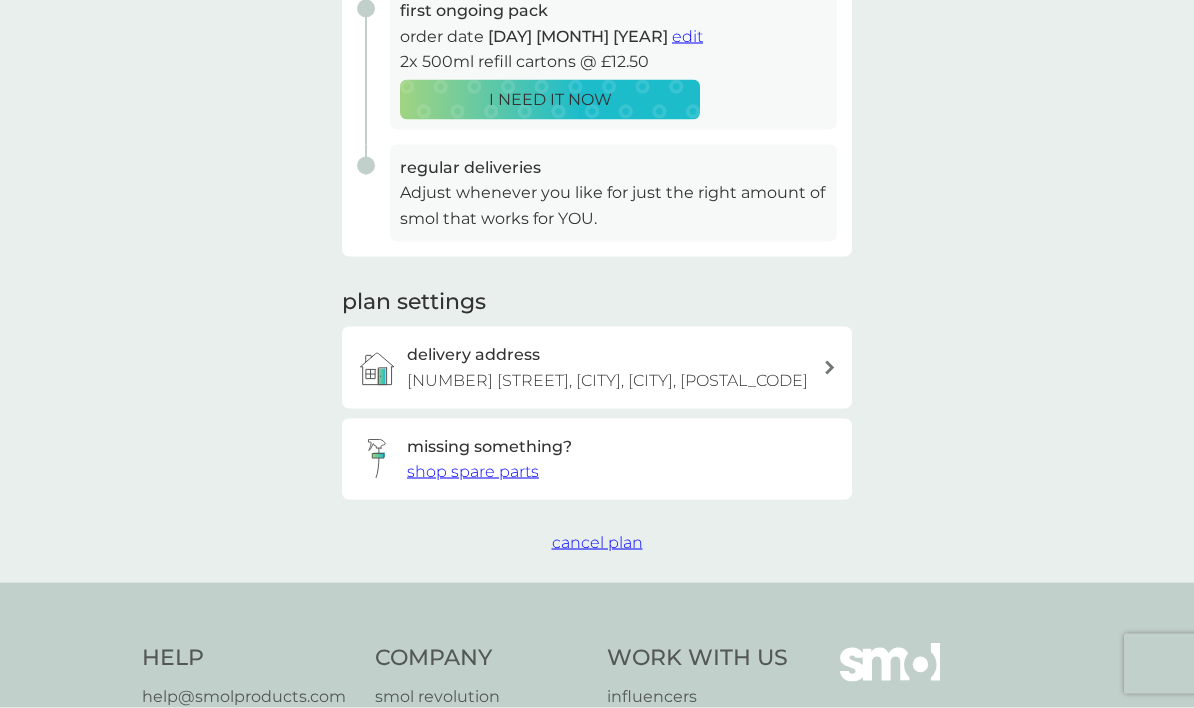 scroll, scrollTop: 445, scrollLeft: 0, axis: vertical 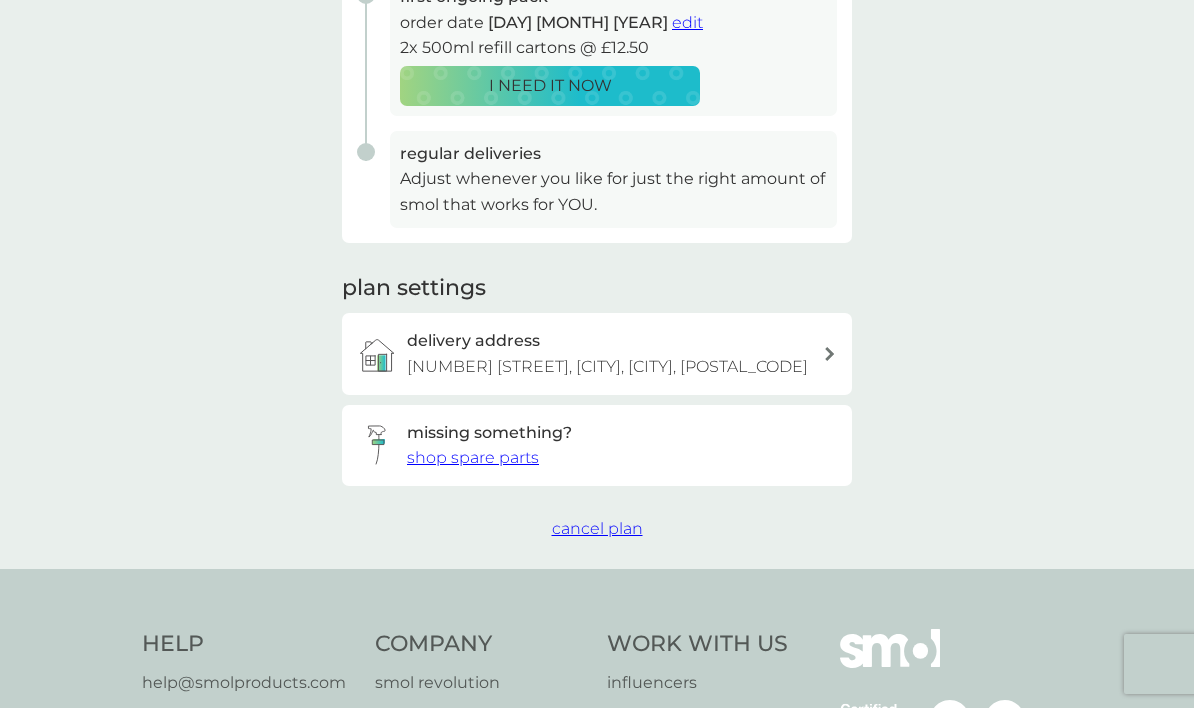 click on "cancel plan" at bounding box center (597, 528) 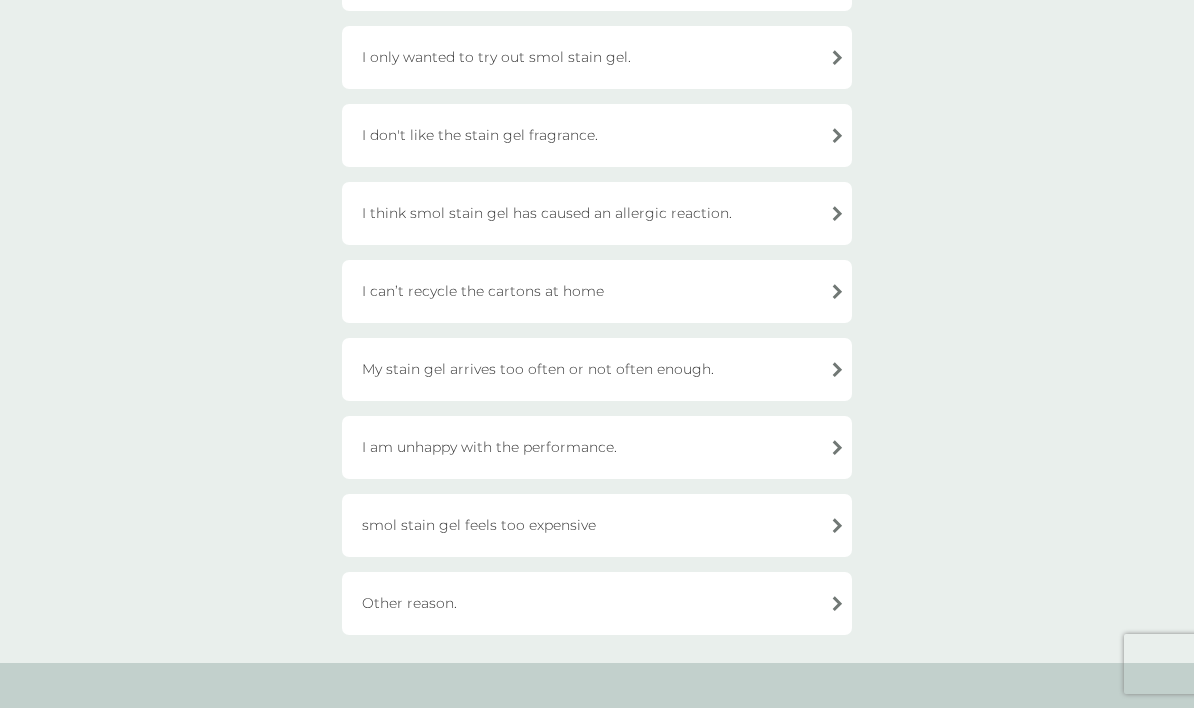 scroll, scrollTop: 0, scrollLeft: 0, axis: both 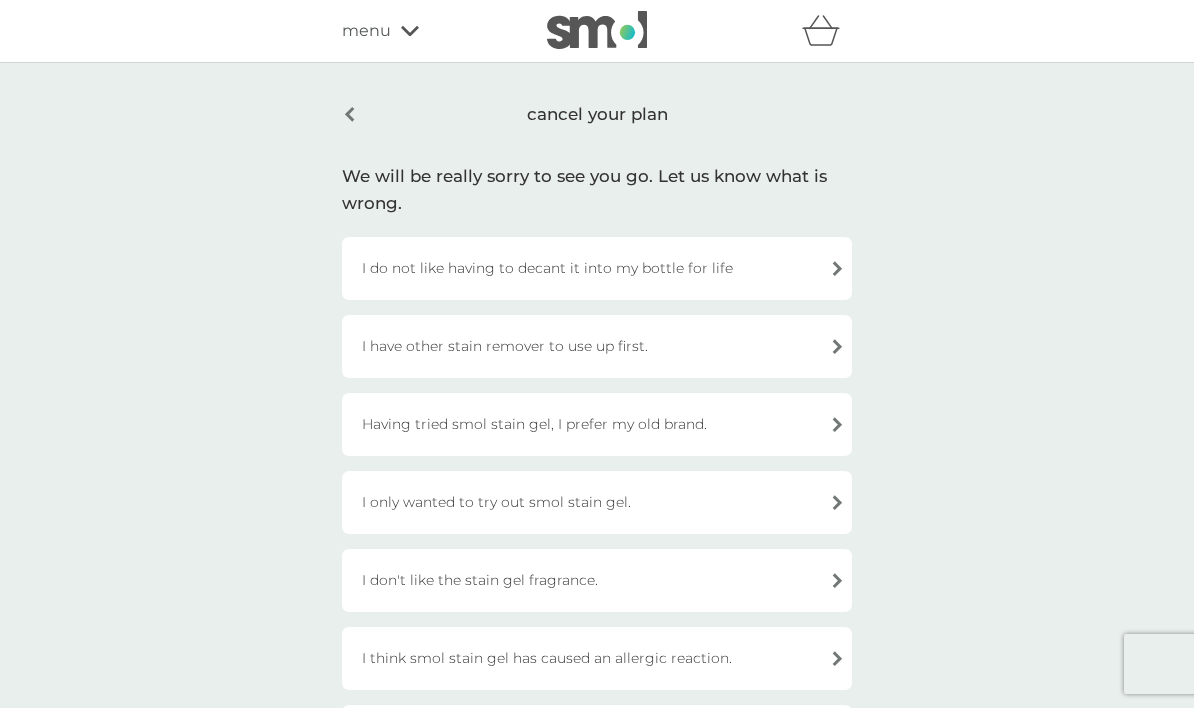 click on "I have other stain remover to use up first." at bounding box center [597, 346] 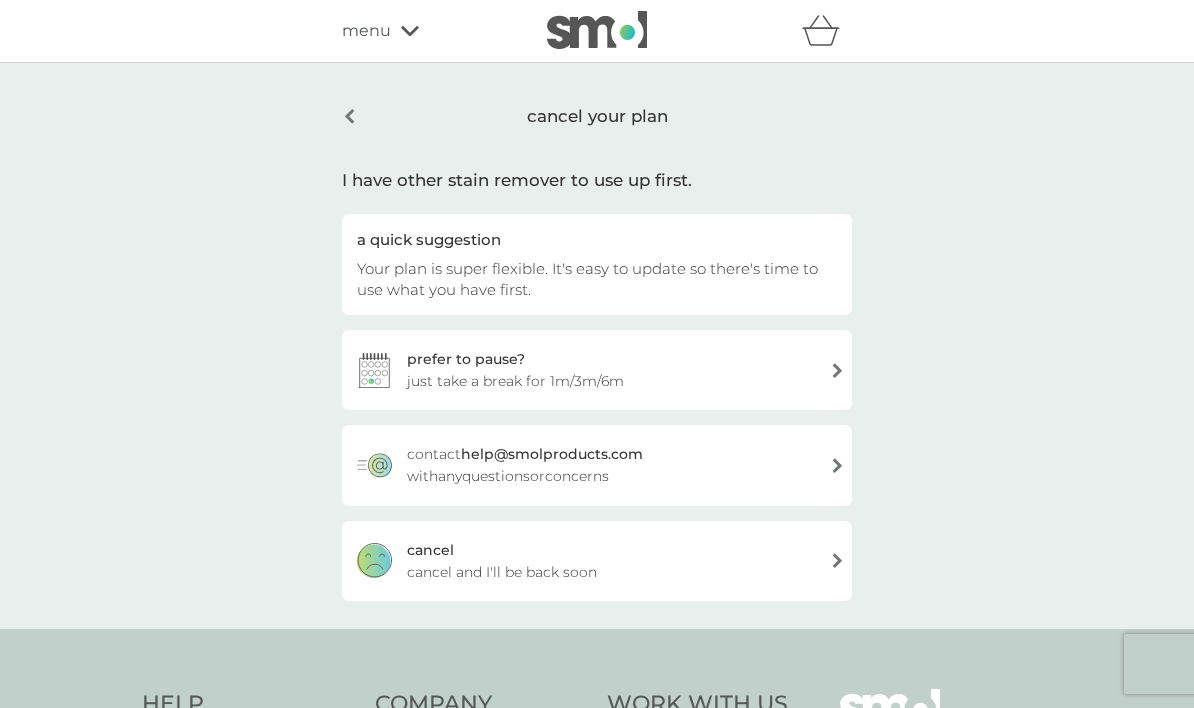 click on "cancel cancel and I'll be back soon" at bounding box center [597, 561] 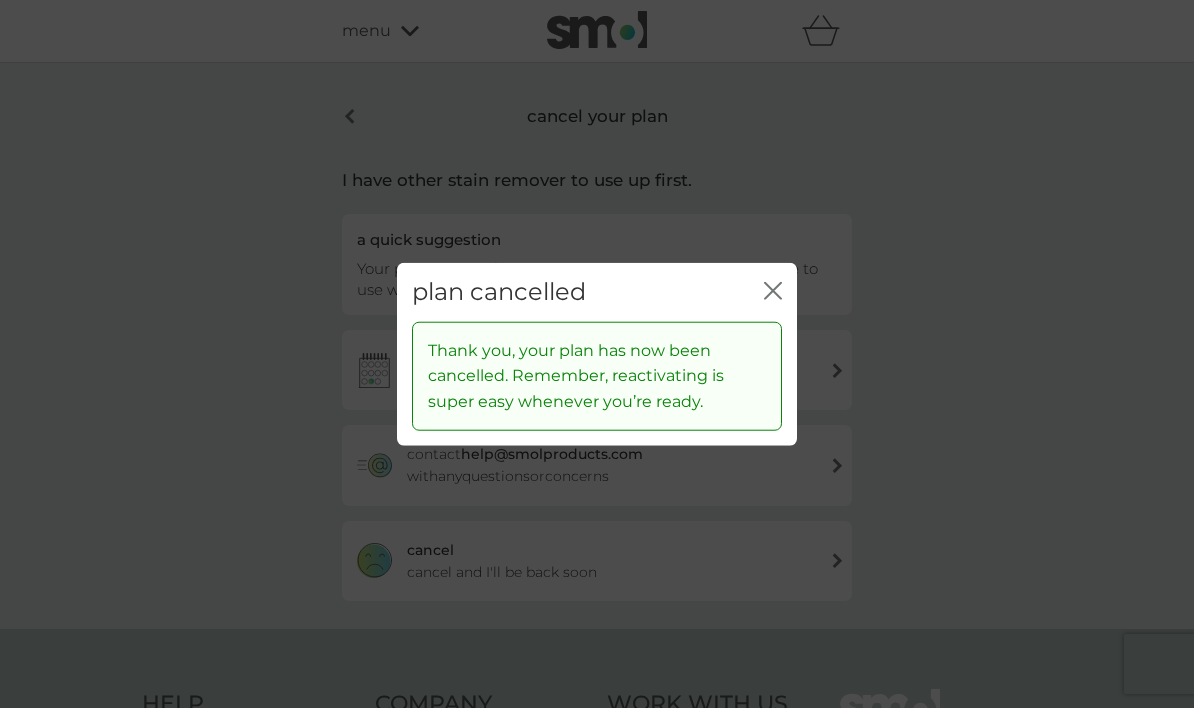 click on "close" at bounding box center (773, 292) 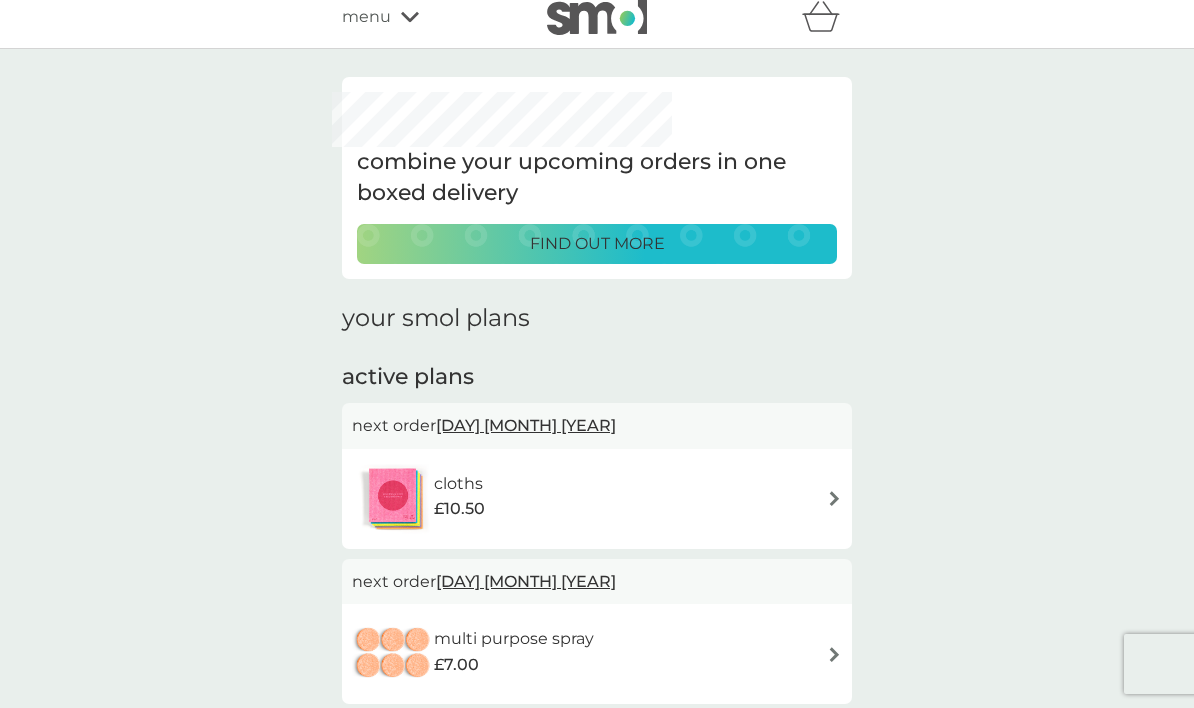 scroll, scrollTop: 0, scrollLeft: 0, axis: both 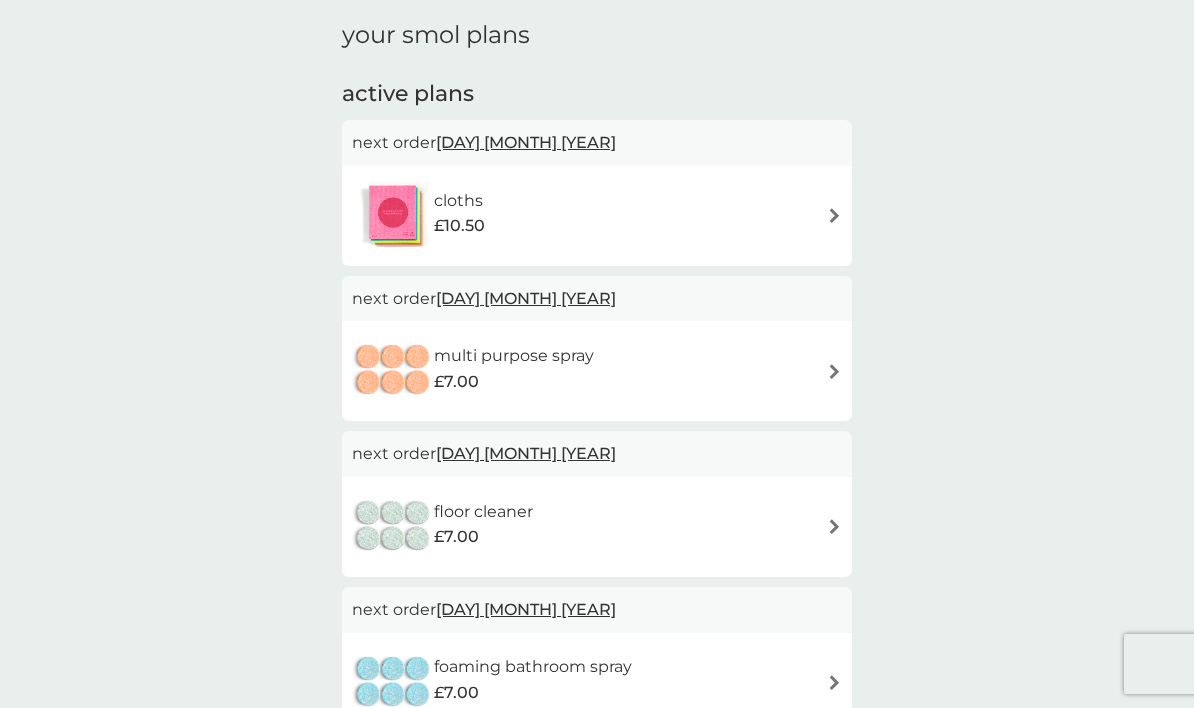 click at bounding box center (834, 215) 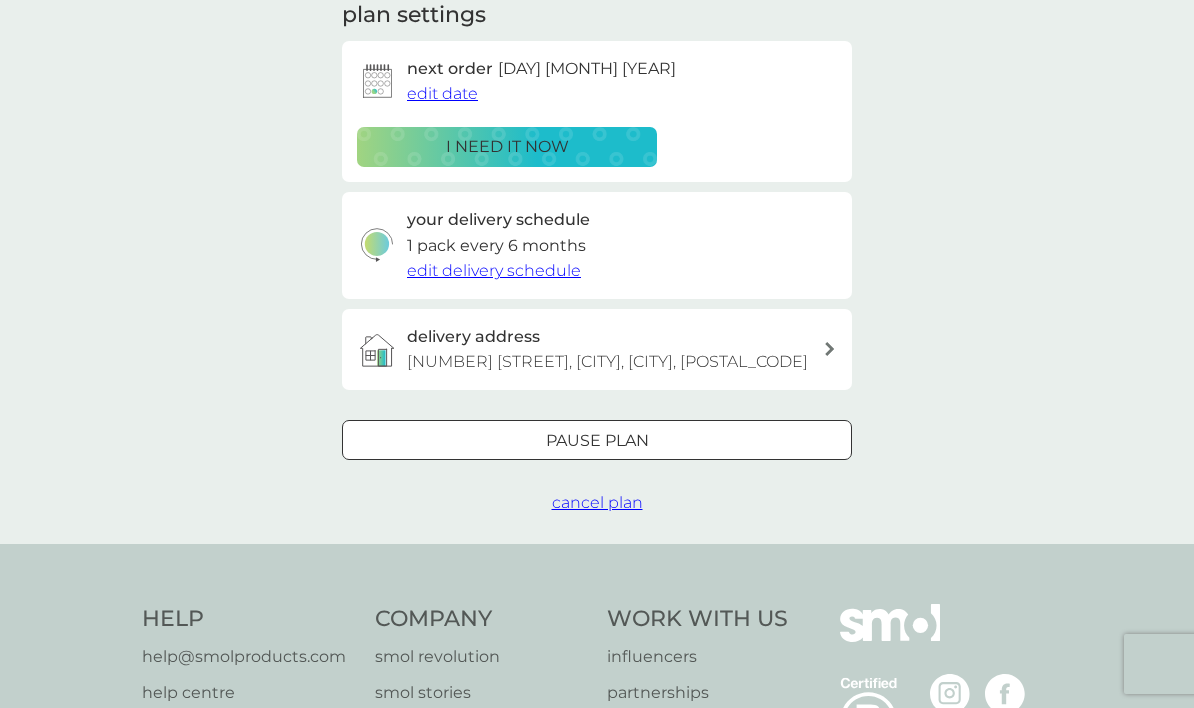 scroll, scrollTop: 0, scrollLeft: 0, axis: both 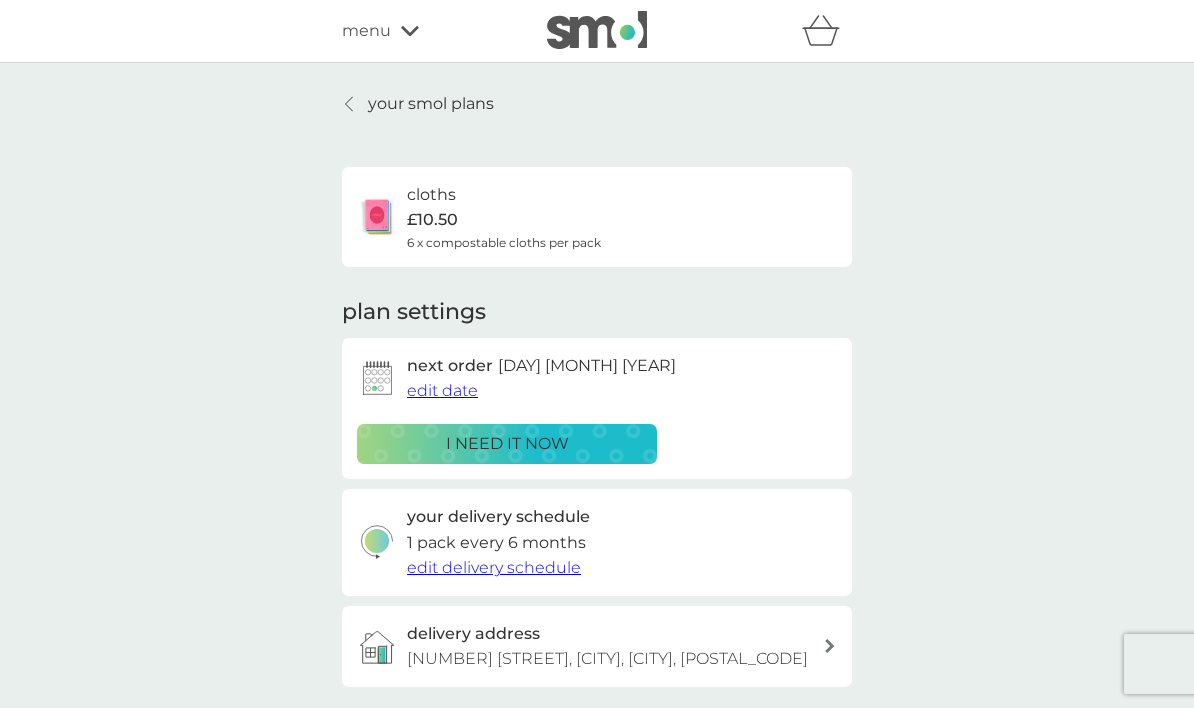 click on "edit date" at bounding box center (442, 390) 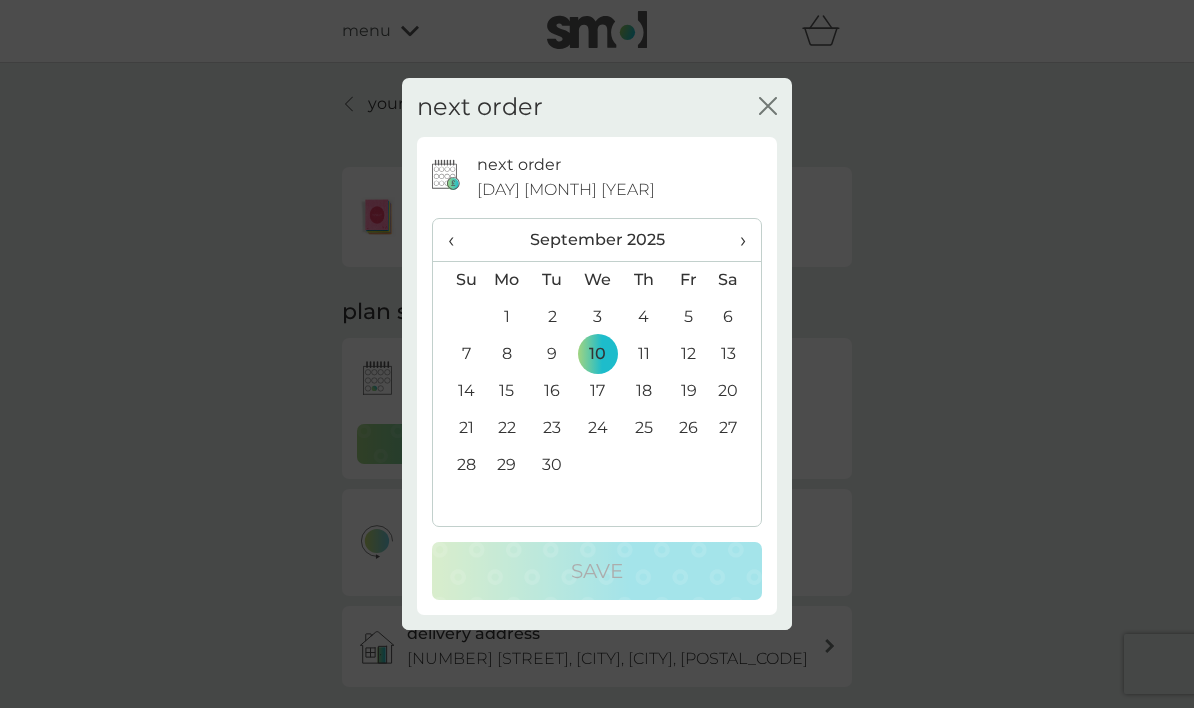 click on "›" at bounding box center (736, 240) 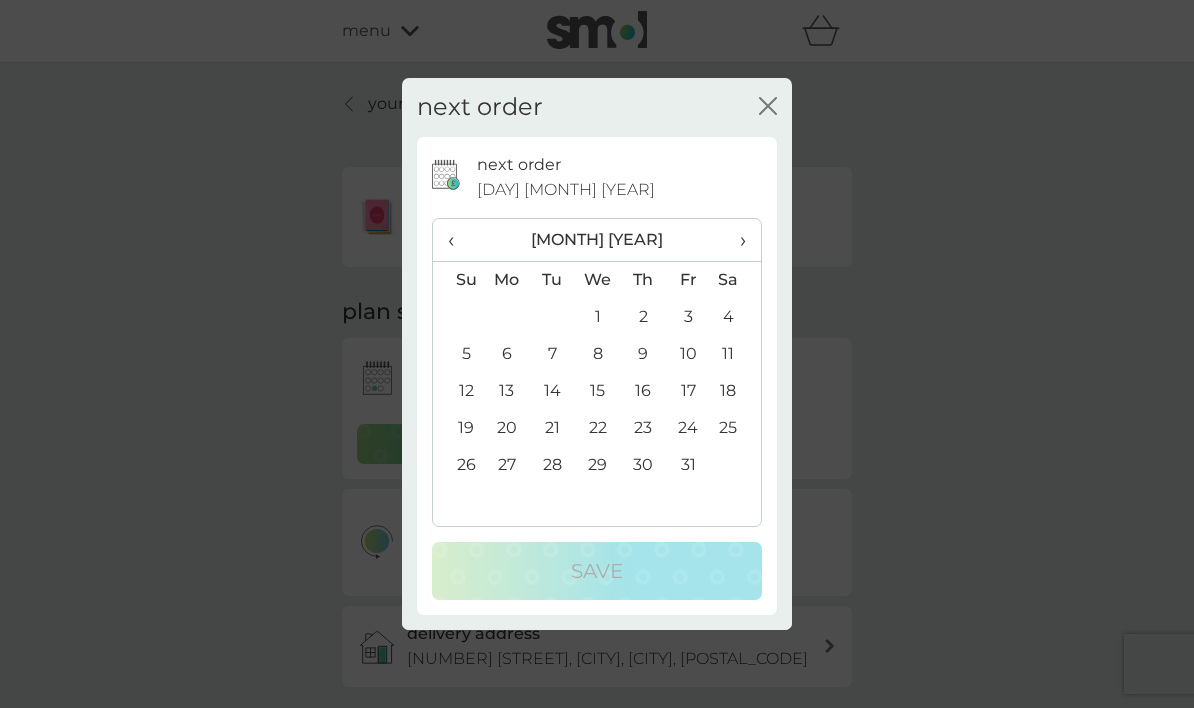 click on "›" at bounding box center [736, 240] 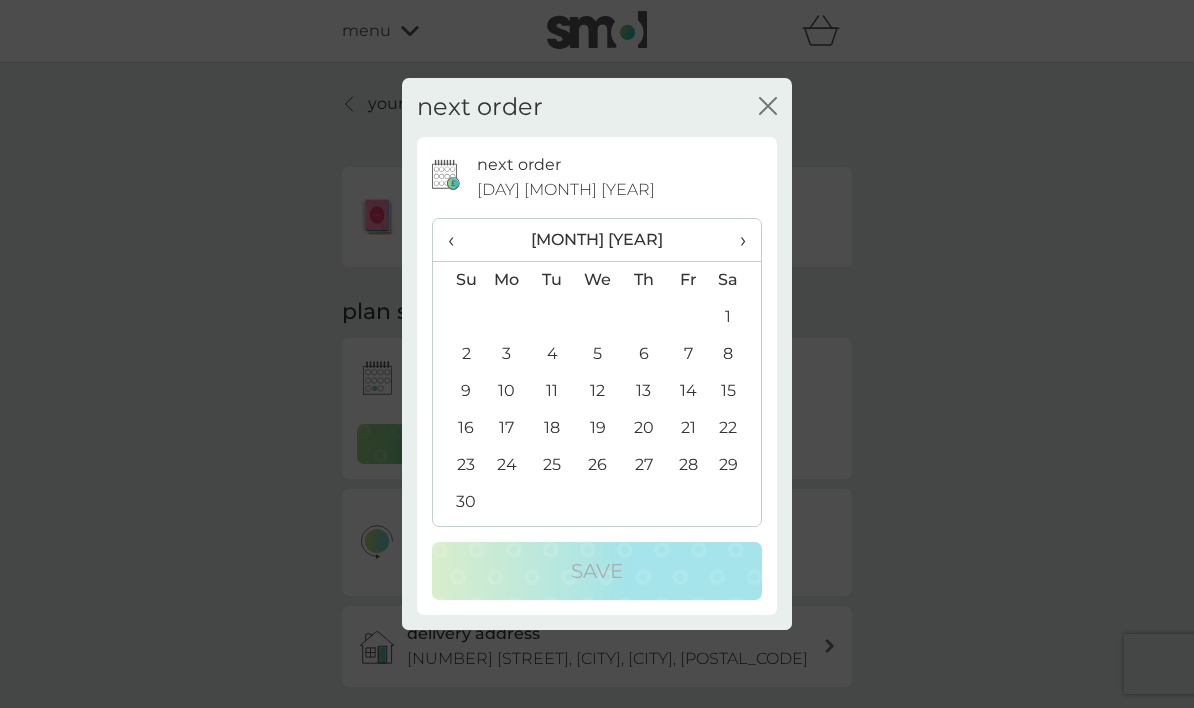 click on "›" at bounding box center (736, 240) 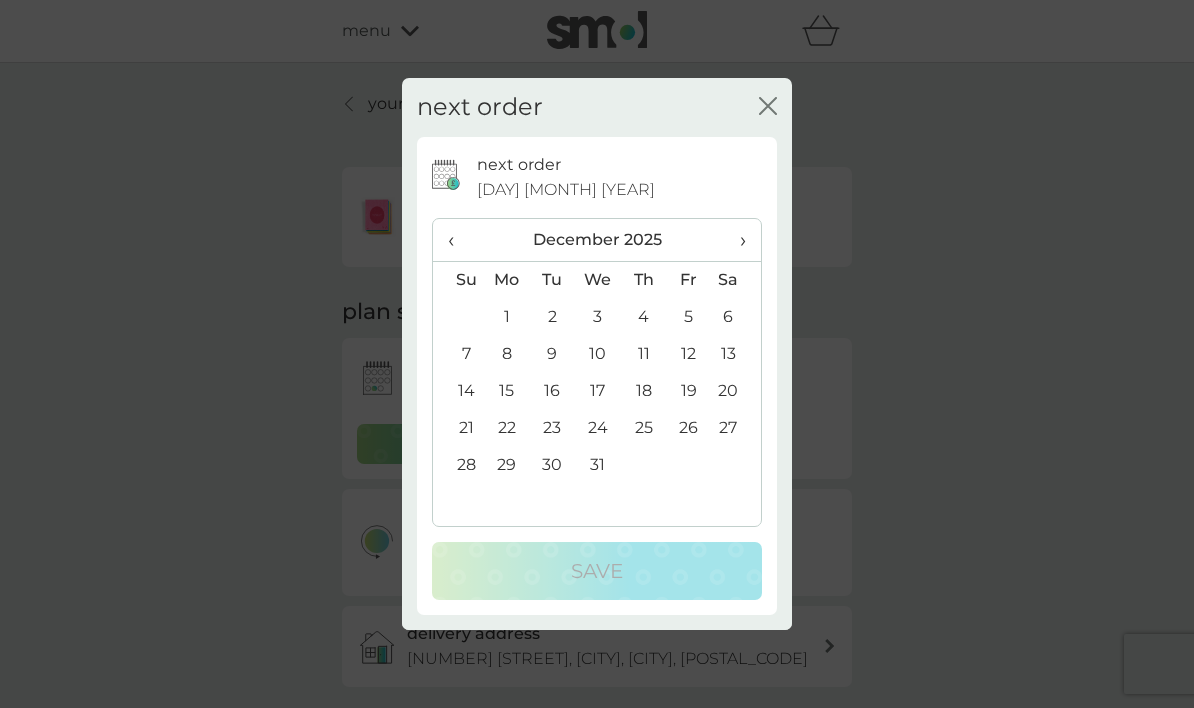 click on "›" at bounding box center [736, 240] 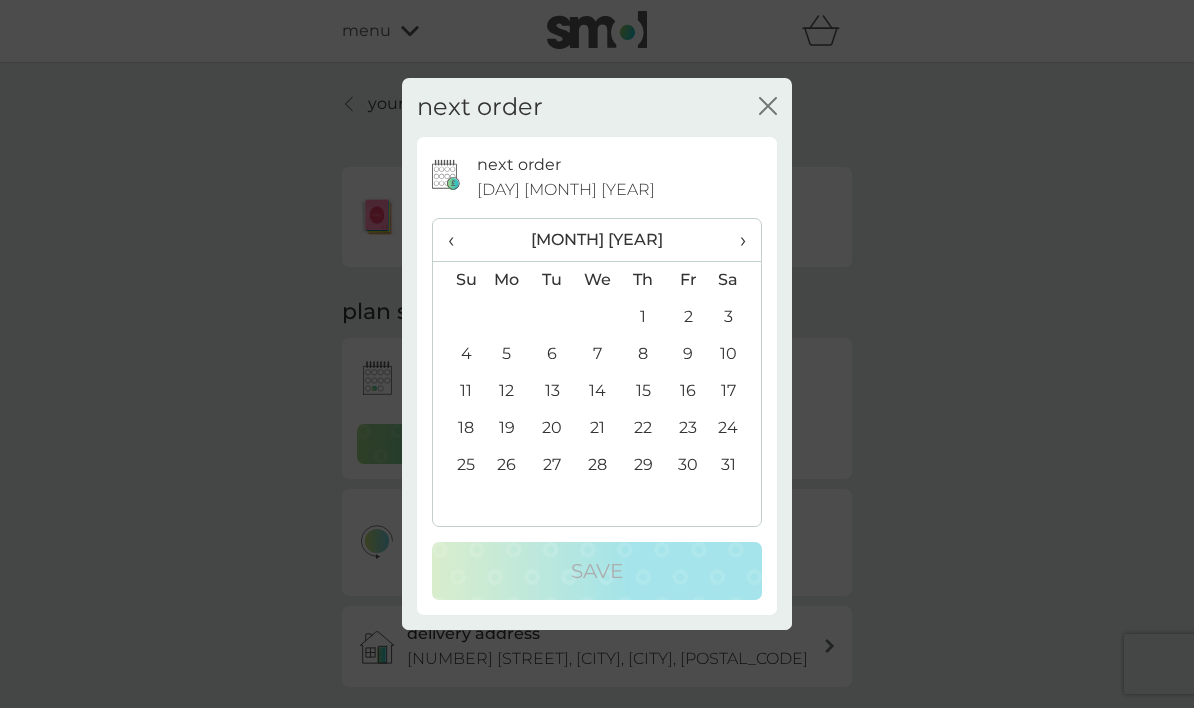 click on "›" at bounding box center [736, 240] 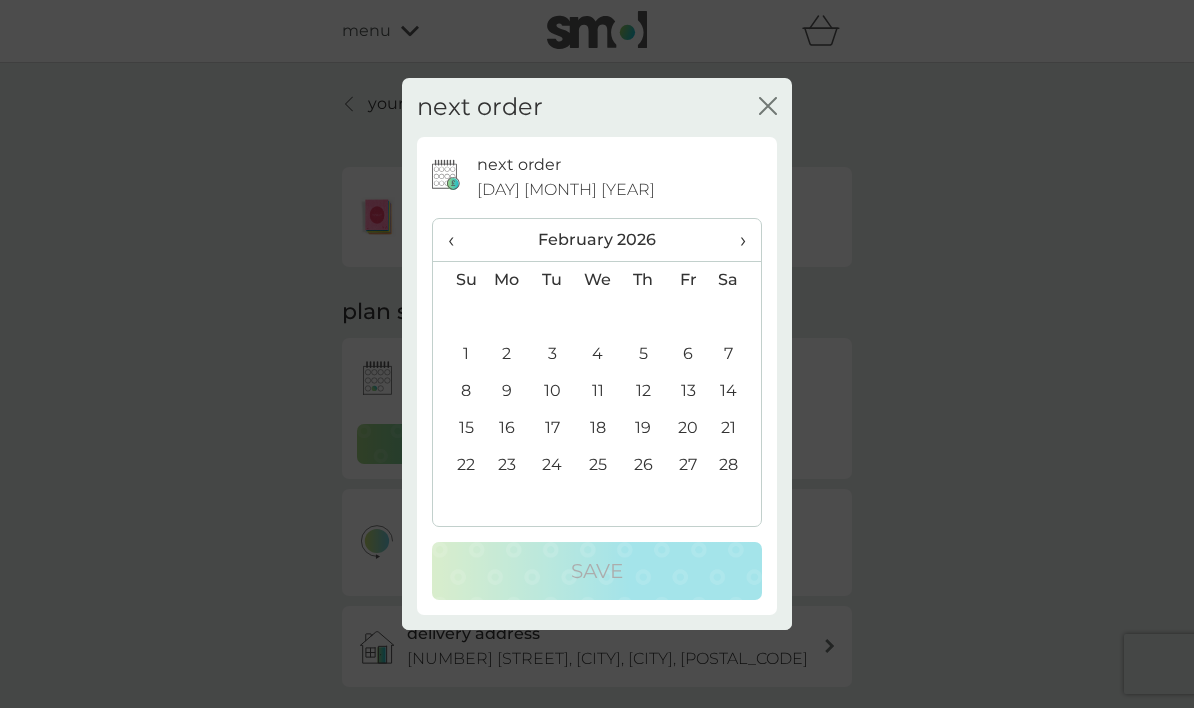 click on "15" at bounding box center [458, 428] 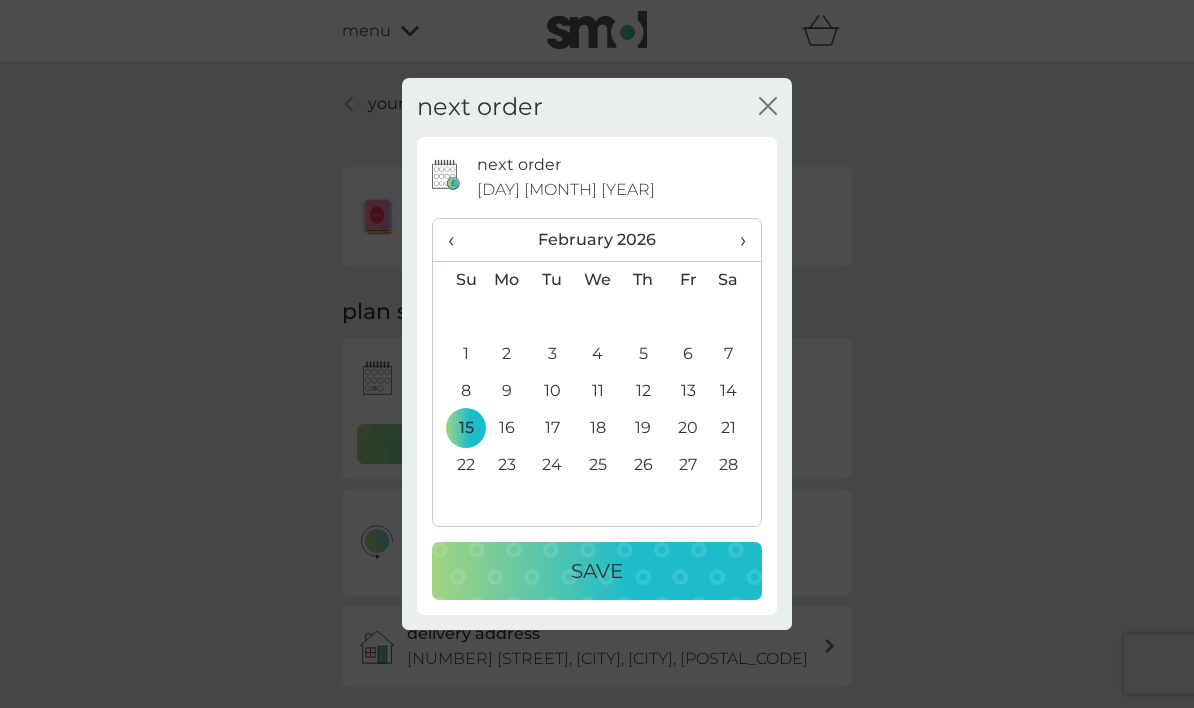 click on "16" at bounding box center (507, 428) 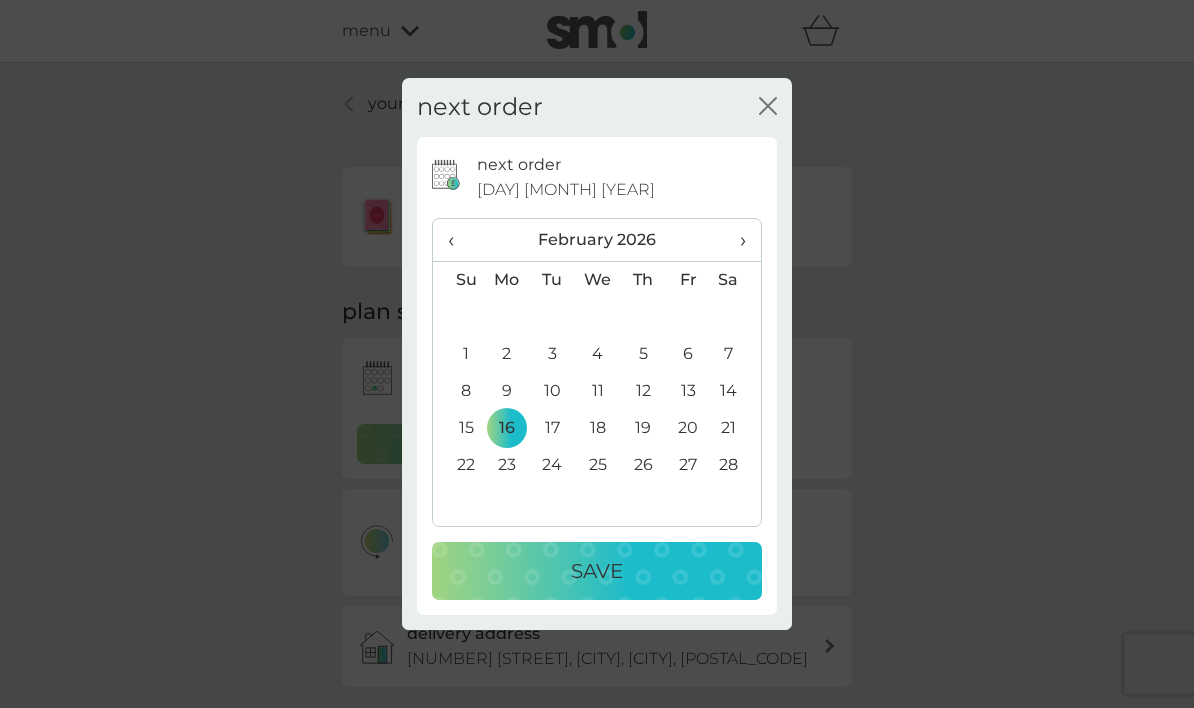 click on "Save" at bounding box center (597, 571) 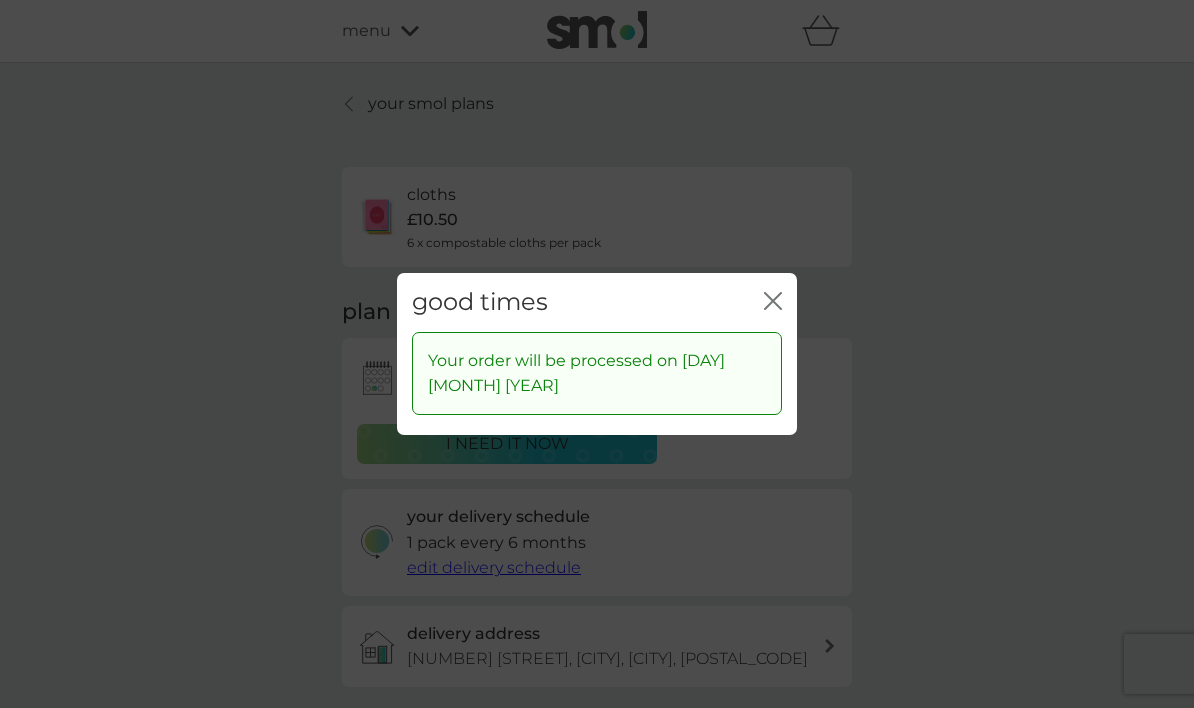 click on "good times close" at bounding box center (597, 302) 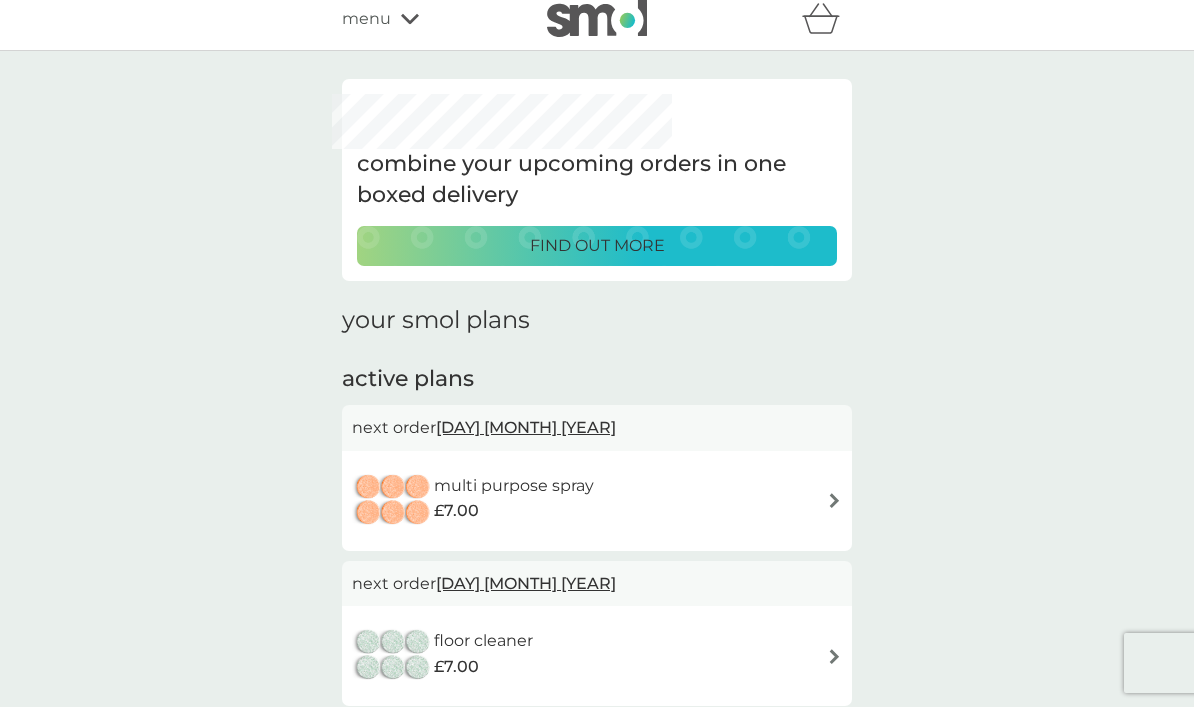 scroll, scrollTop: 297, scrollLeft: 0, axis: vertical 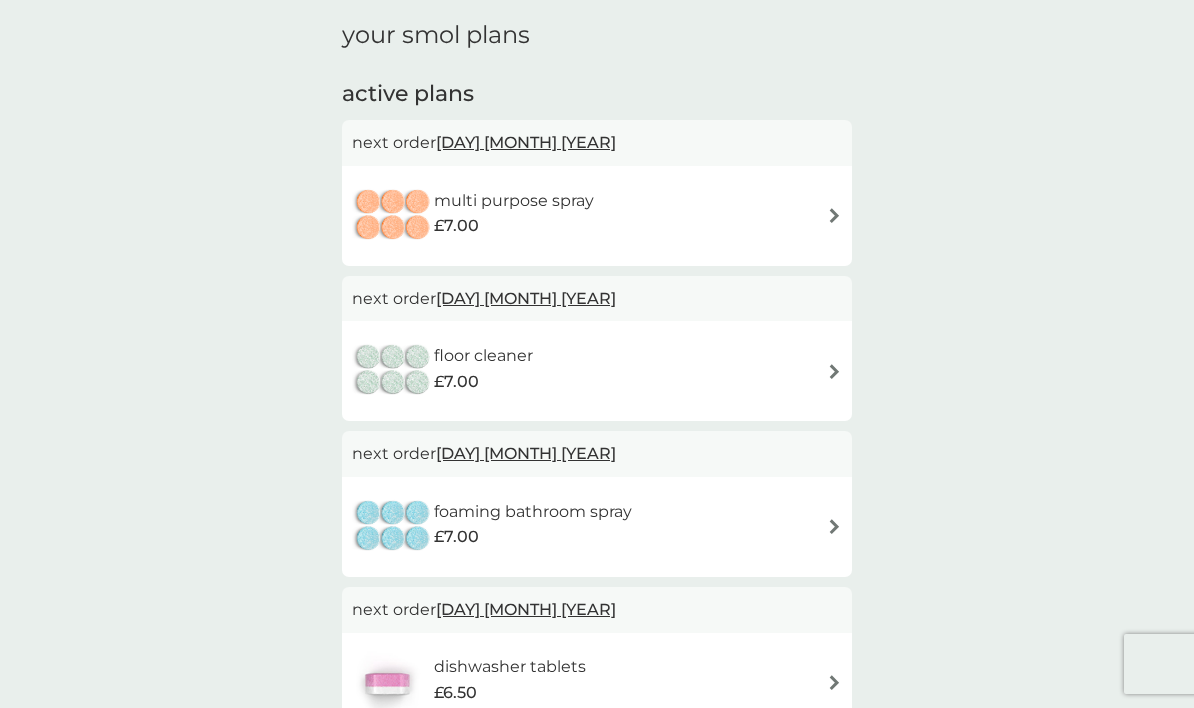 click at bounding box center (834, 215) 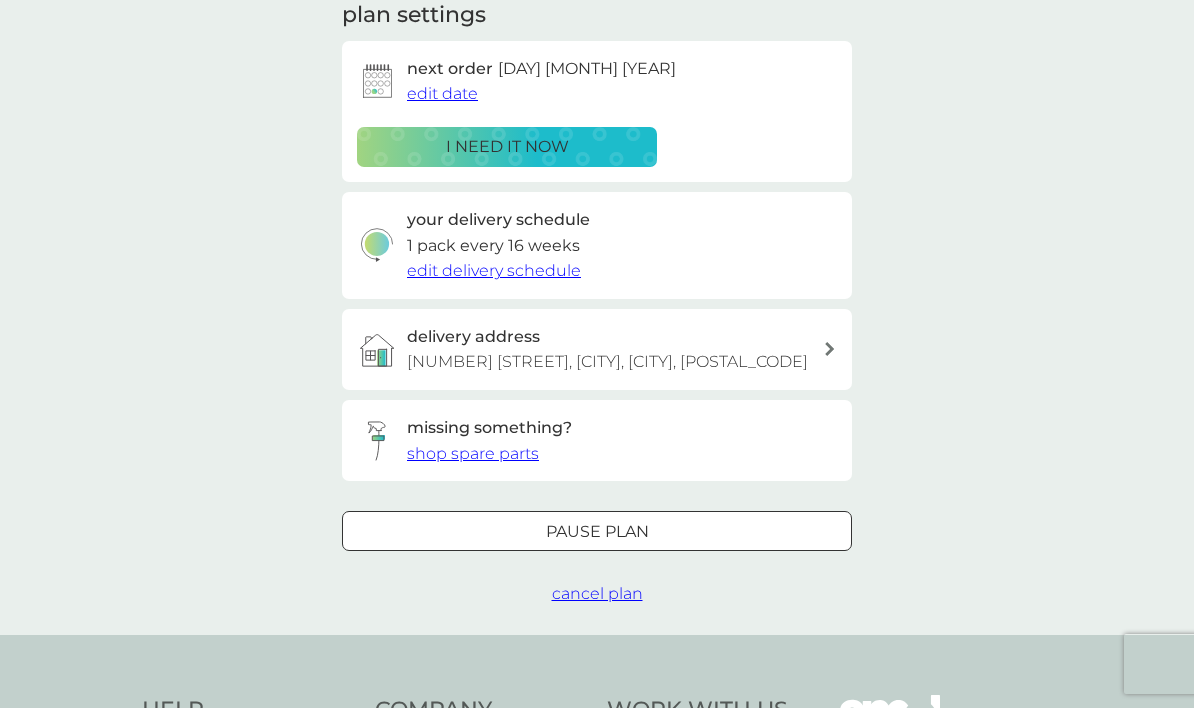 scroll, scrollTop: 0, scrollLeft: 0, axis: both 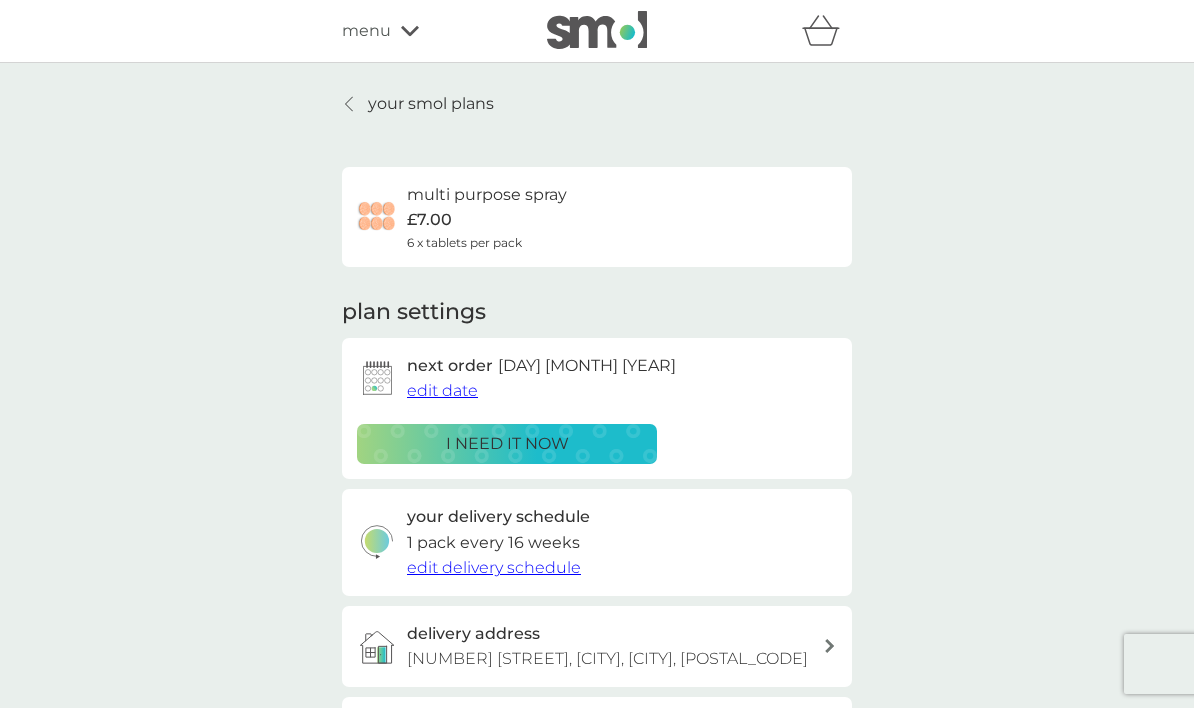 click on "edit date" at bounding box center (442, 390) 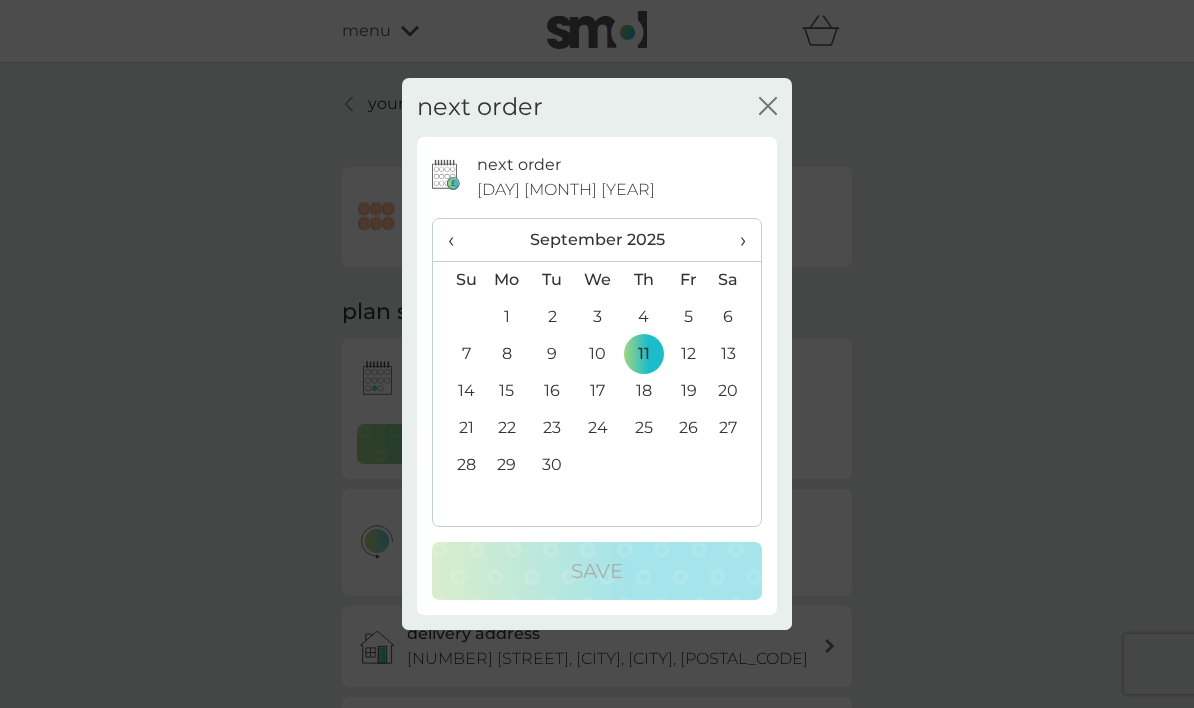 click on "›" at bounding box center [736, 240] 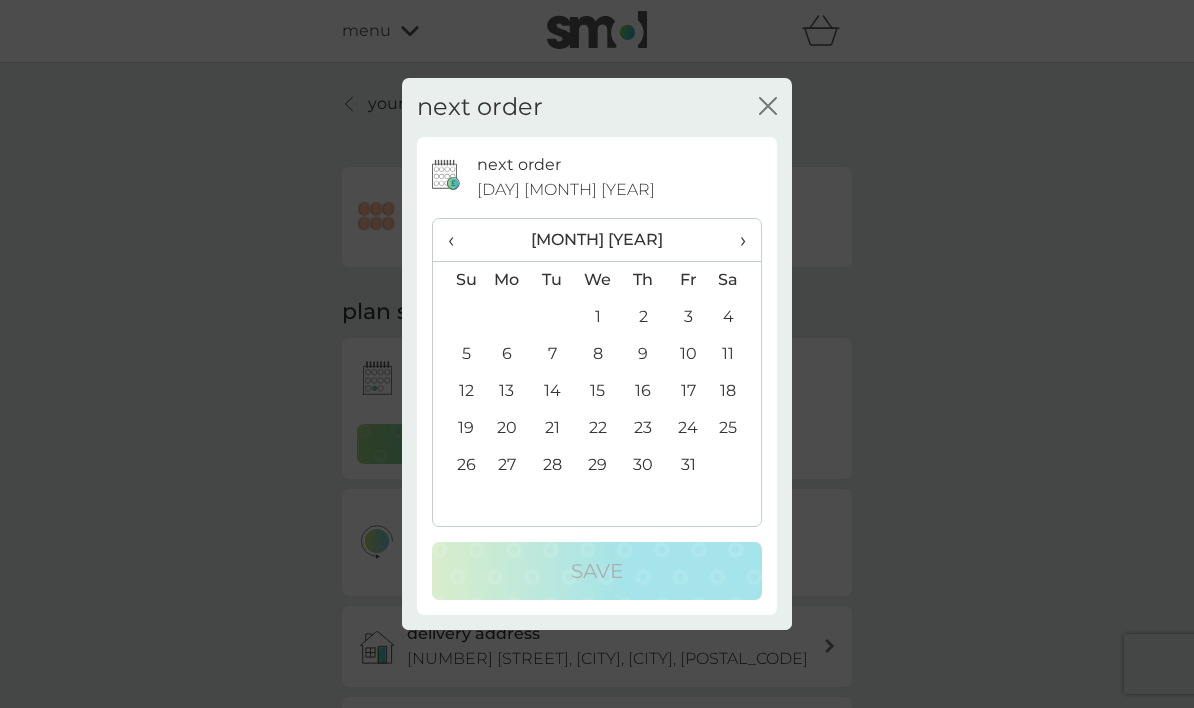 click on "15" at bounding box center (598, 391) 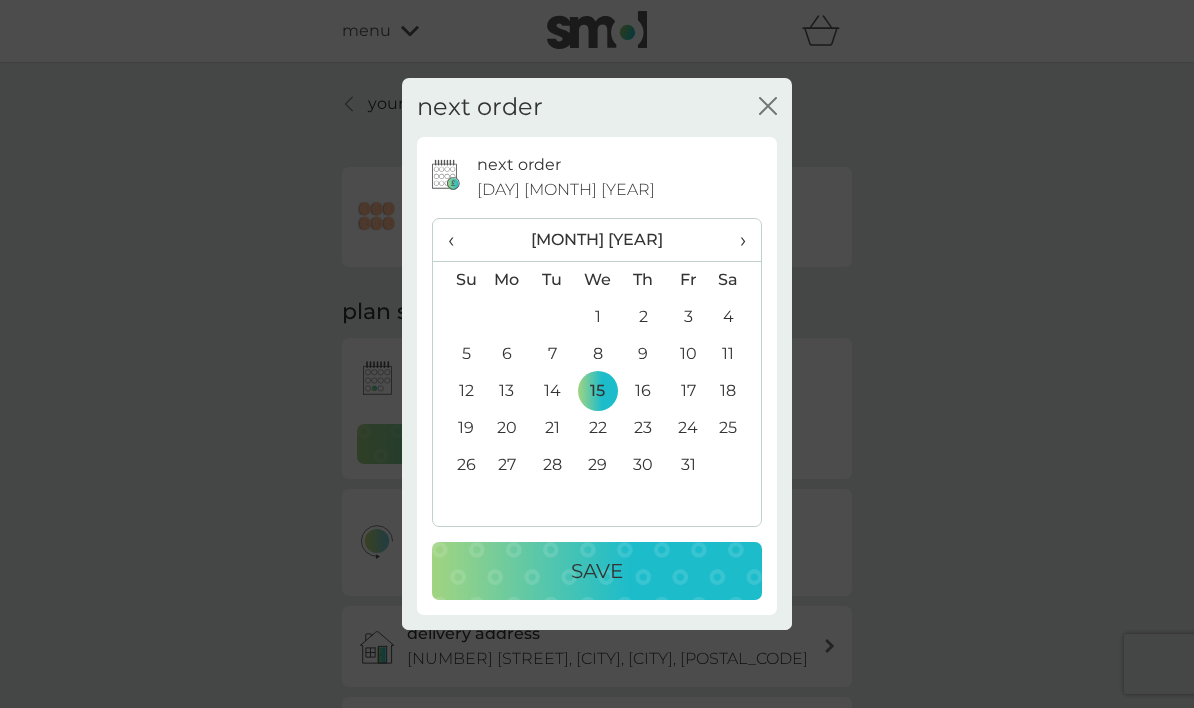 click on "Save" at bounding box center (597, 571) 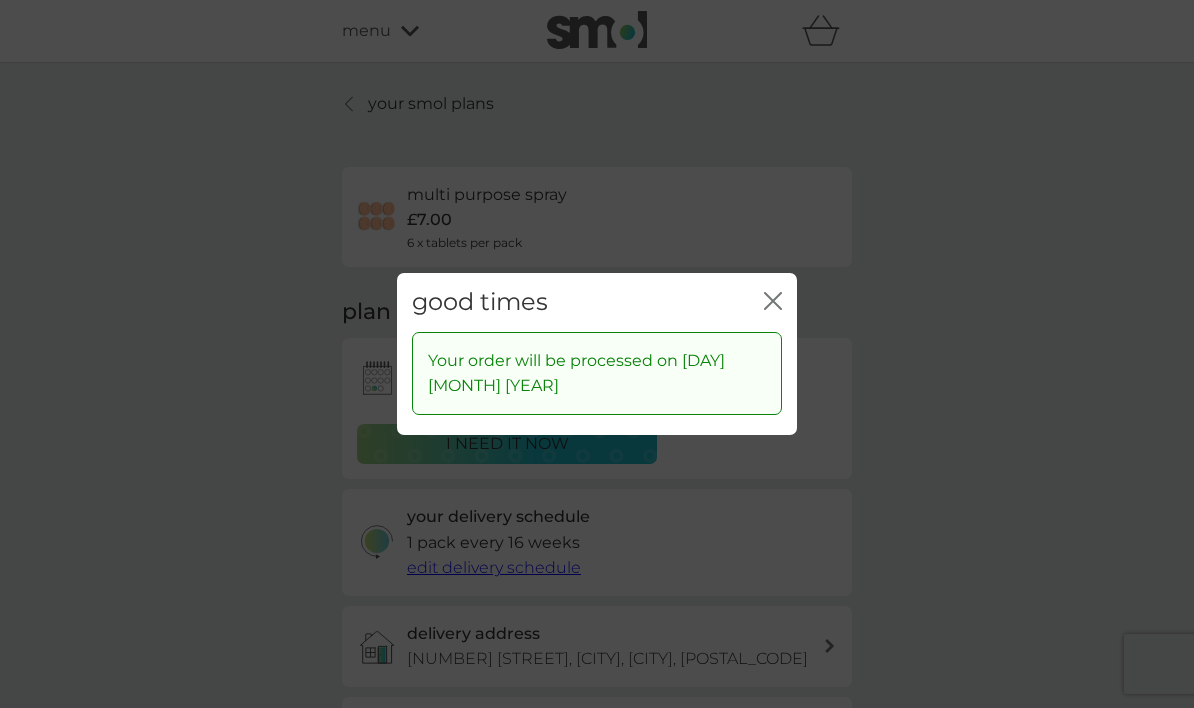 click on "close" 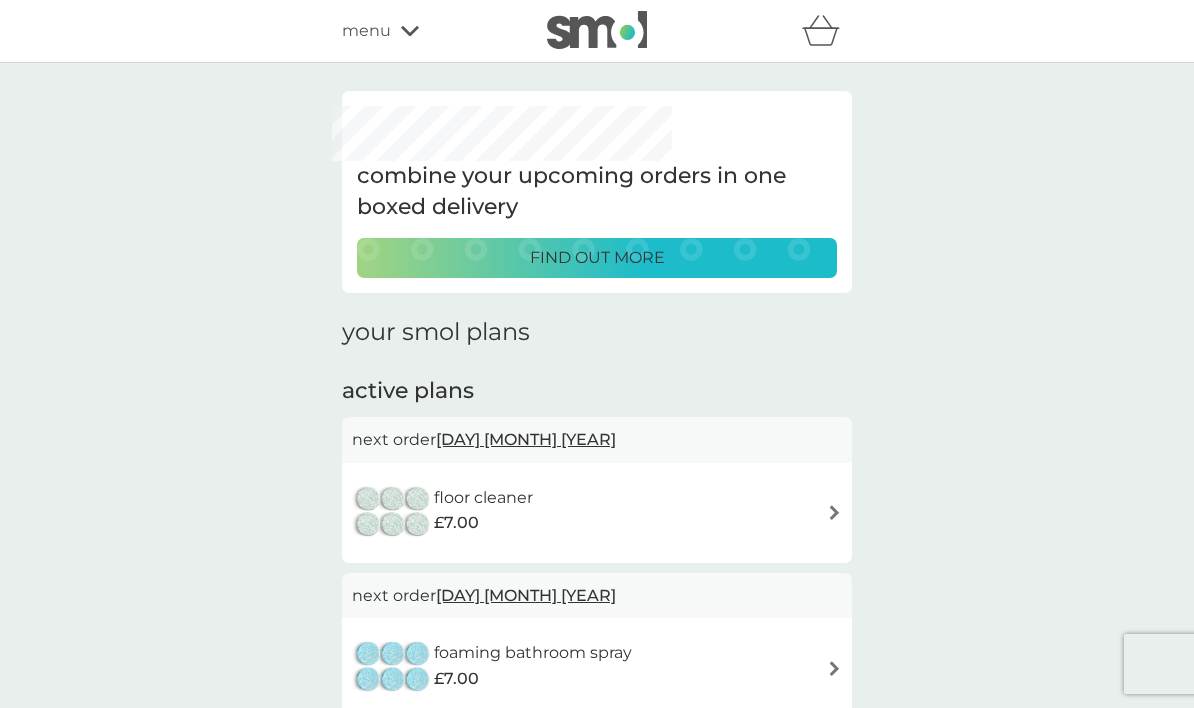 scroll, scrollTop: 297, scrollLeft: 0, axis: vertical 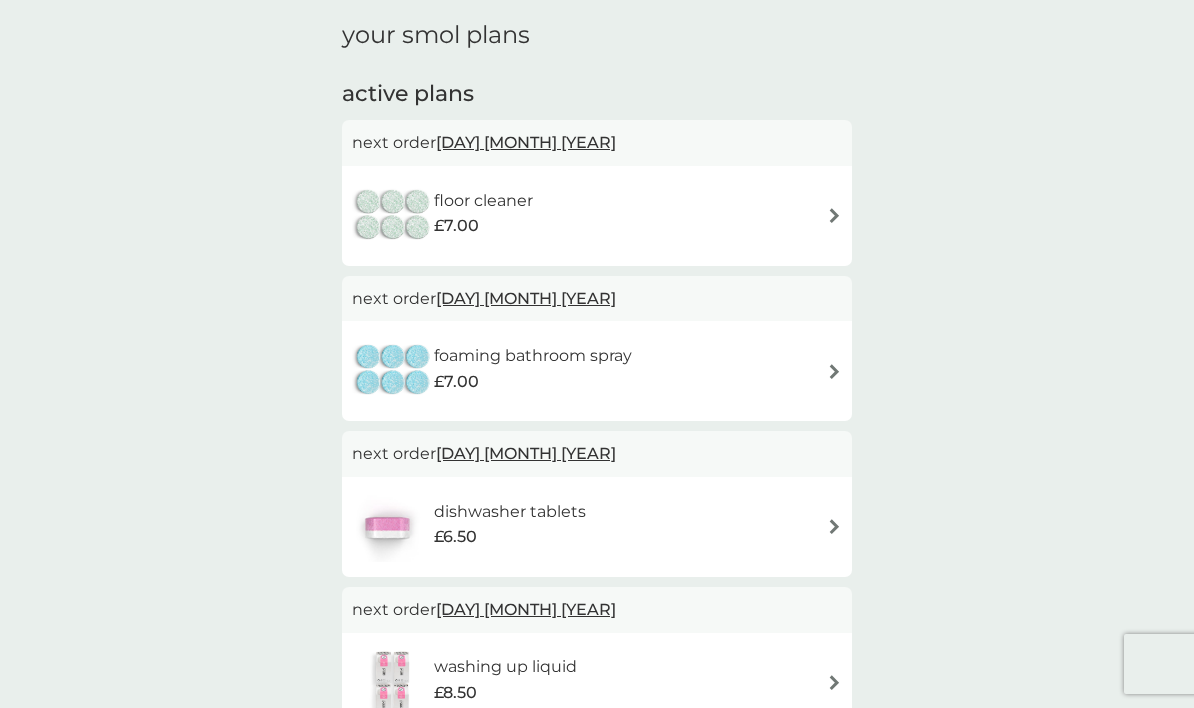 click at bounding box center (834, 215) 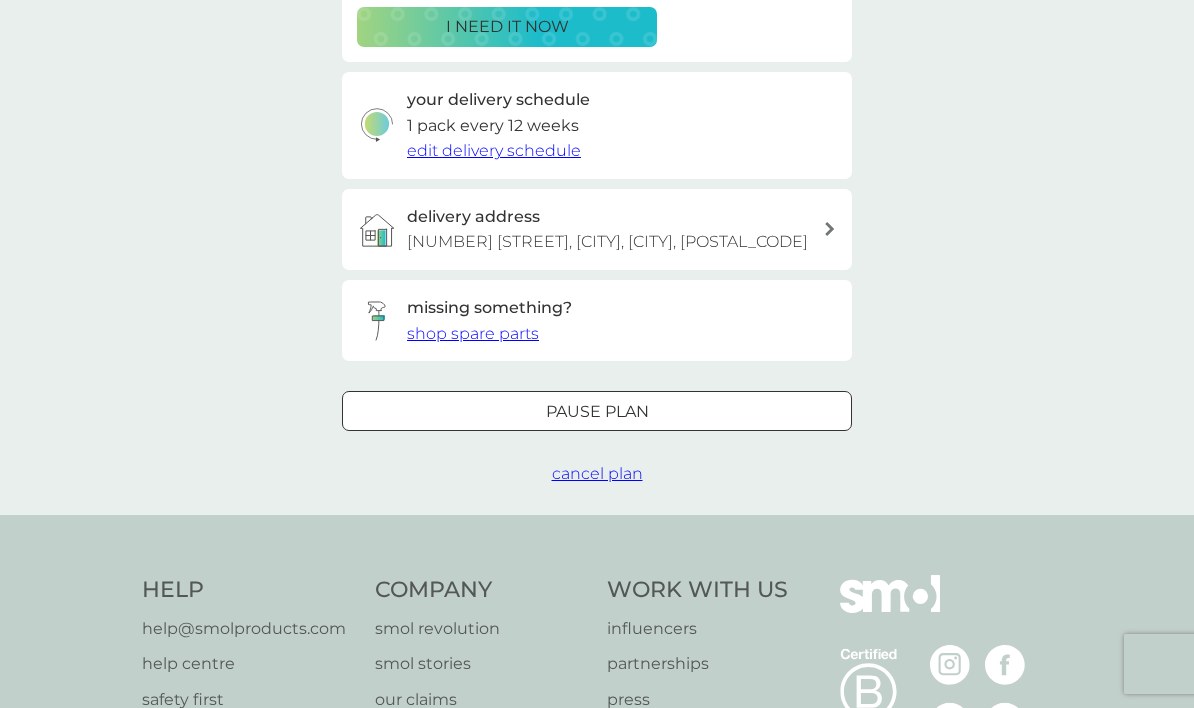 scroll, scrollTop: 428, scrollLeft: 0, axis: vertical 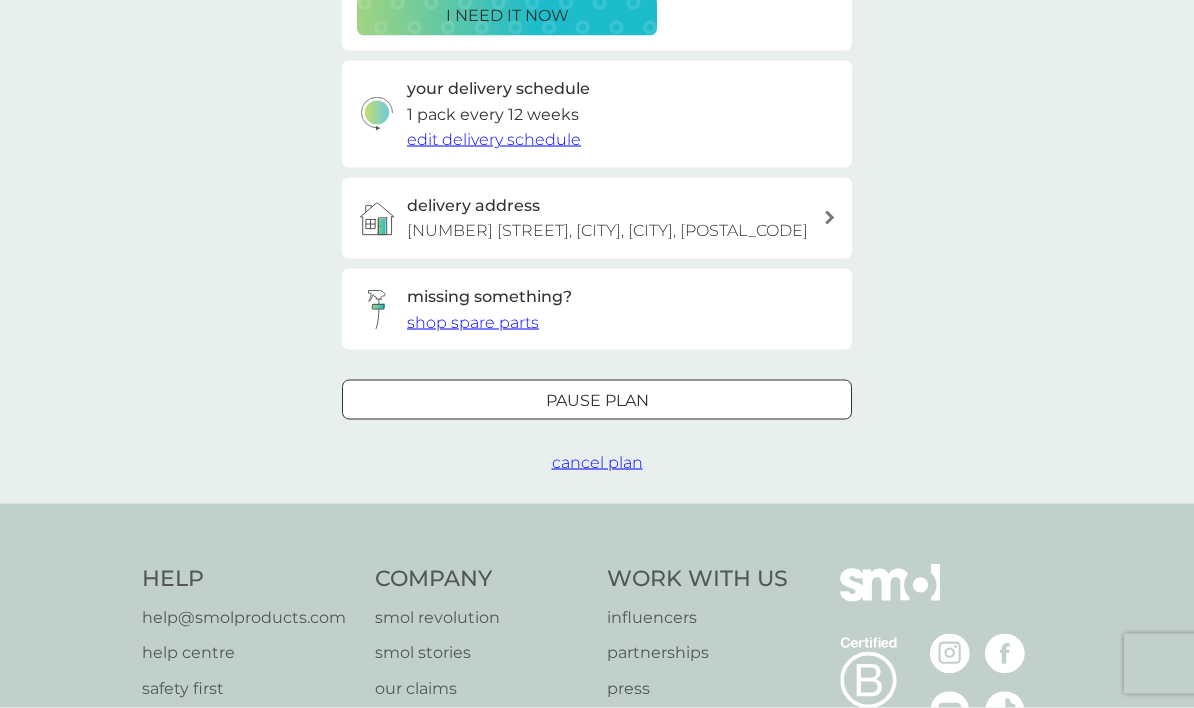 click on "cancel plan" at bounding box center [597, 462] 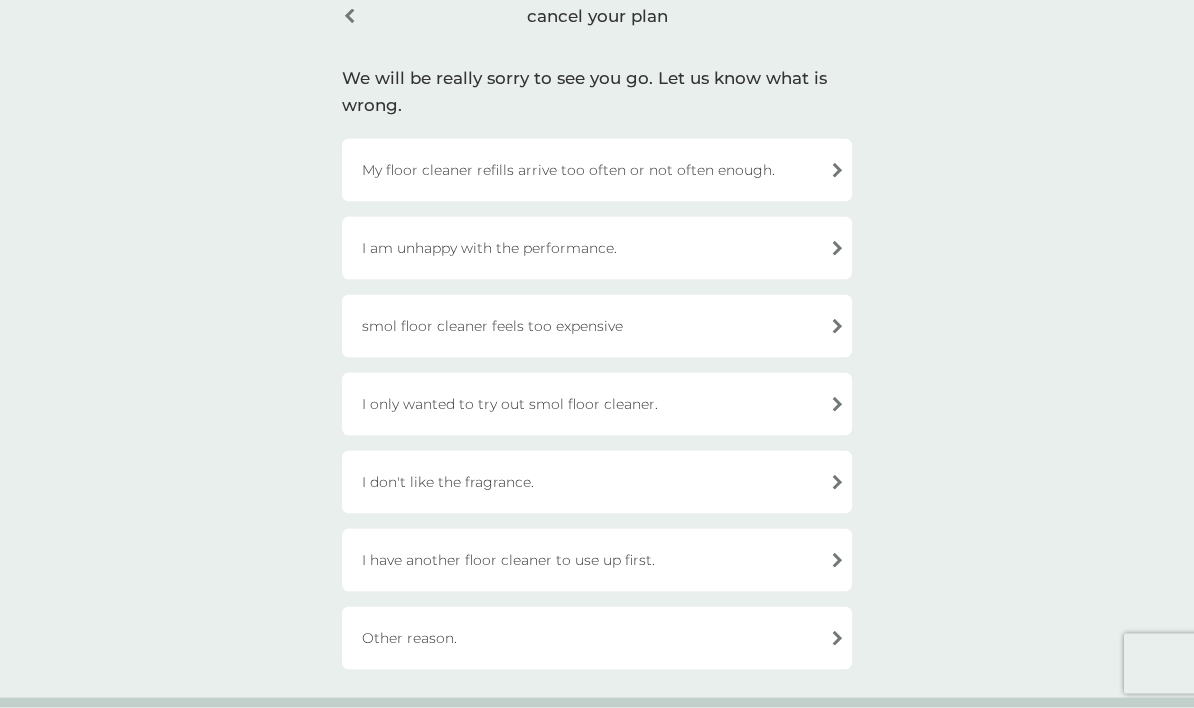 scroll, scrollTop: 103, scrollLeft: 0, axis: vertical 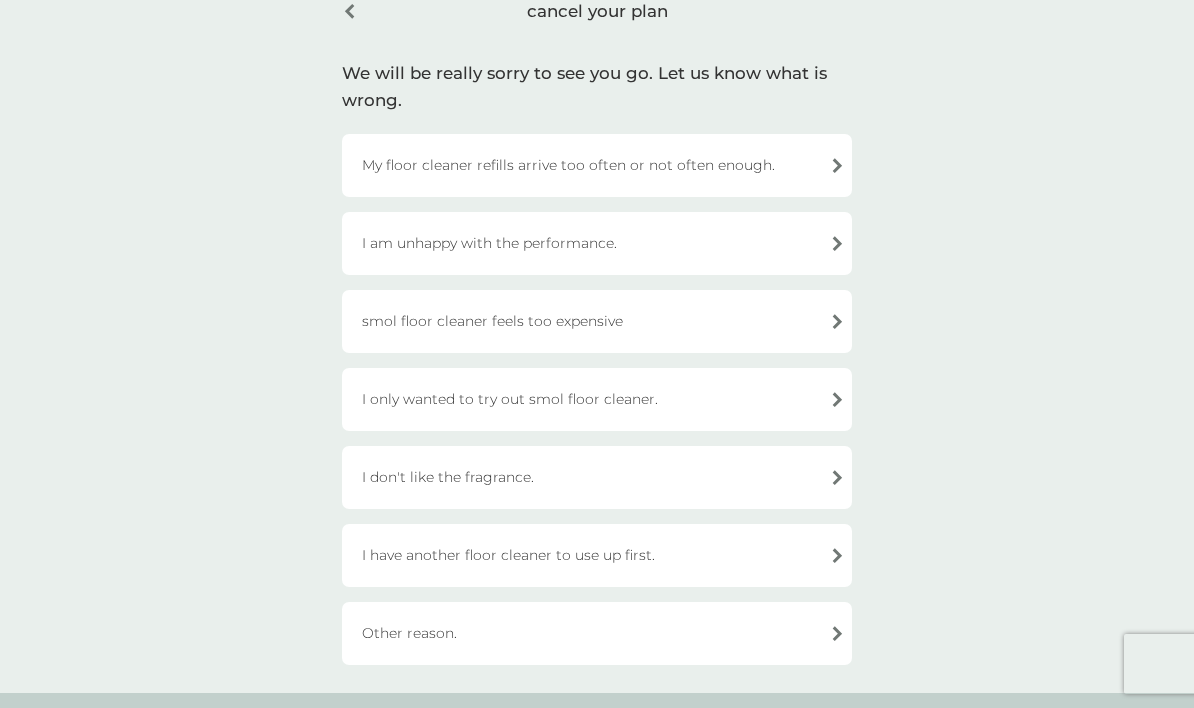 click on "I only wanted to try out smol floor cleaner." at bounding box center [597, 399] 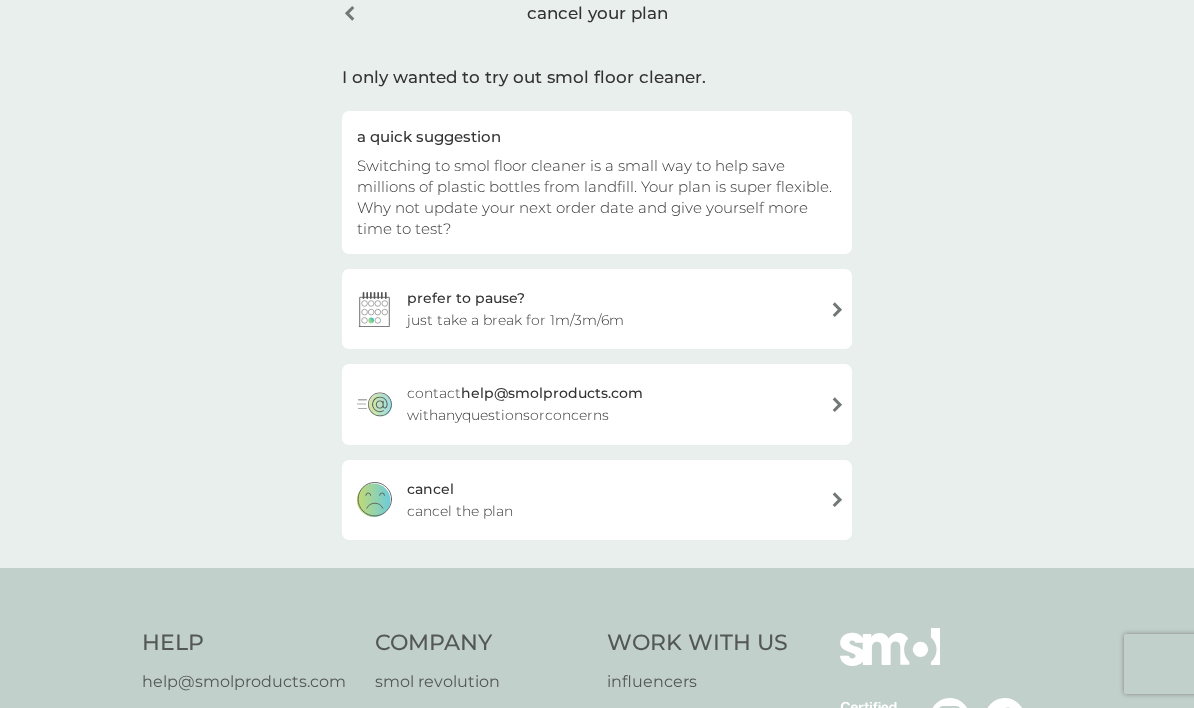 click on "cancel cancel the plan" at bounding box center [597, 500] 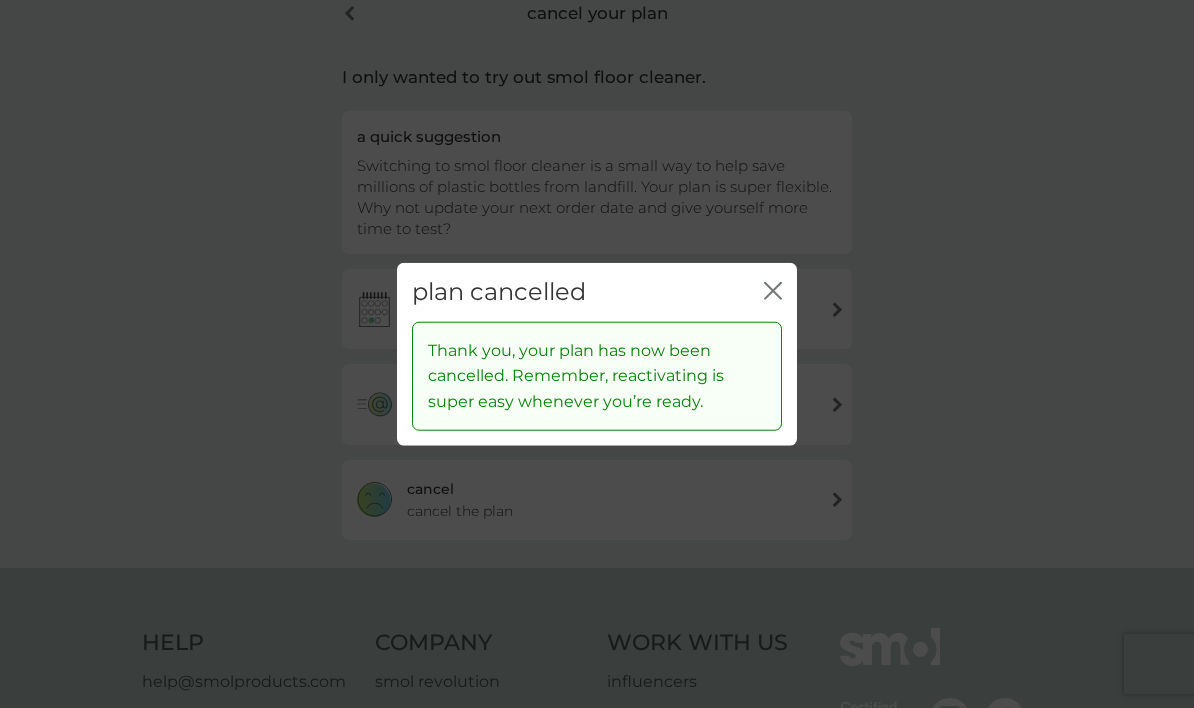 click 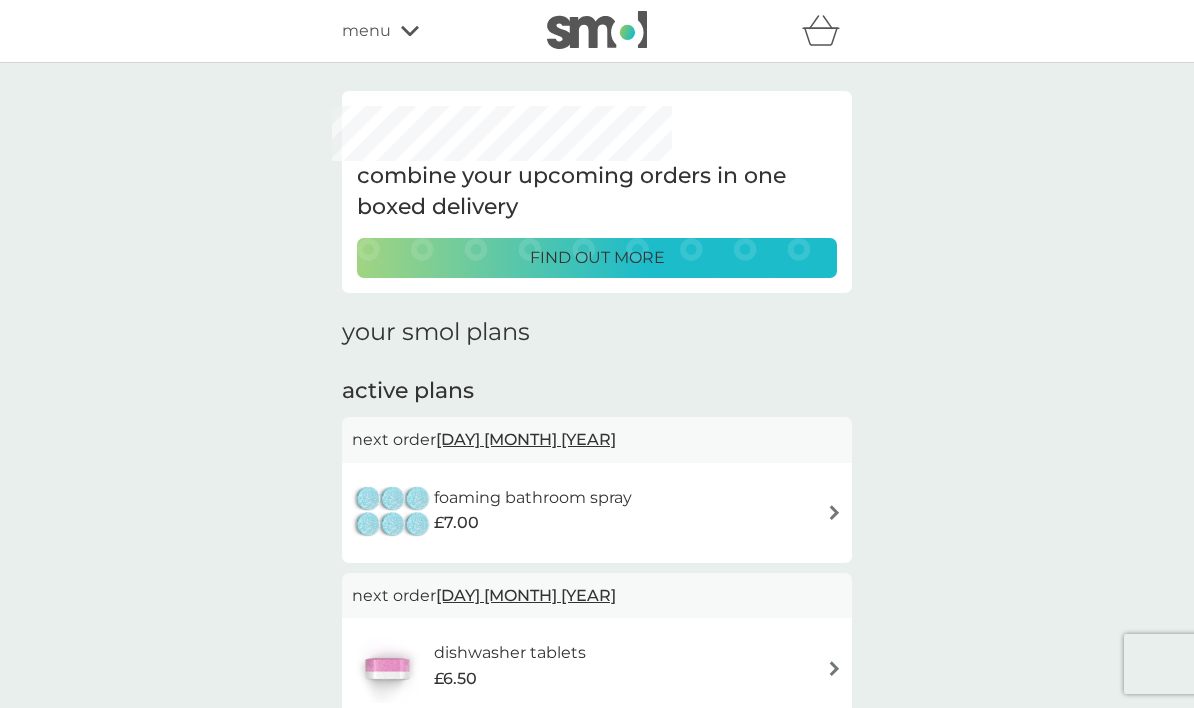 scroll, scrollTop: 0, scrollLeft: 0, axis: both 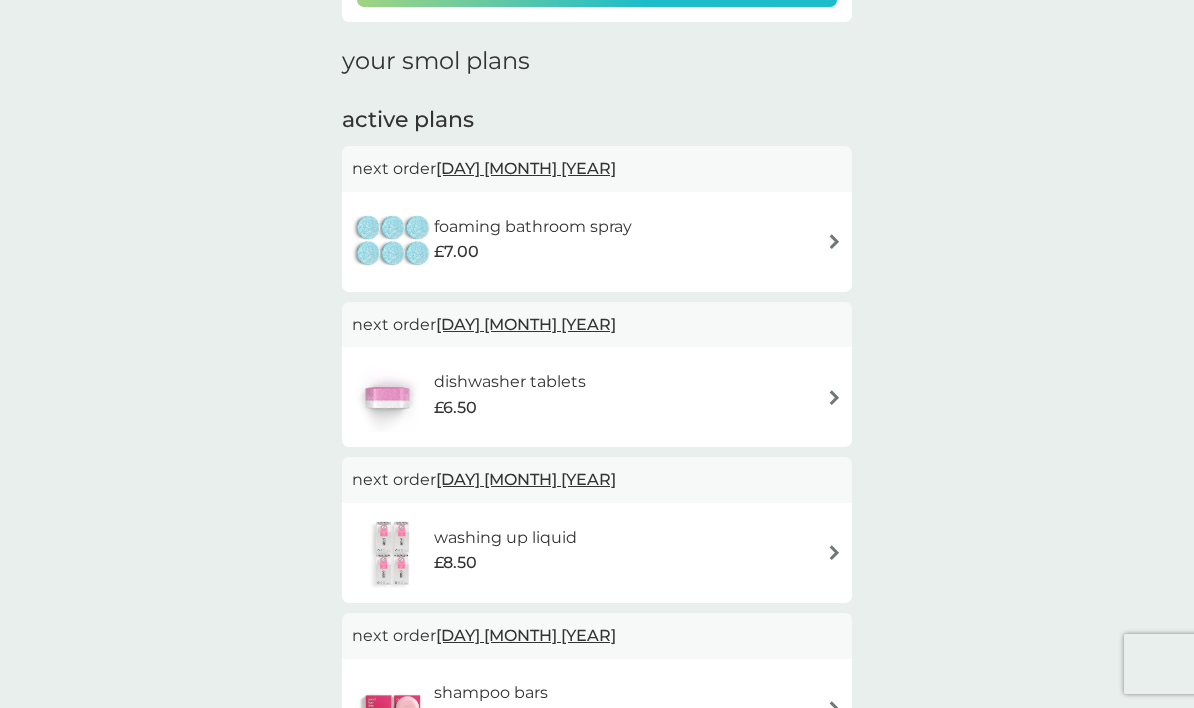 click at bounding box center [834, 241] 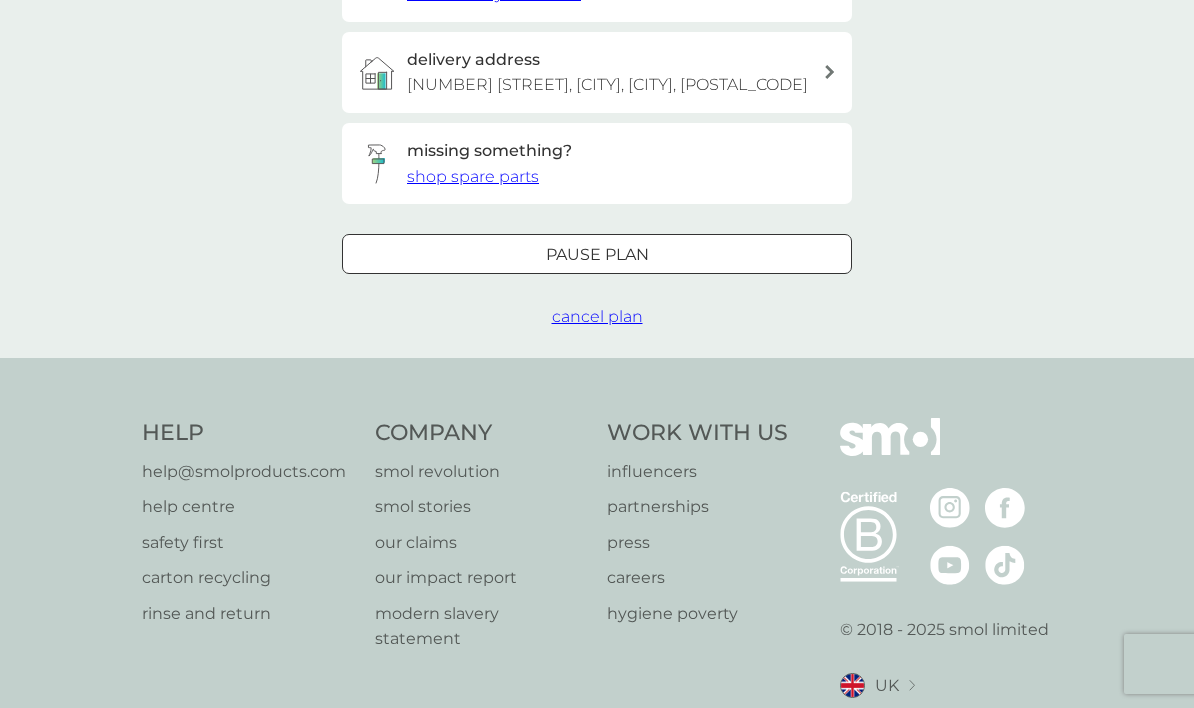 scroll, scrollTop: 573, scrollLeft: 0, axis: vertical 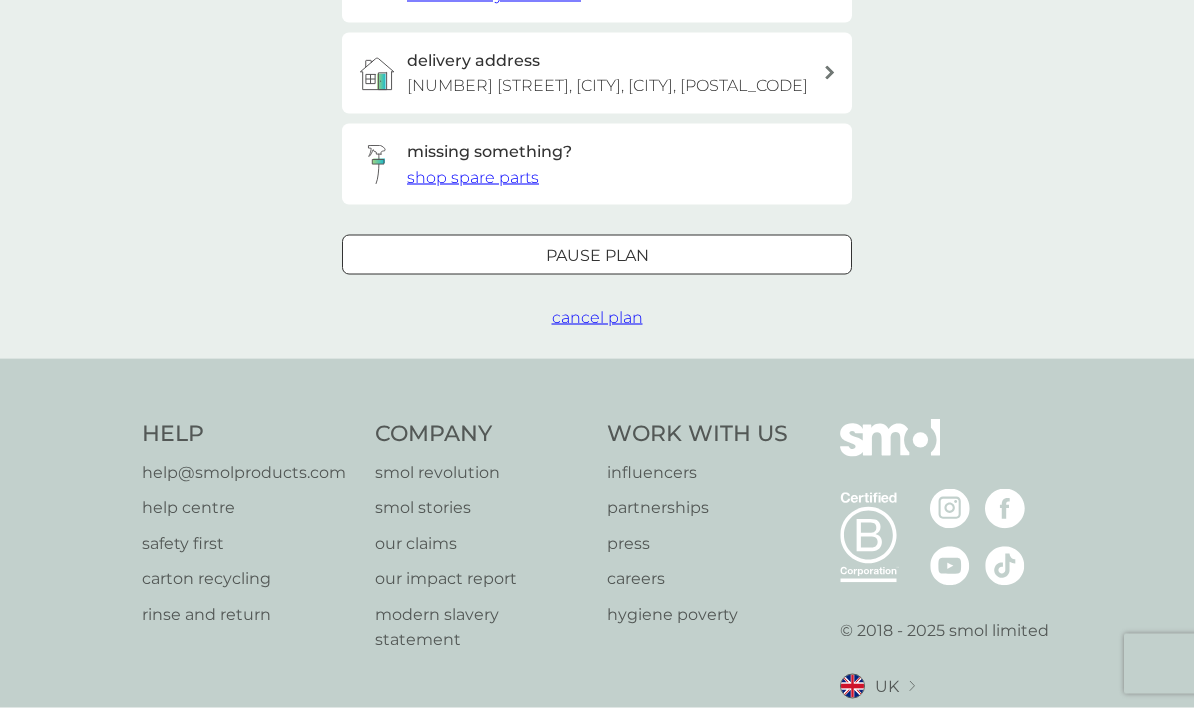 click on "cancel plan" at bounding box center [597, 317] 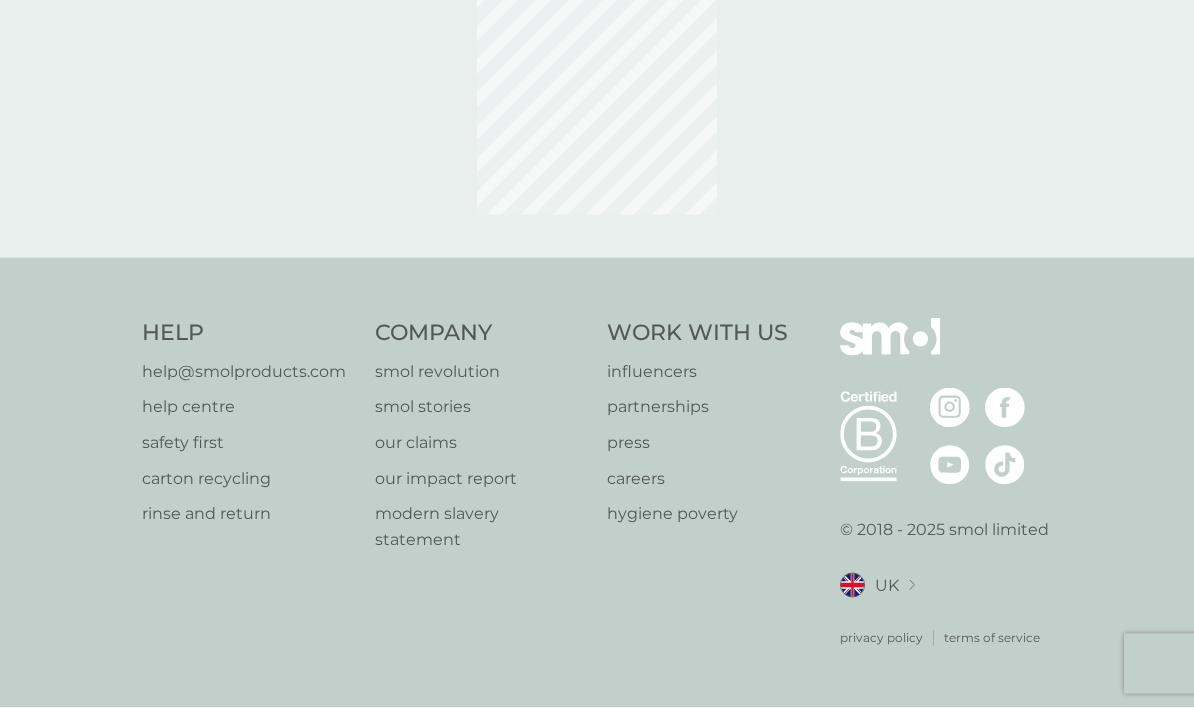 scroll, scrollTop: 0, scrollLeft: 0, axis: both 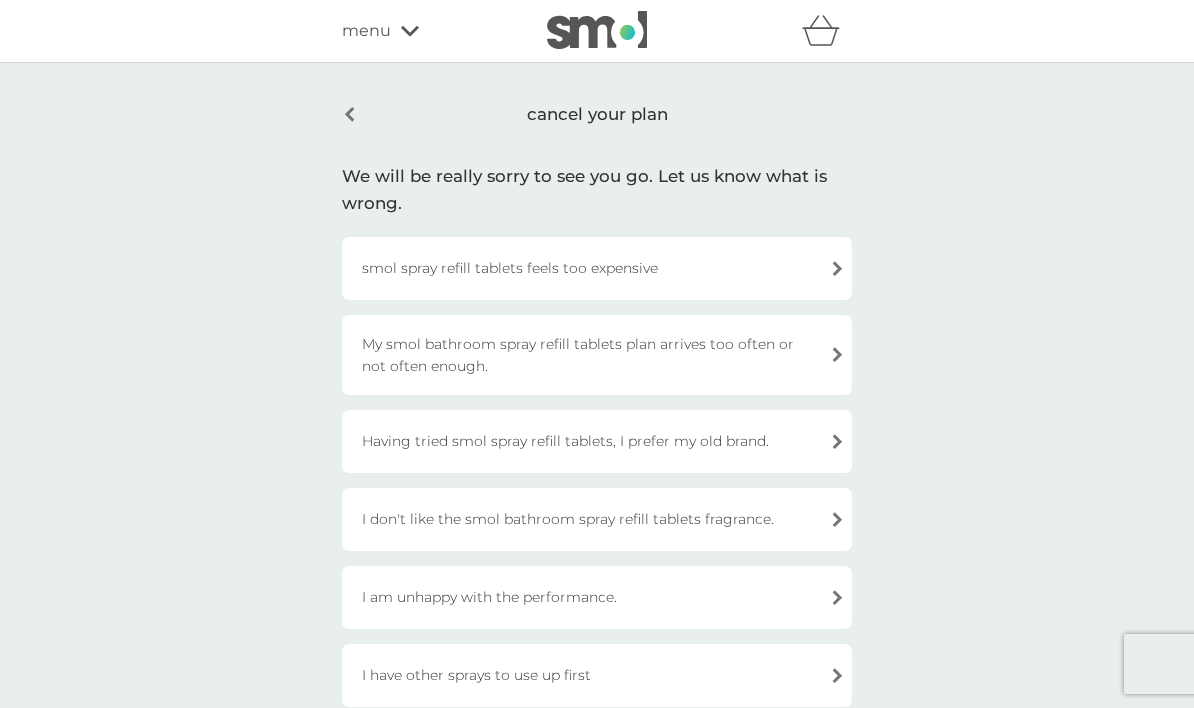 click on "smol spray refill tablets feels too expensive" at bounding box center [597, 268] 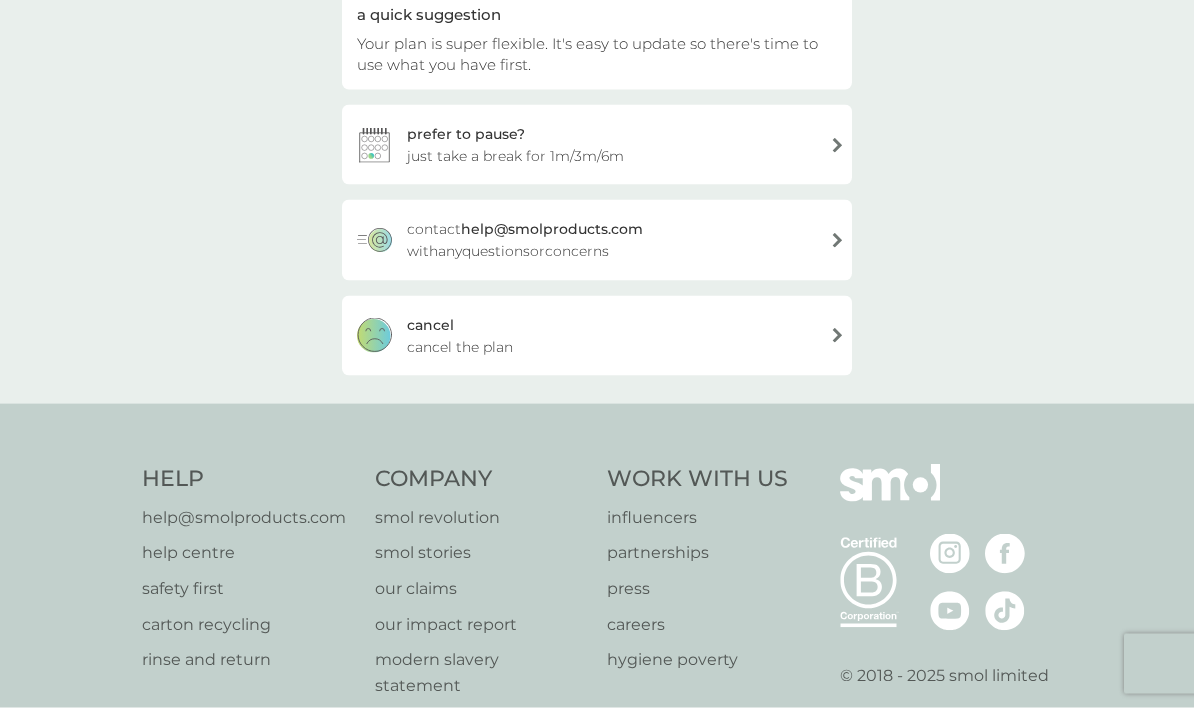 scroll, scrollTop: 295, scrollLeft: 0, axis: vertical 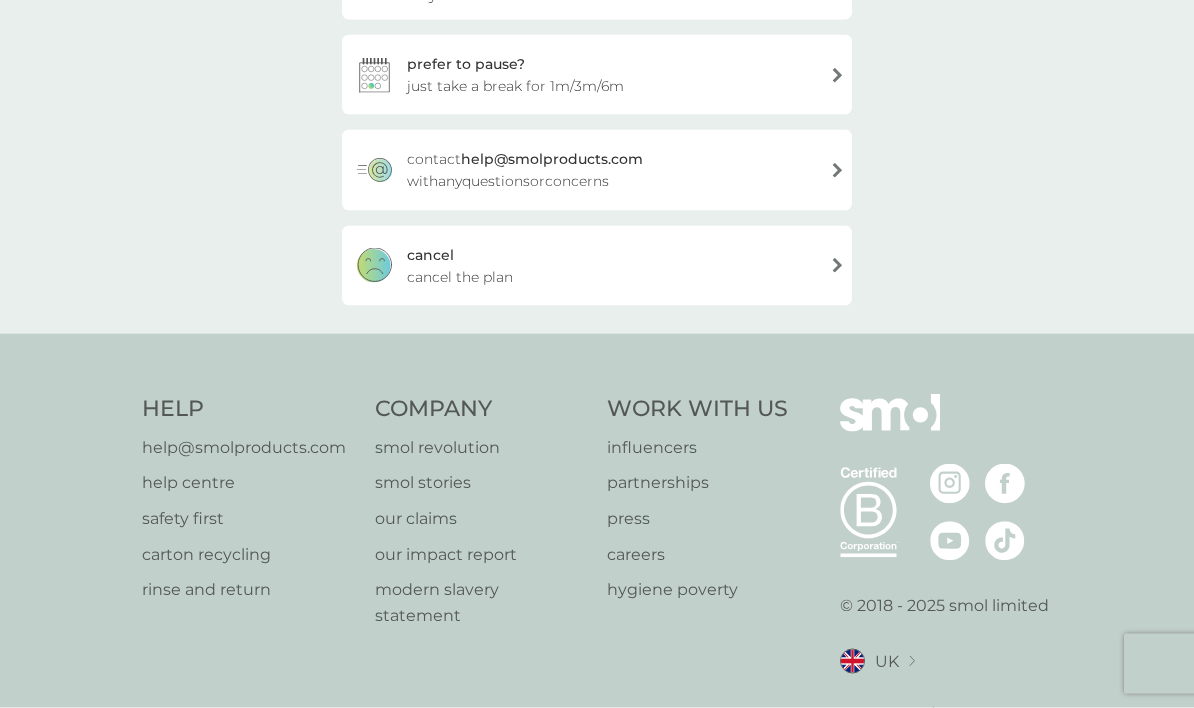 click on "cancel cancel the plan" at bounding box center [597, 266] 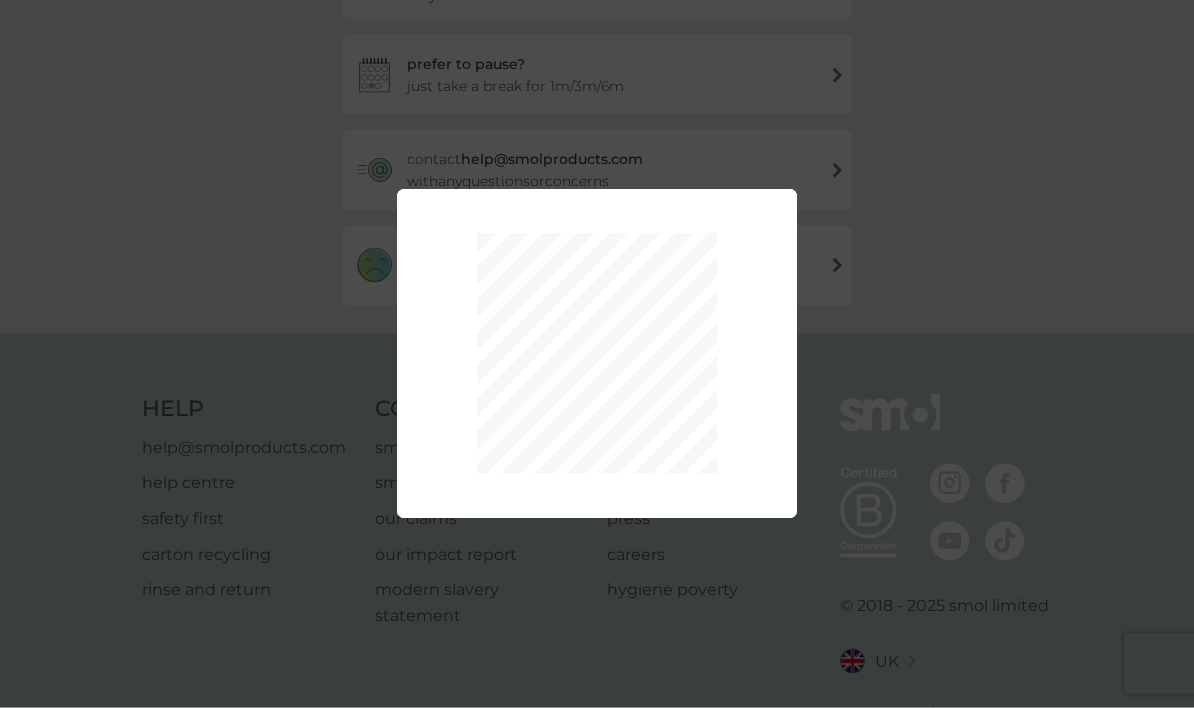 scroll, scrollTop: 295, scrollLeft: 0, axis: vertical 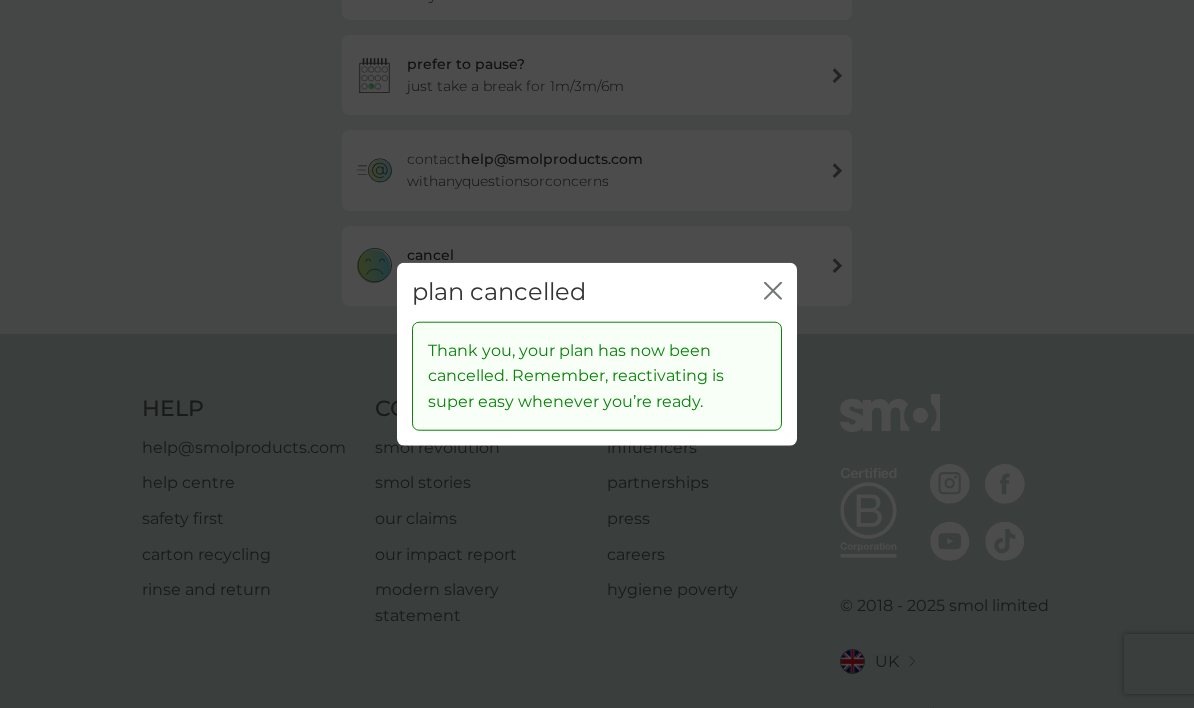 click on "close" 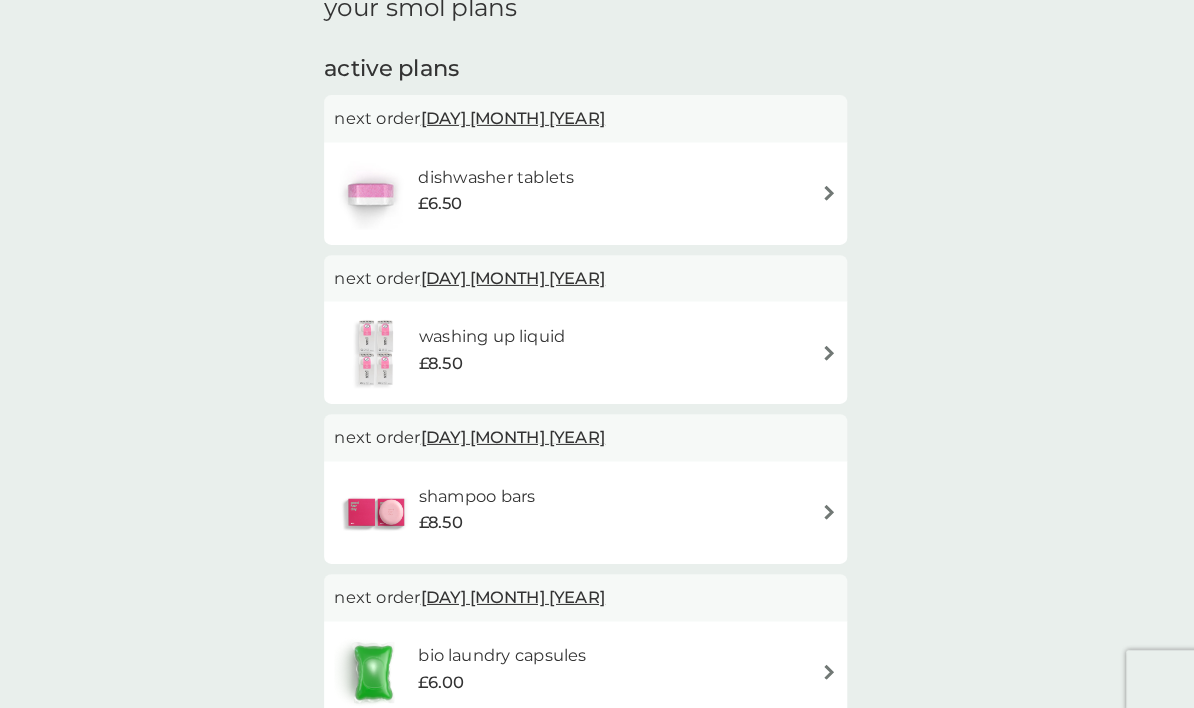 scroll, scrollTop: 325, scrollLeft: 0, axis: vertical 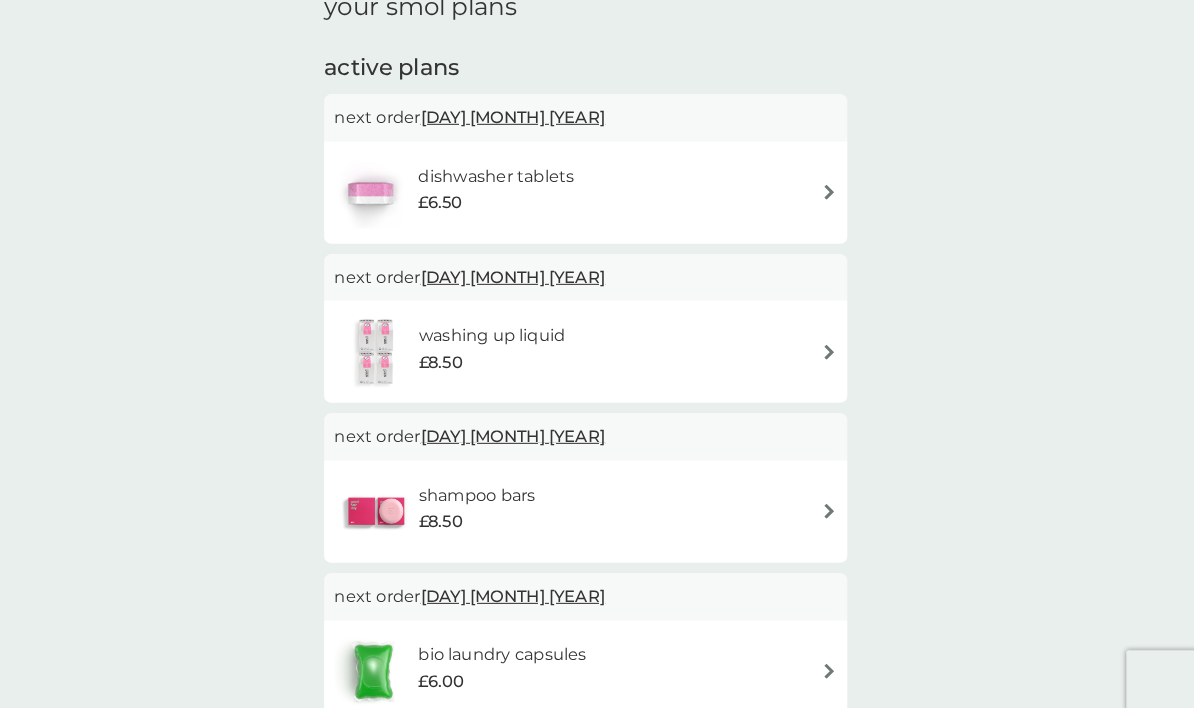 click at bounding box center (834, 187) 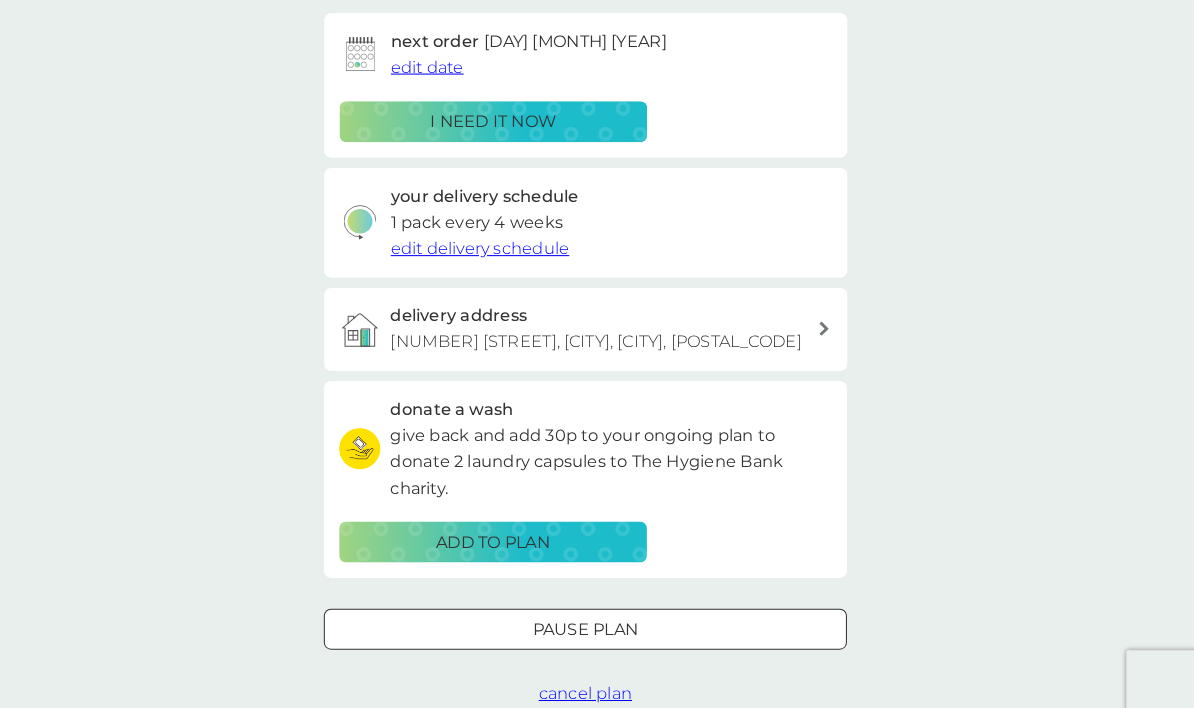 scroll, scrollTop: 0, scrollLeft: 0, axis: both 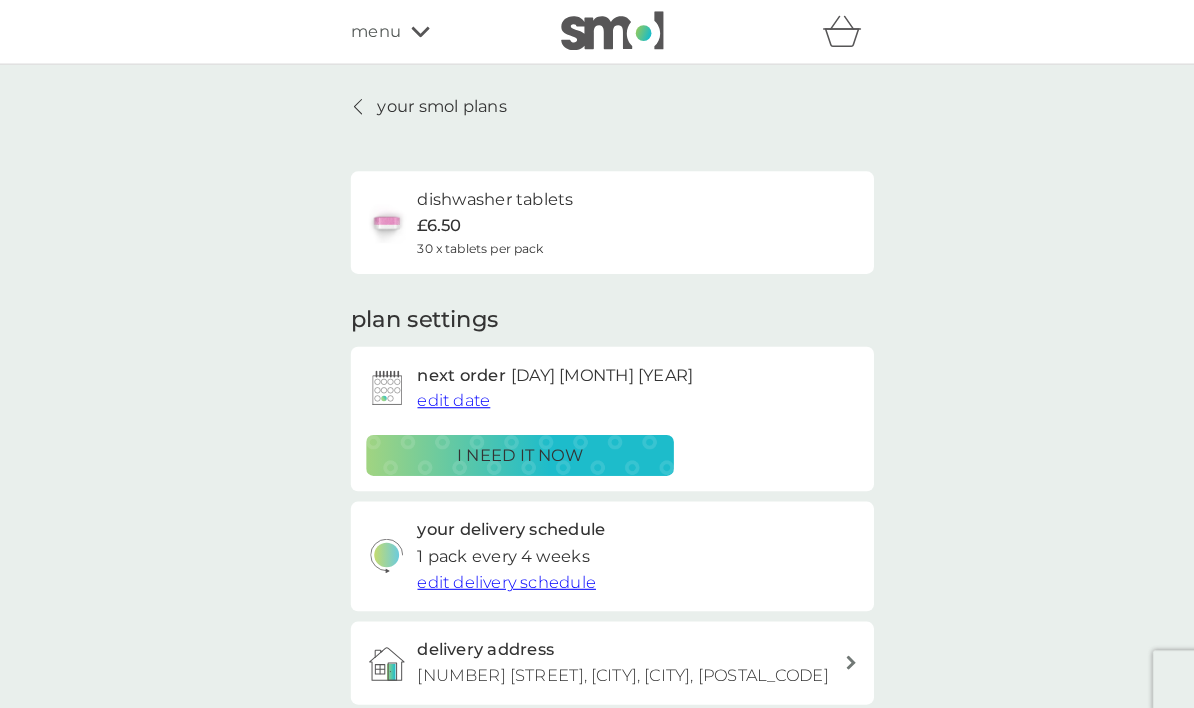 click on "edit date" at bounding box center (442, 390) 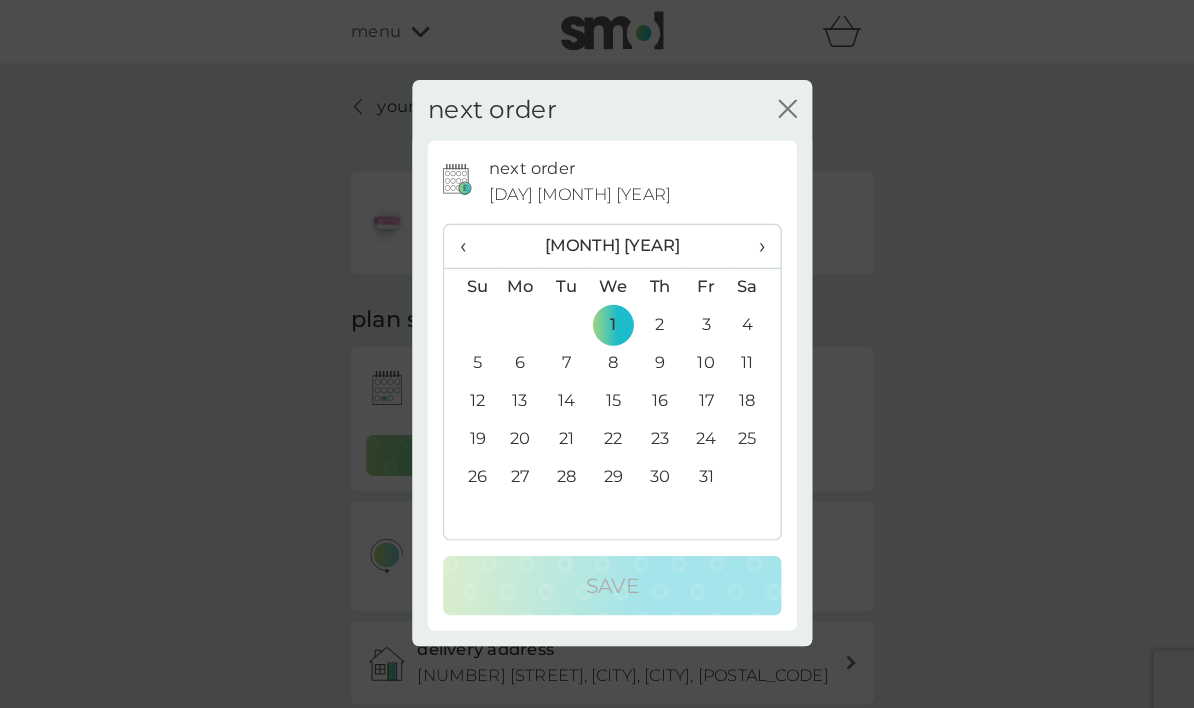 click on "15" at bounding box center [598, 391] 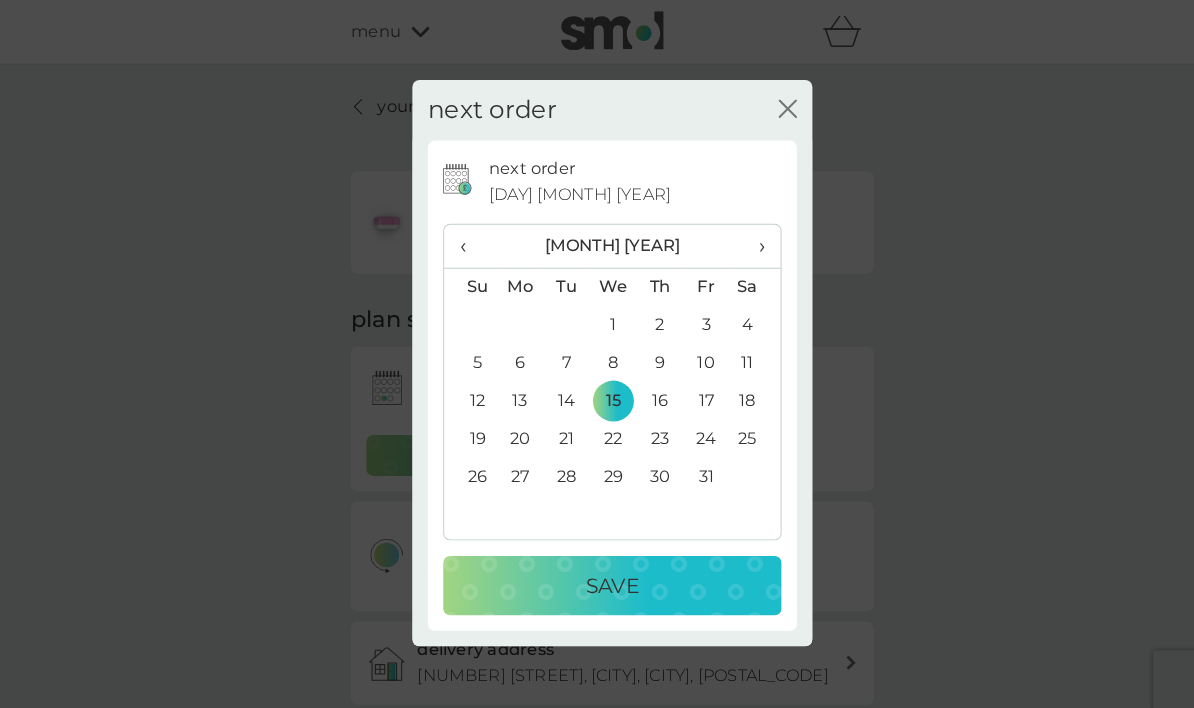 click on "Save" at bounding box center [597, 571] 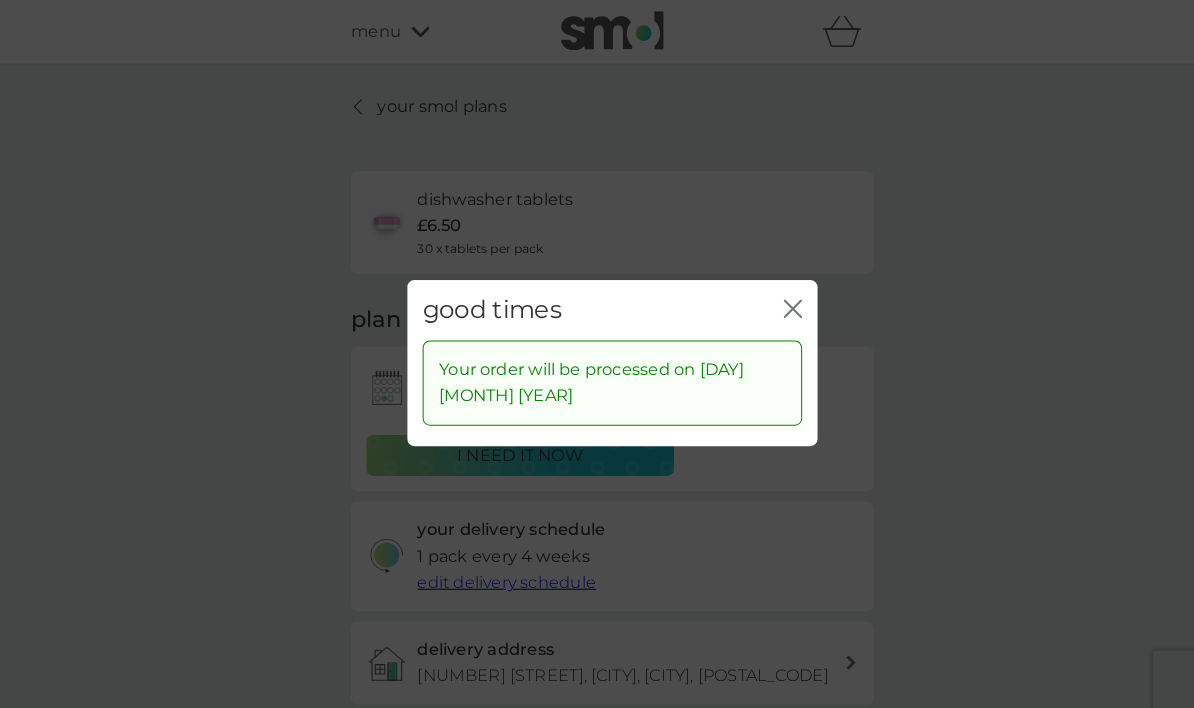 click on "close" 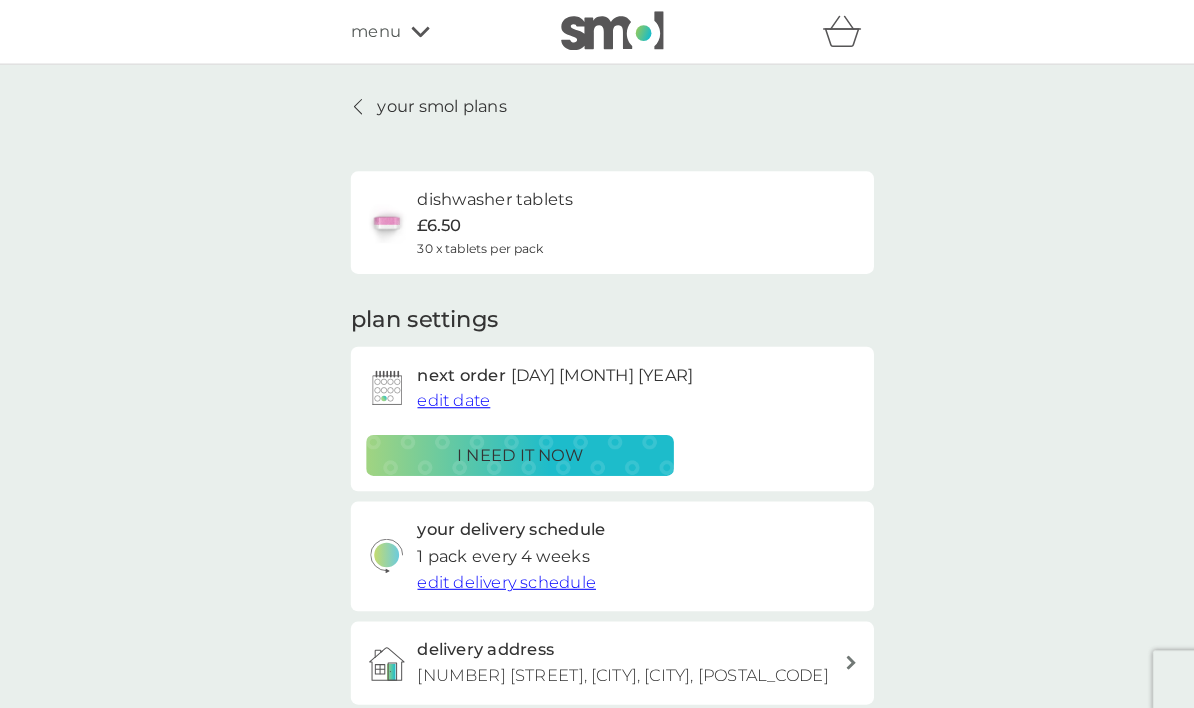 scroll, scrollTop: 0, scrollLeft: 0, axis: both 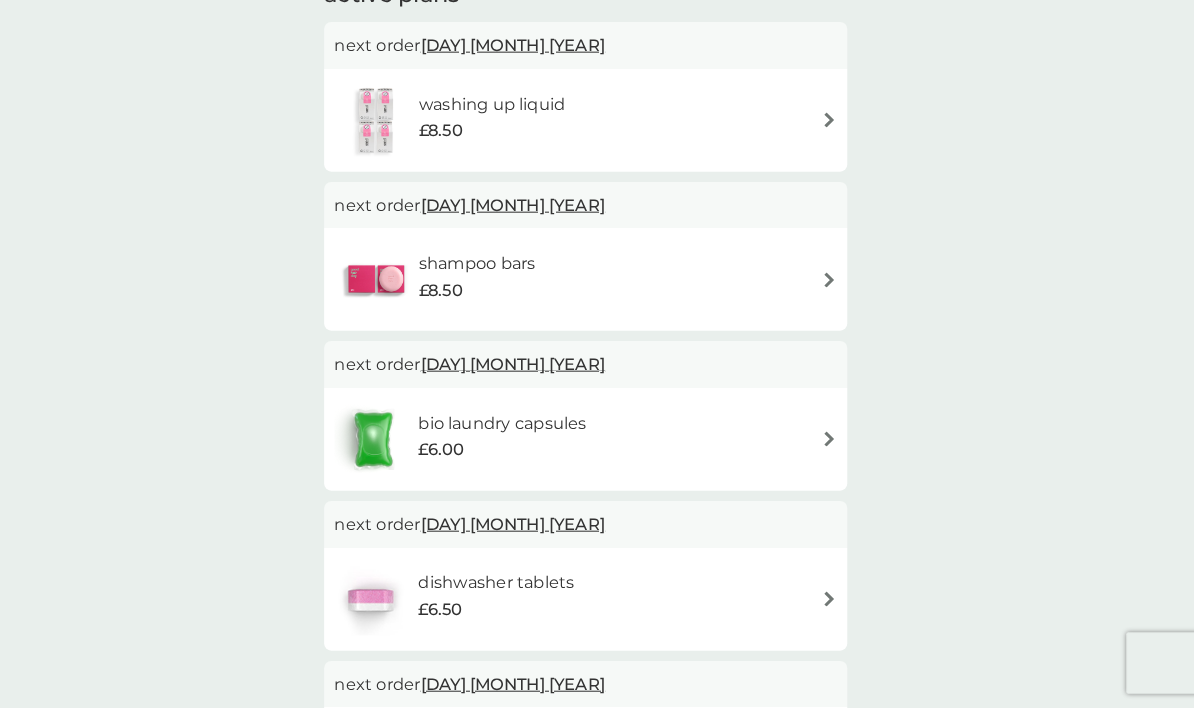 click at bounding box center (834, 290) 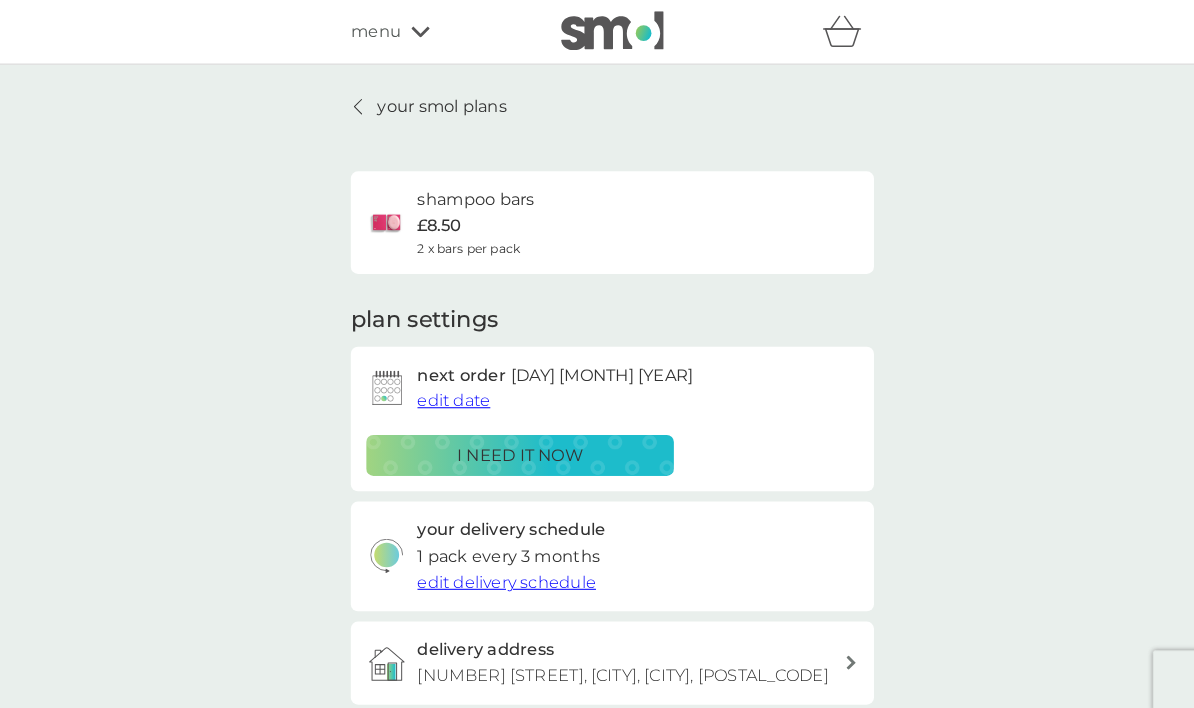click on "edit date" at bounding box center (442, 390) 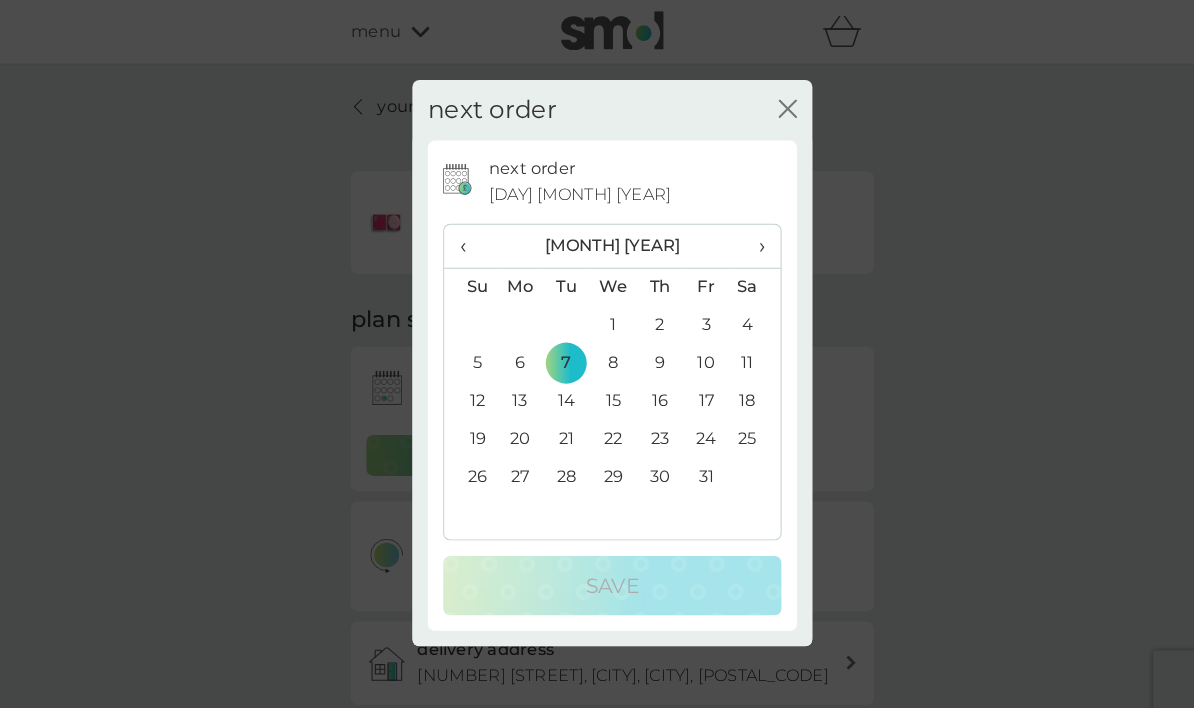 click on "15" at bounding box center [598, 391] 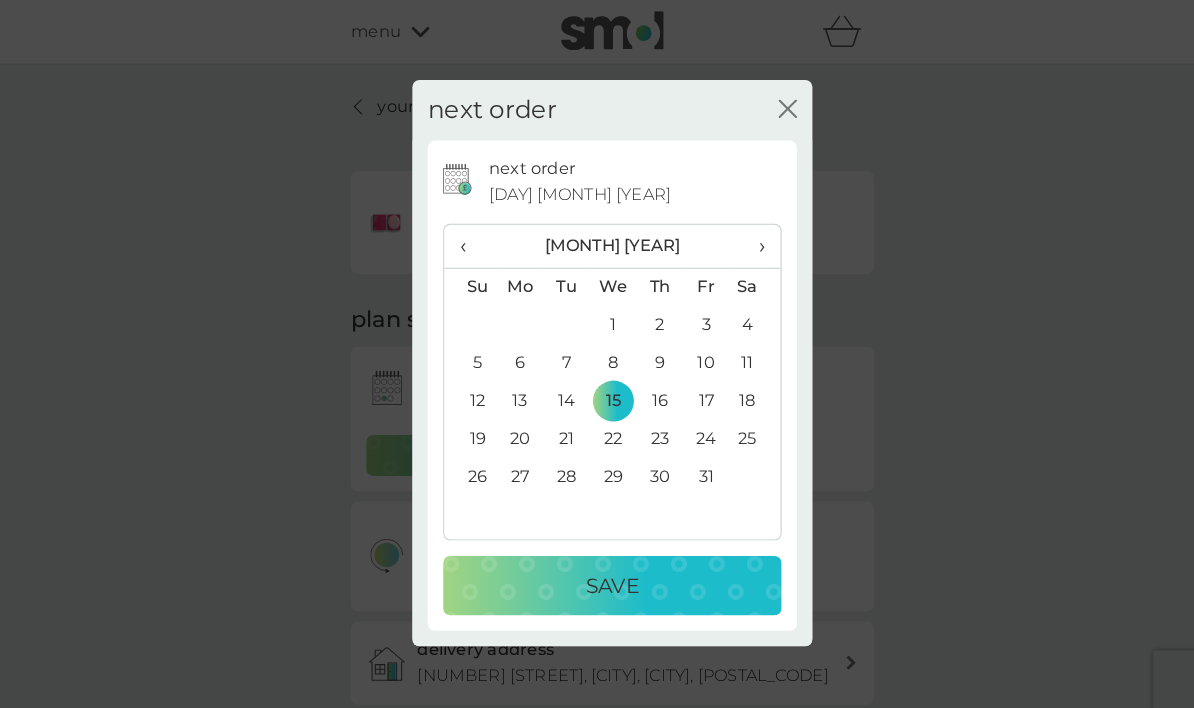 click on "Save" at bounding box center (597, 571) 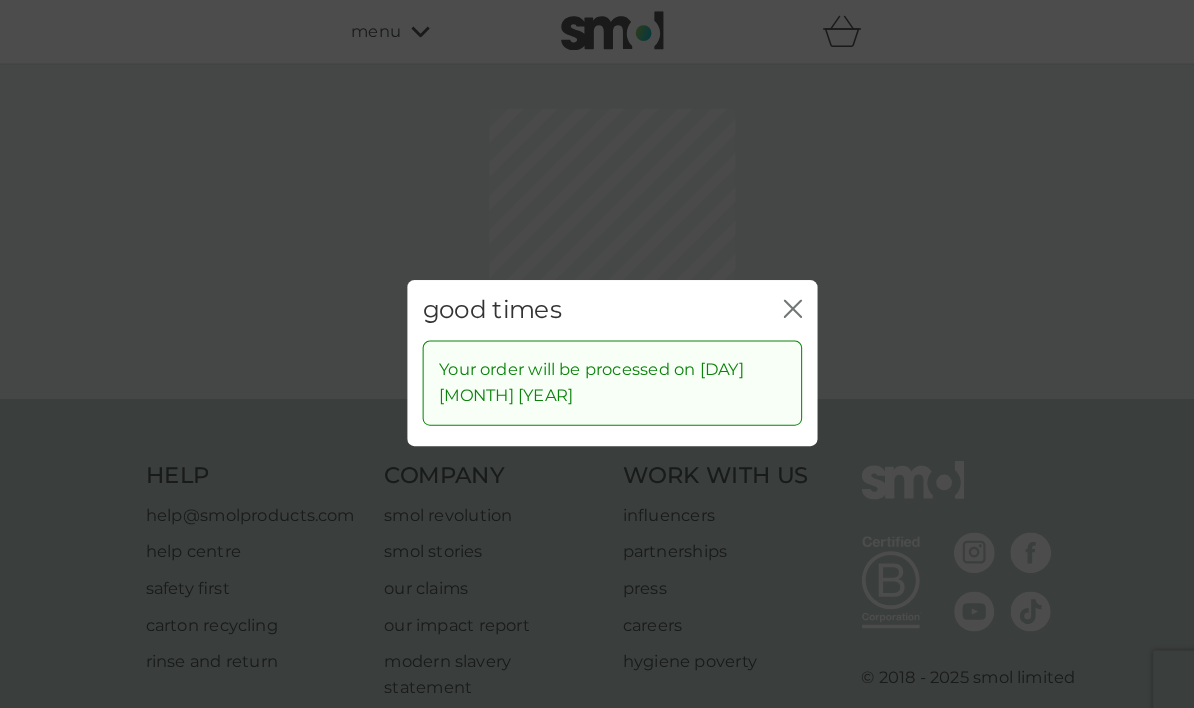 click on "close" 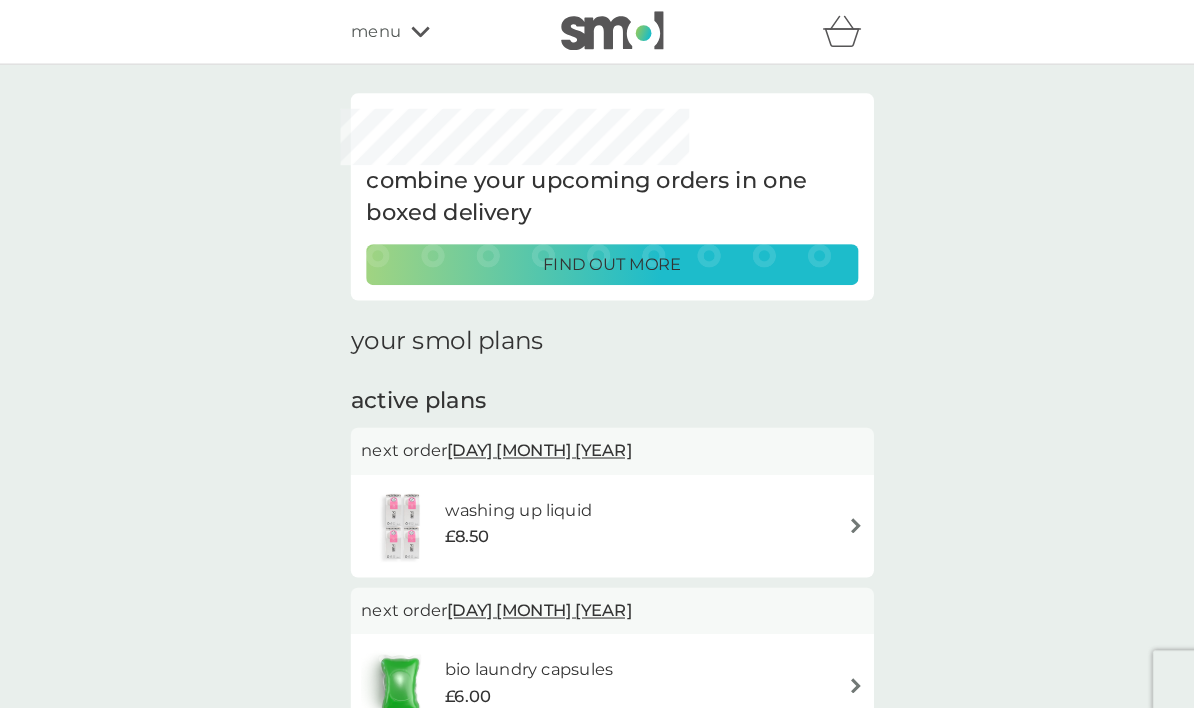 scroll, scrollTop: 377, scrollLeft: 0, axis: vertical 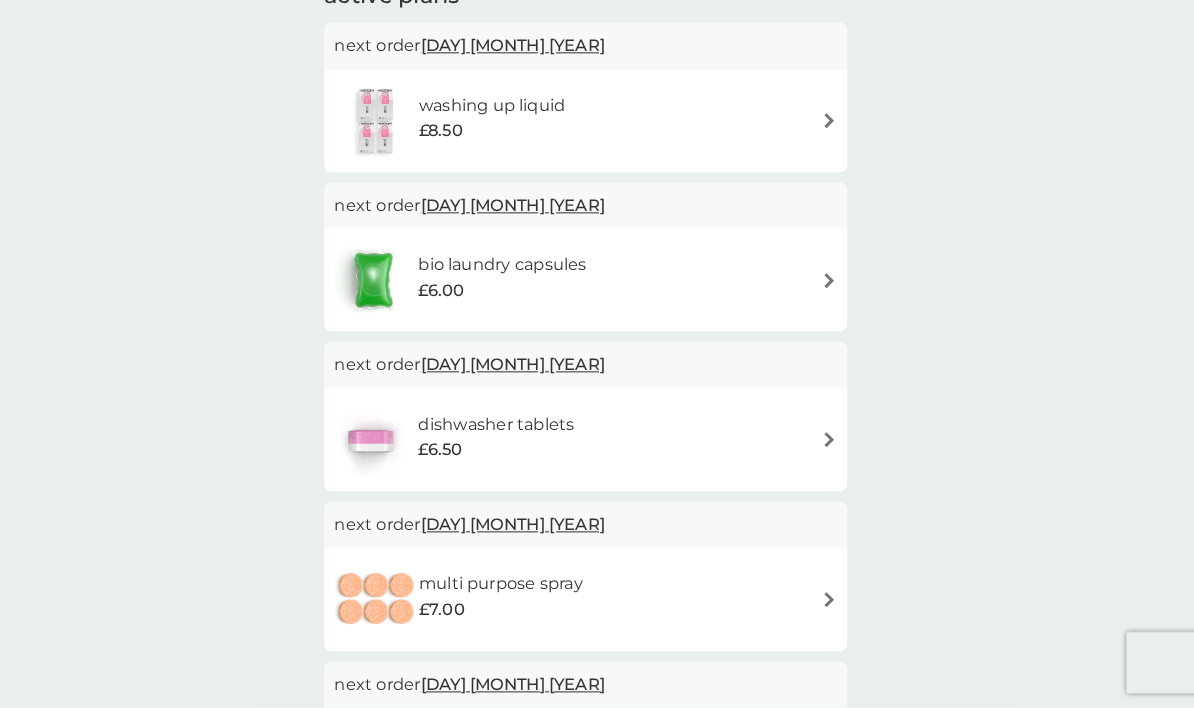 click at bounding box center (834, 135) 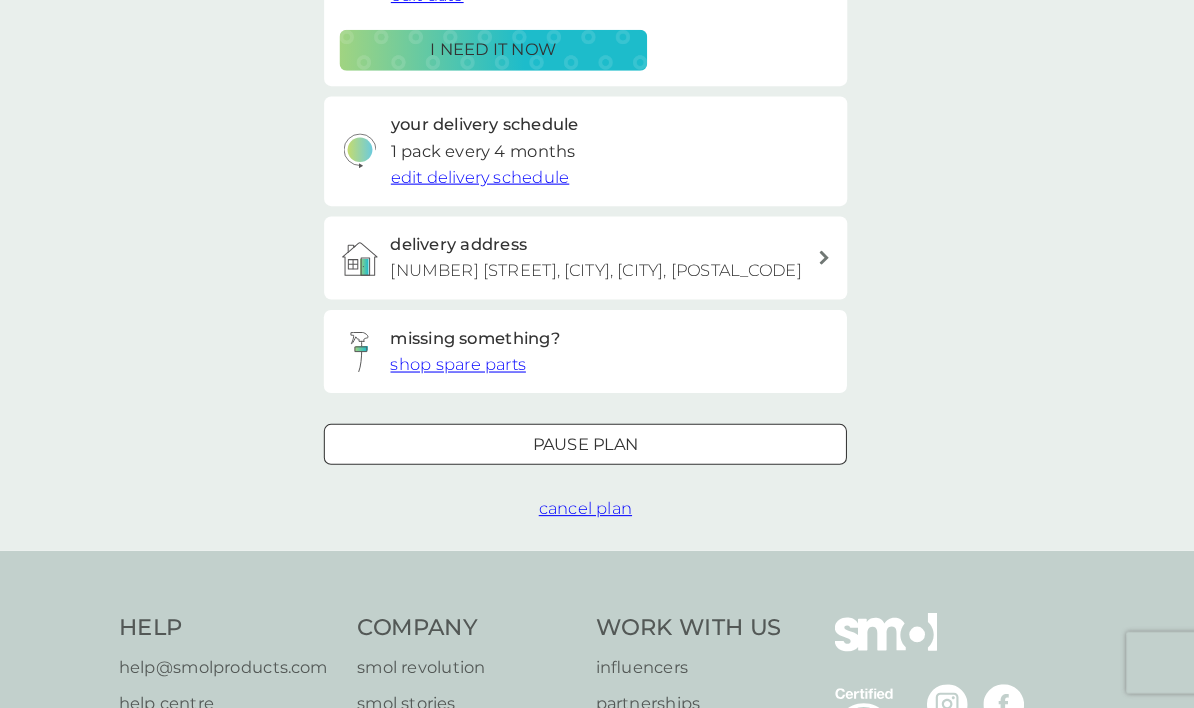scroll, scrollTop: 0, scrollLeft: 0, axis: both 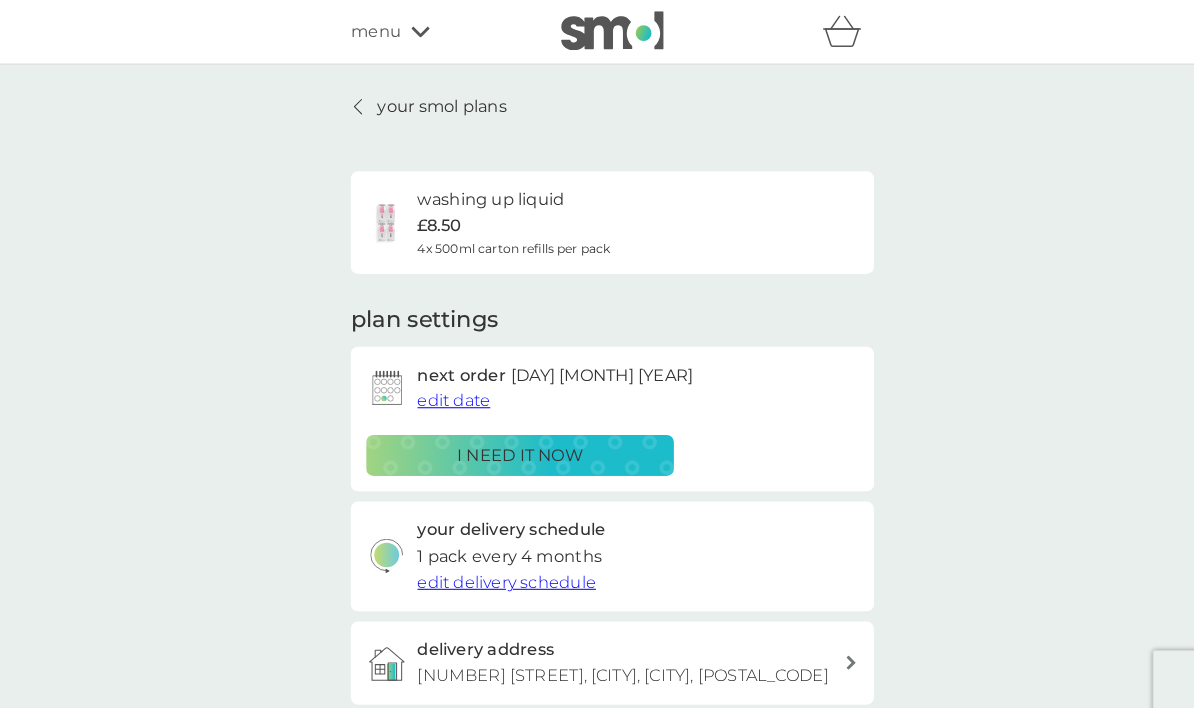click on "edit date" at bounding box center (442, 390) 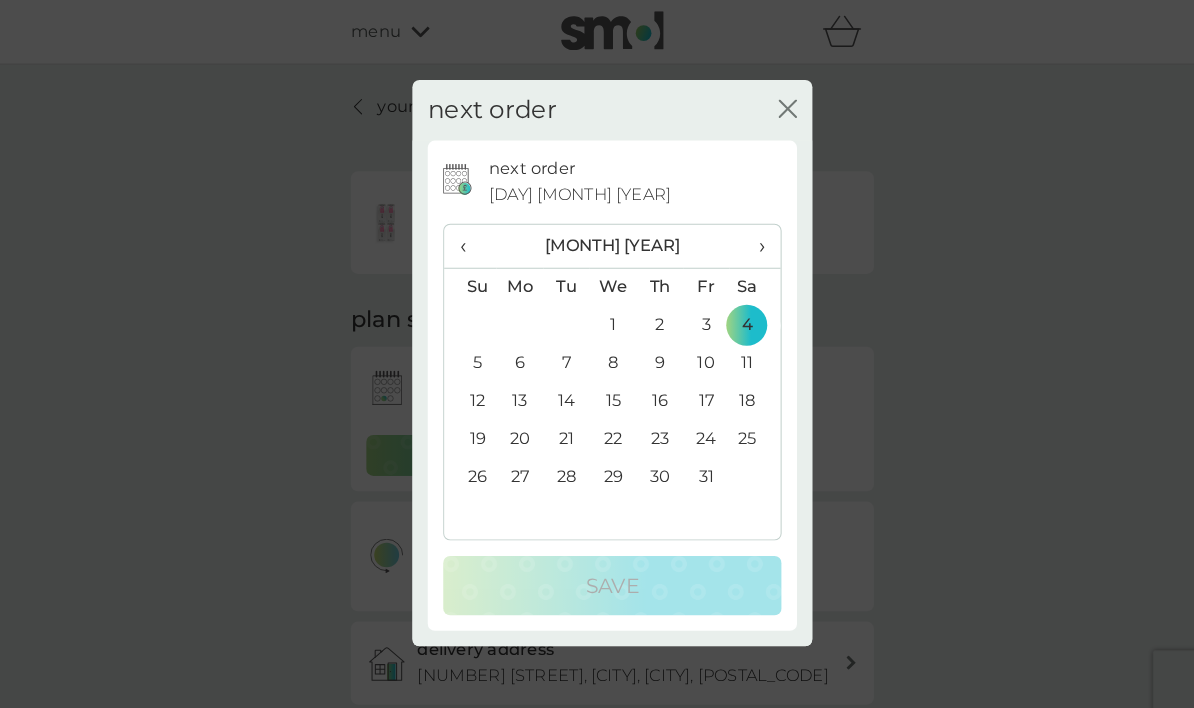 click on "15" at bounding box center (598, 391) 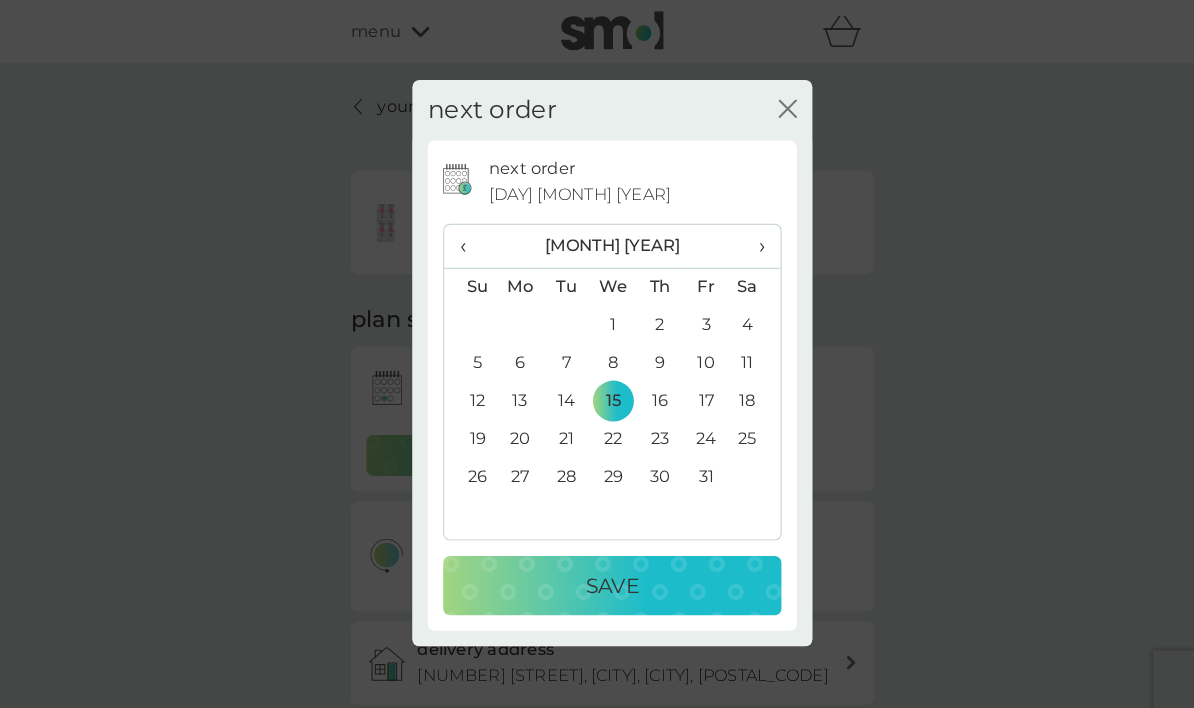 click on "Save" at bounding box center (597, 571) 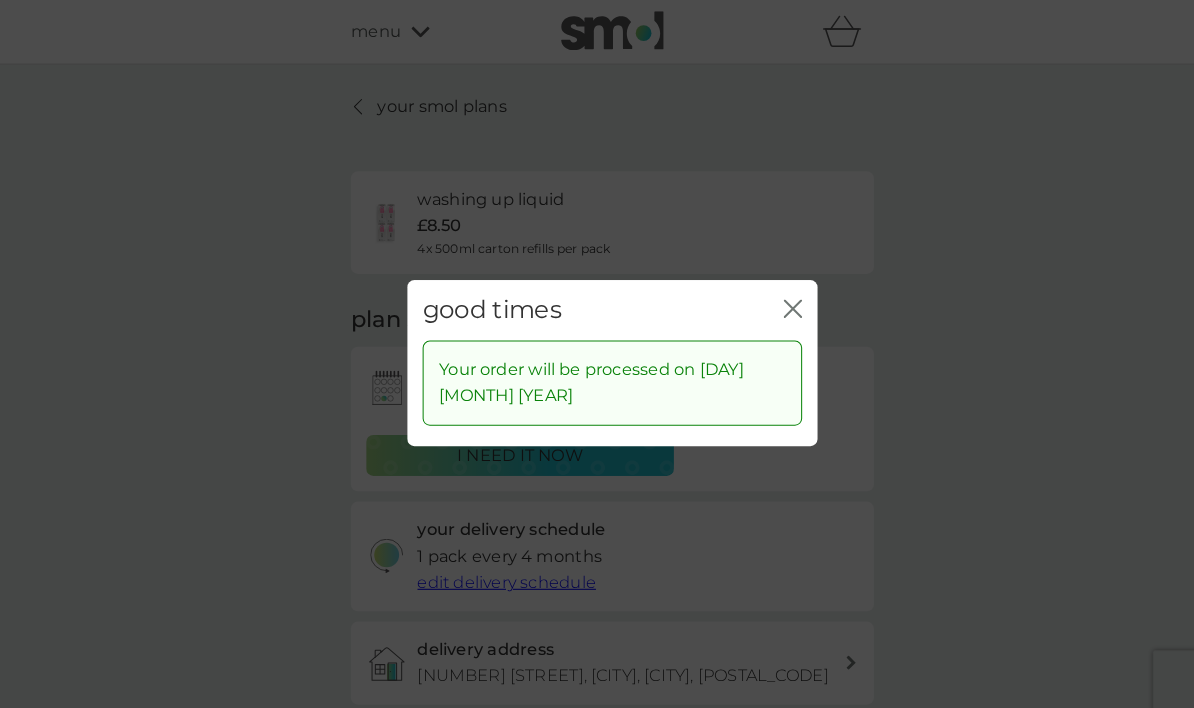click 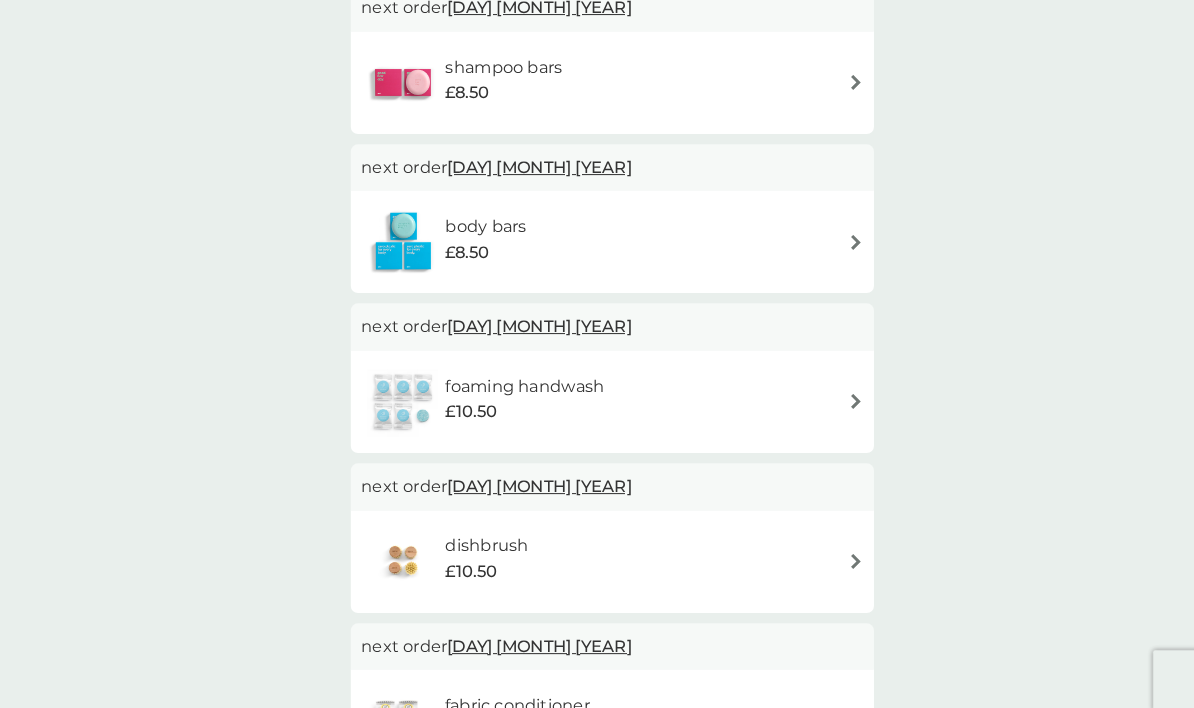 scroll, scrollTop: 1213, scrollLeft: 0, axis: vertical 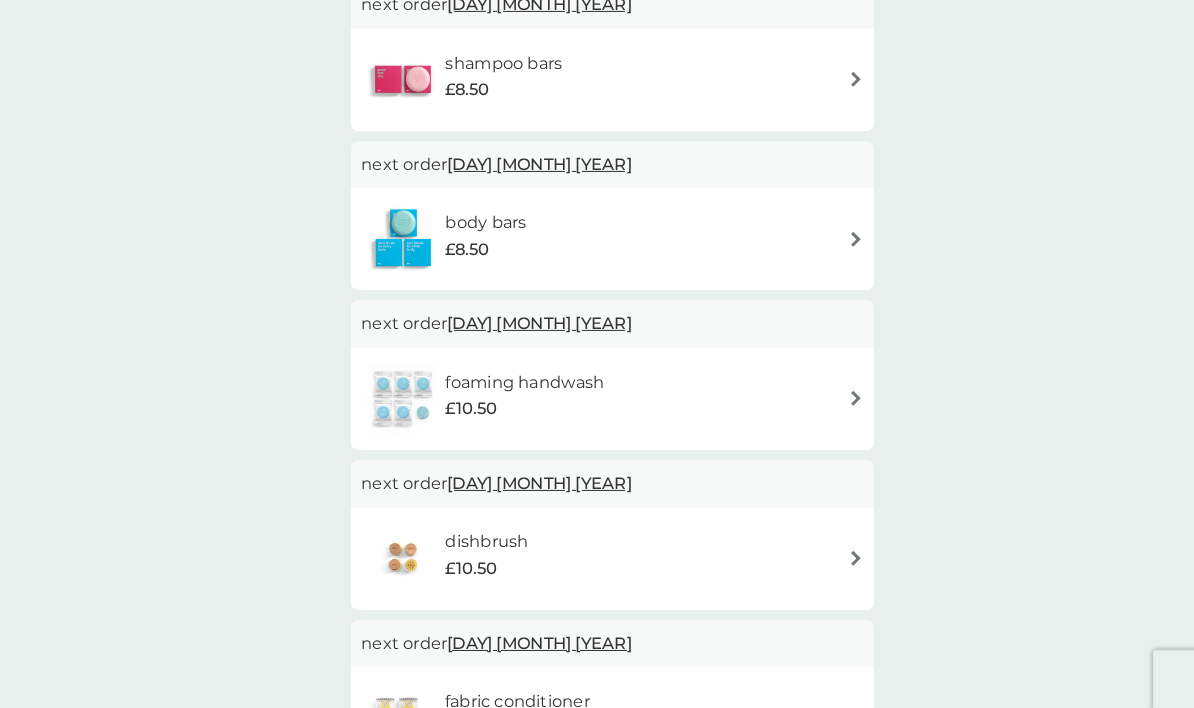 click on "14 Nov 2025" at bounding box center [526, 315] 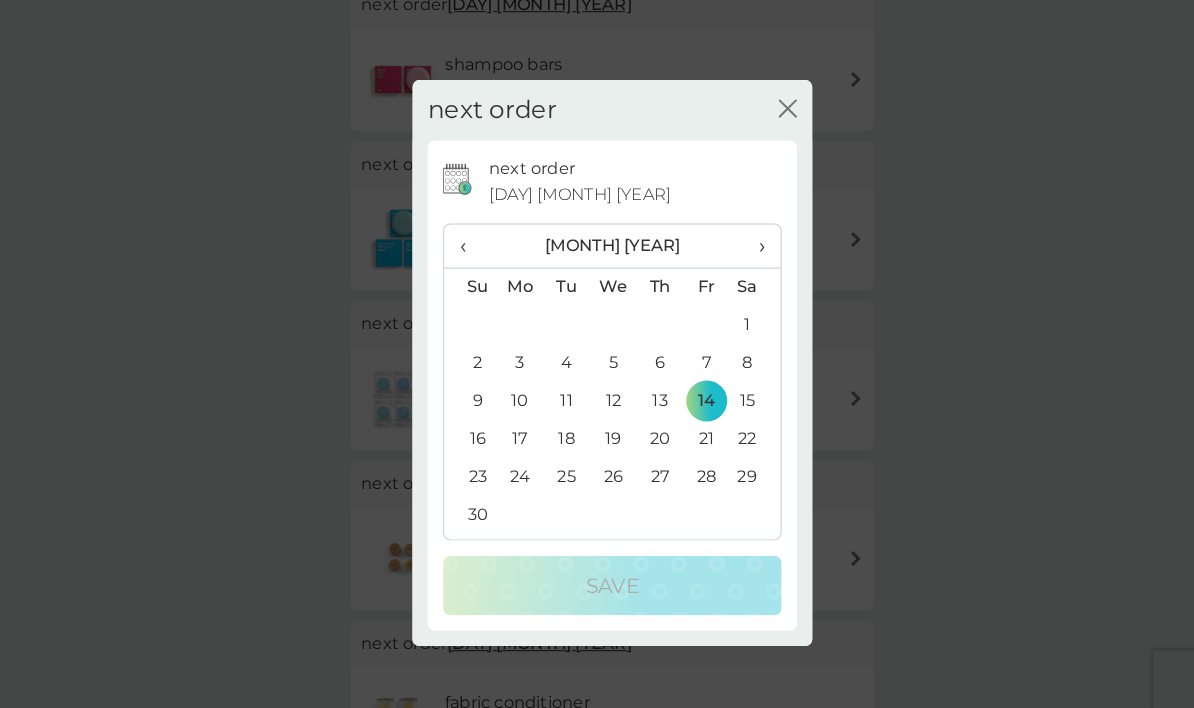 click on "›" at bounding box center (736, 240) 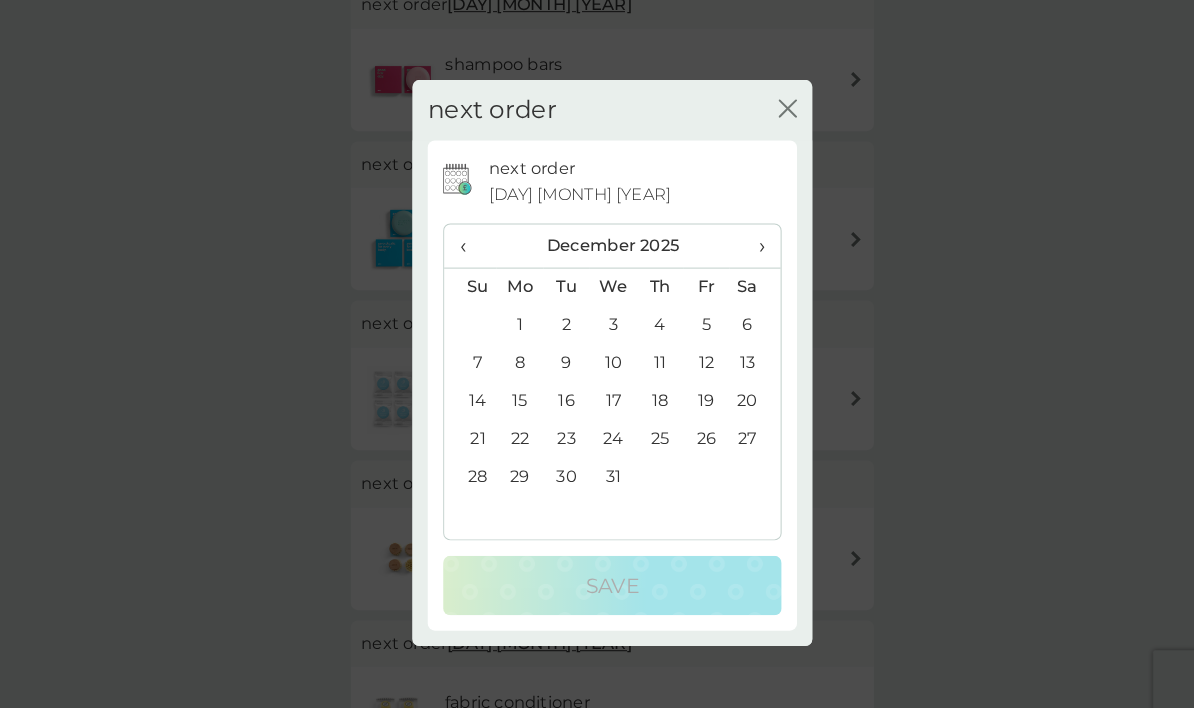 click on "›" at bounding box center [736, 240] 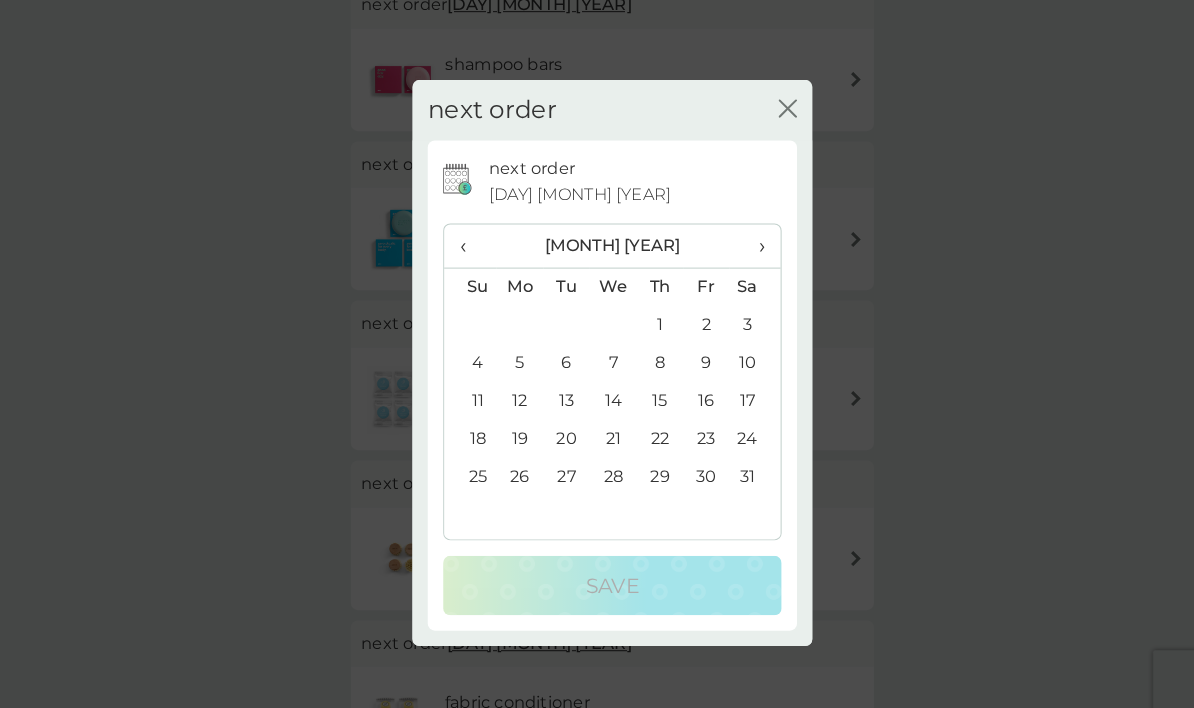 click on "›" at bounding box center [736, 240] 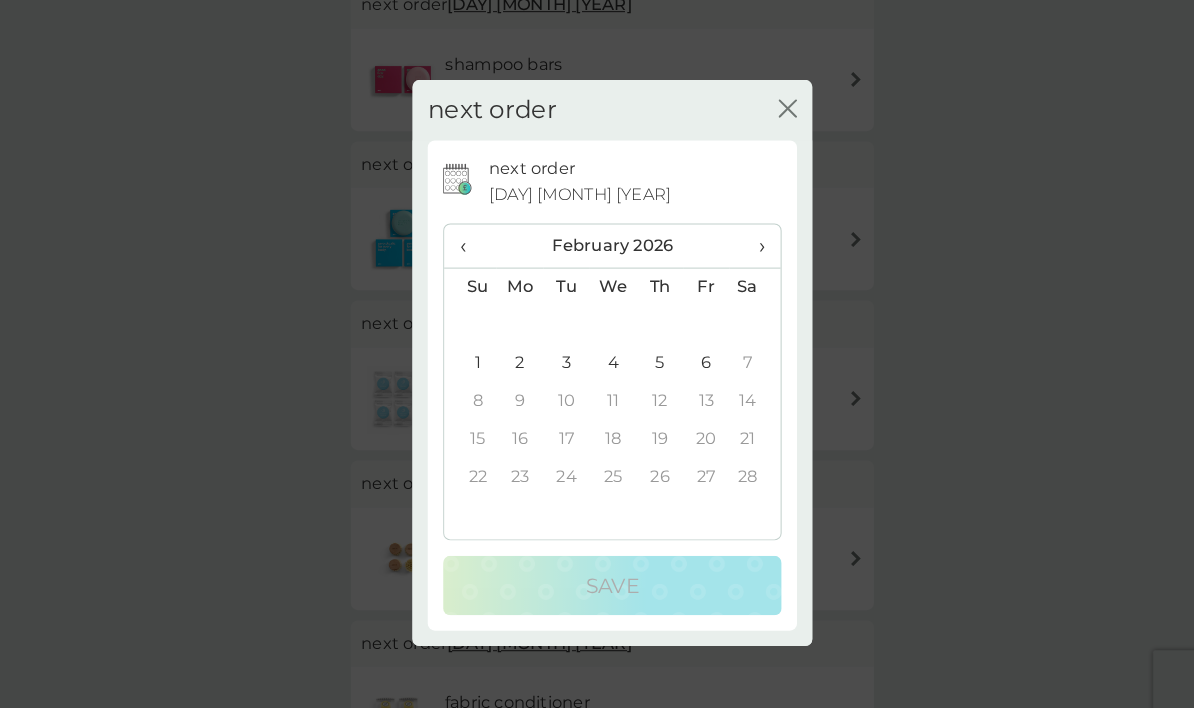 click on "5" at bounding box center (643, 354) 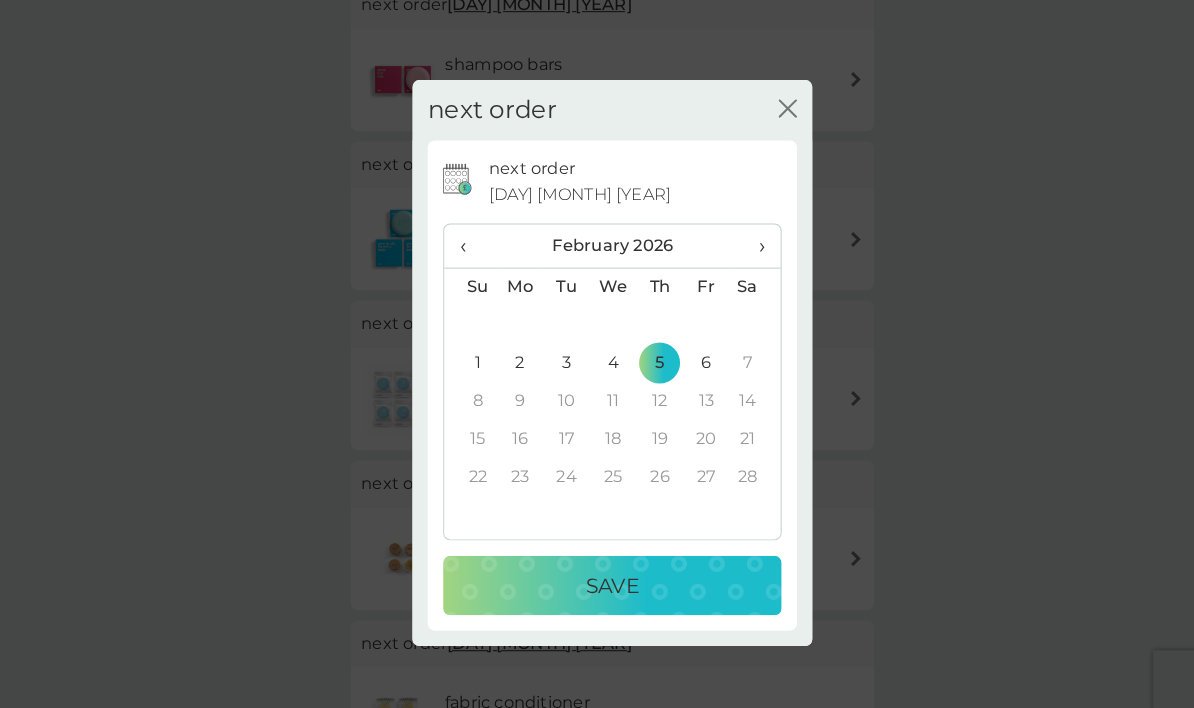click on "Save" at bounding box center (597, 571) 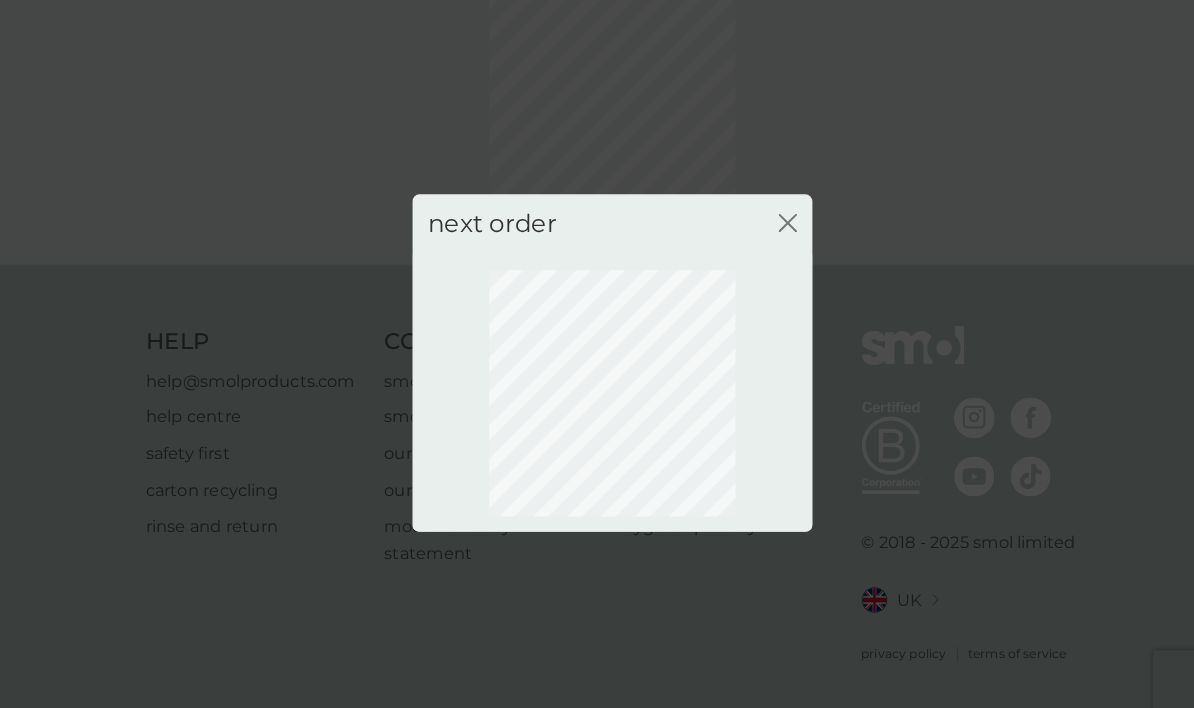 scroll, scrollTop: 75, scrollLeft: 0, axis: vertical 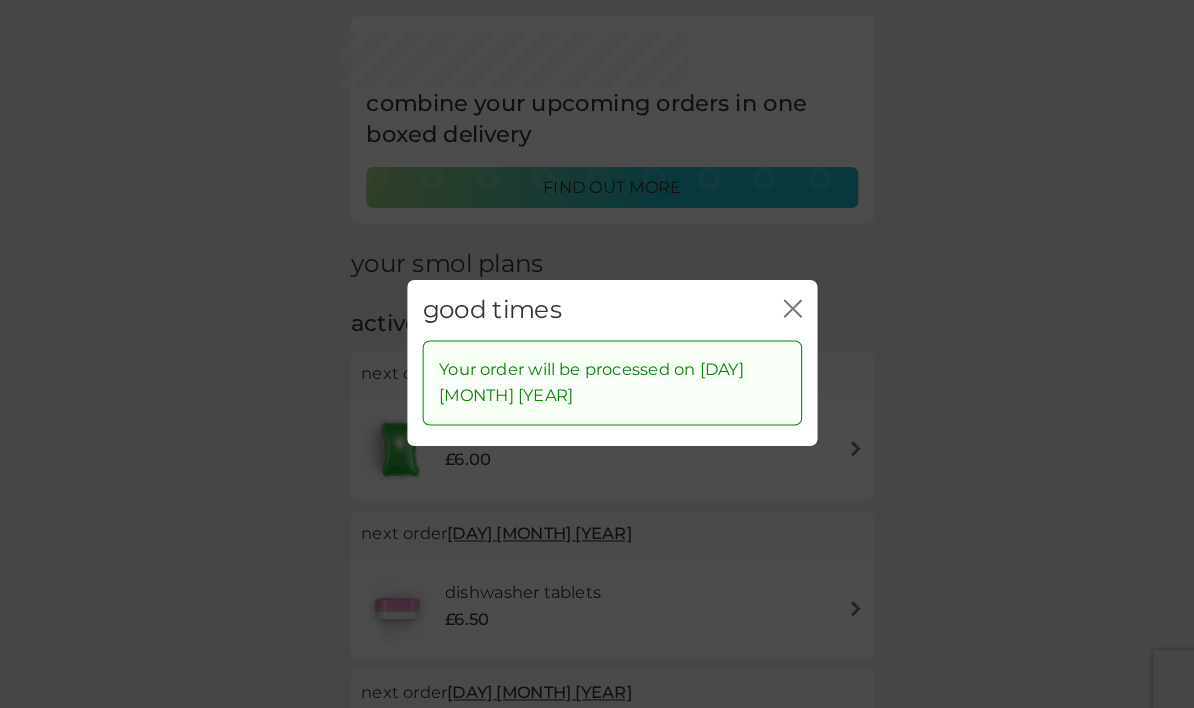 click on "close" 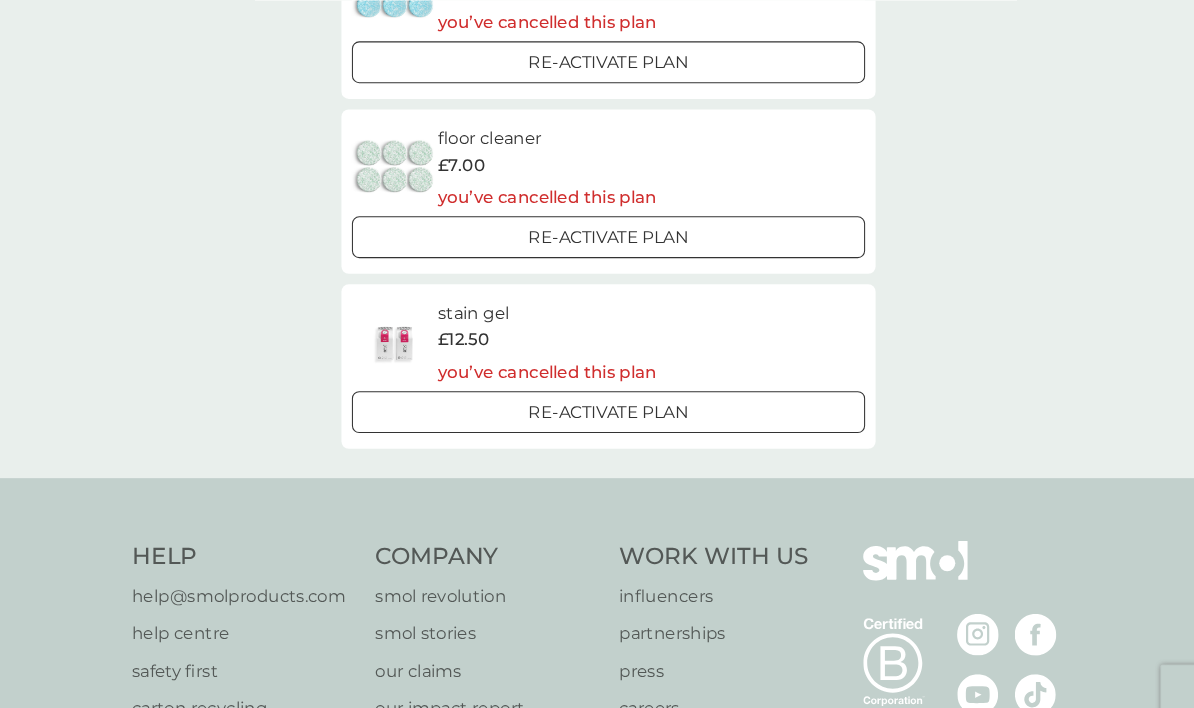 scroll, scrollTop: 2312, scrollLeft: 0, axis: vertical 